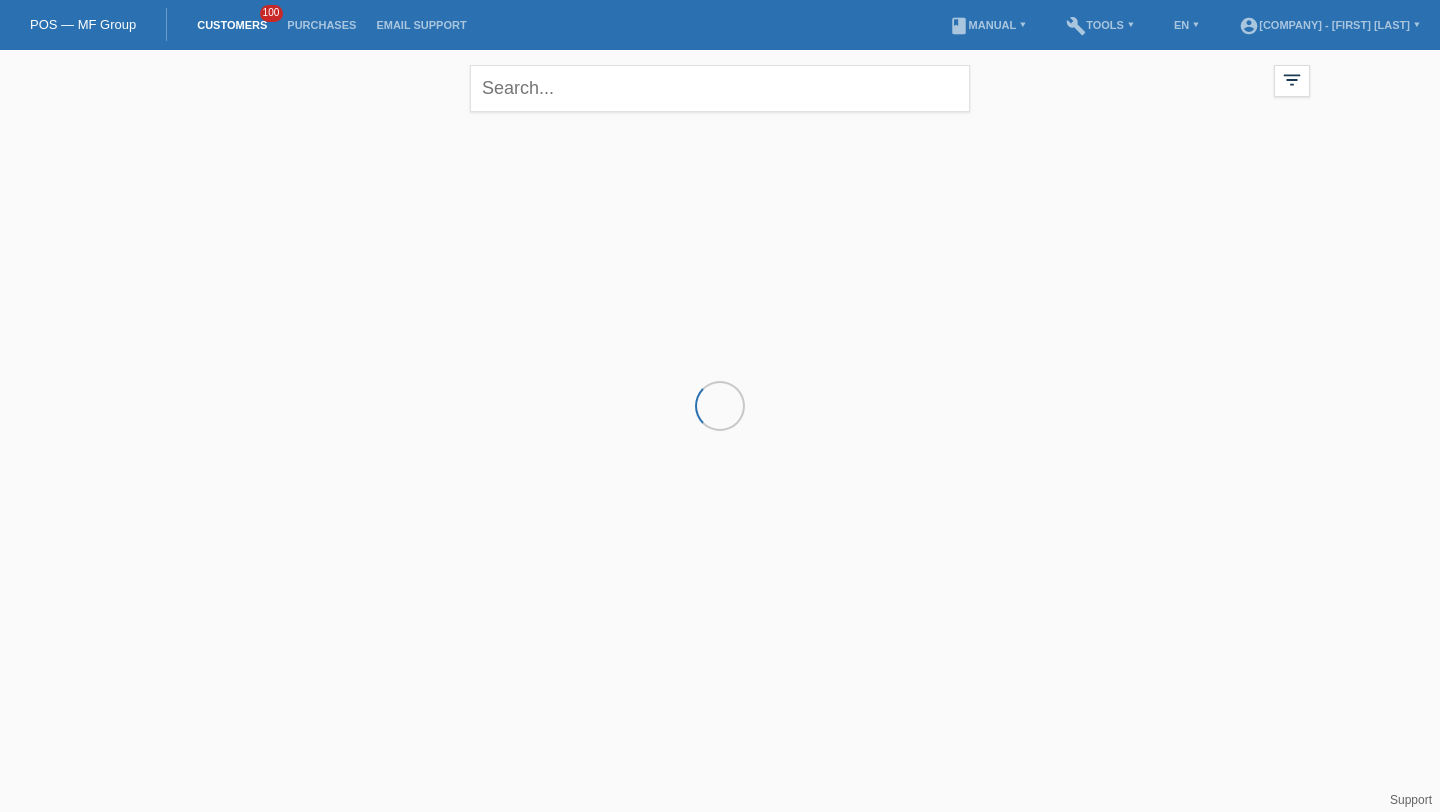 scroll, scrollTop: 0, scrollLeft: 0, axis: both 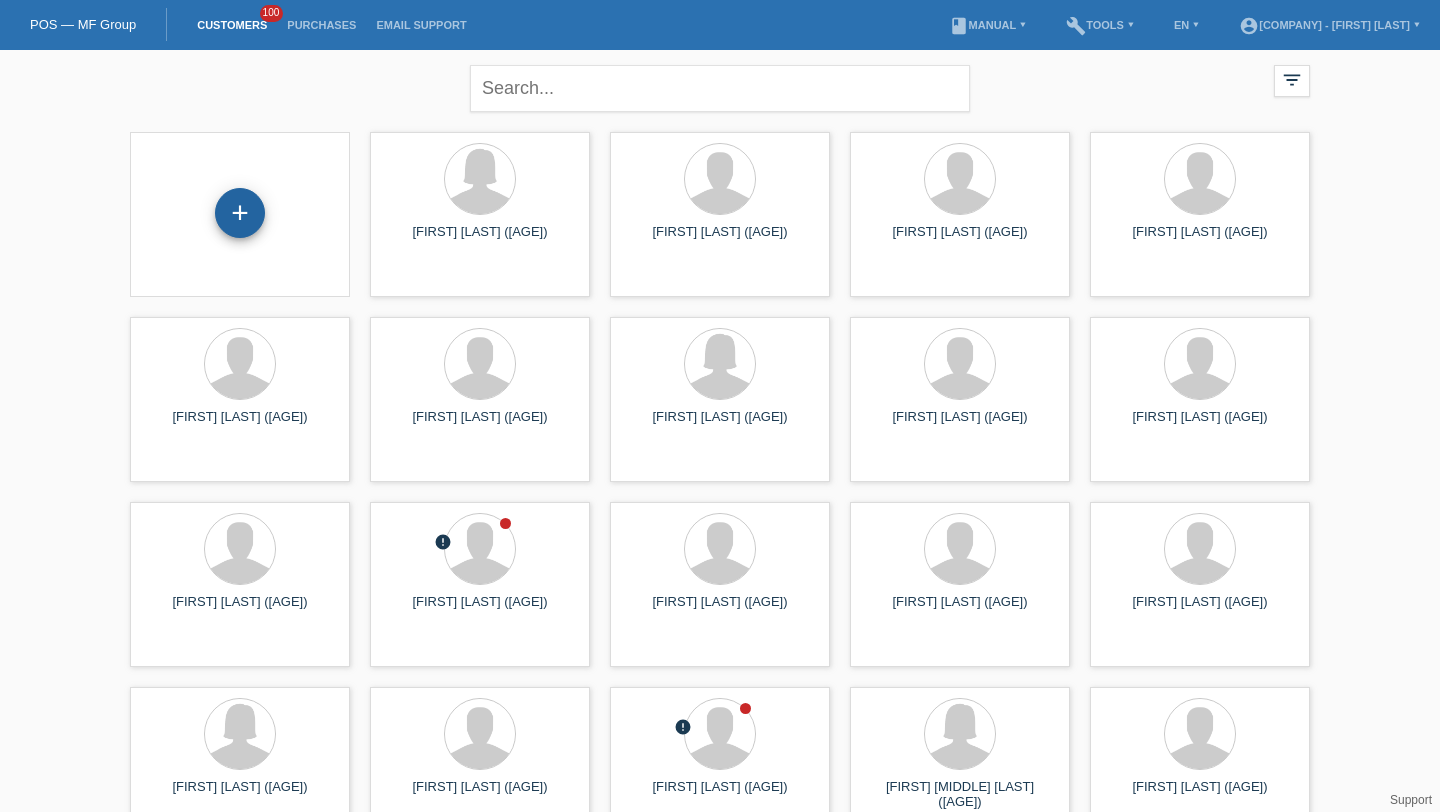 click on "+" at bounding box center [240, 213] 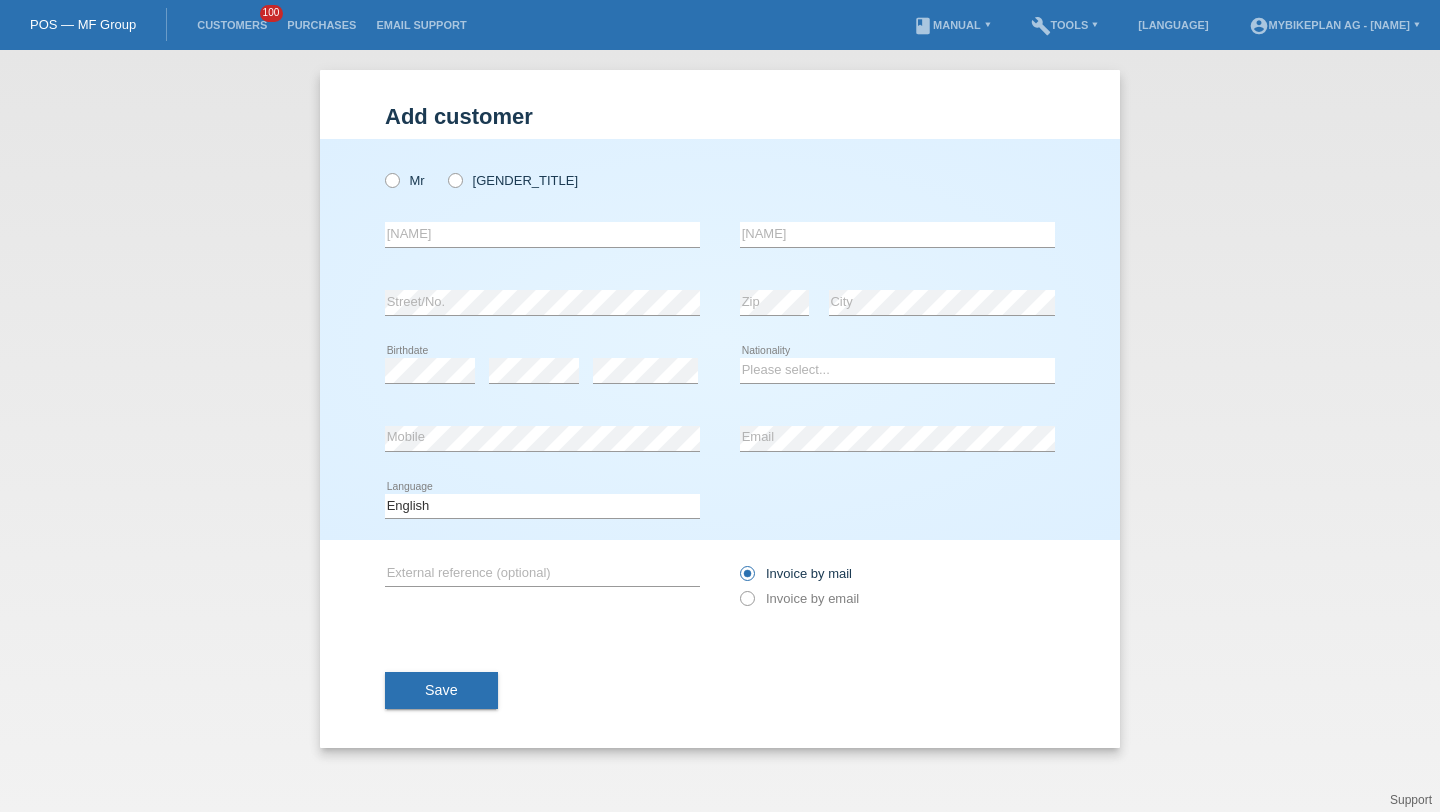 scroll, scrollTop: 0, scrollLeft: 0, axis: both 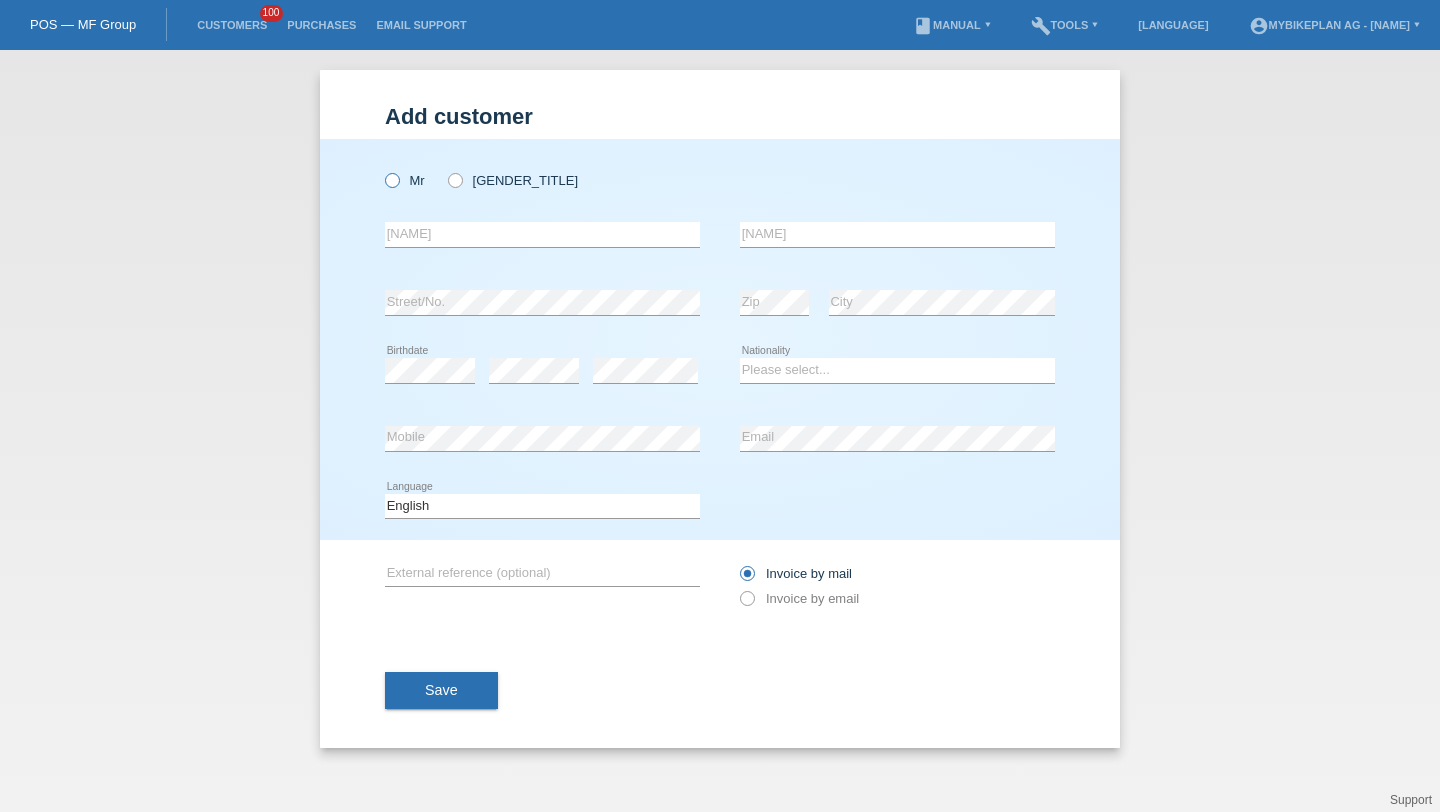click on "Mr" at bounding box center (405, 180) 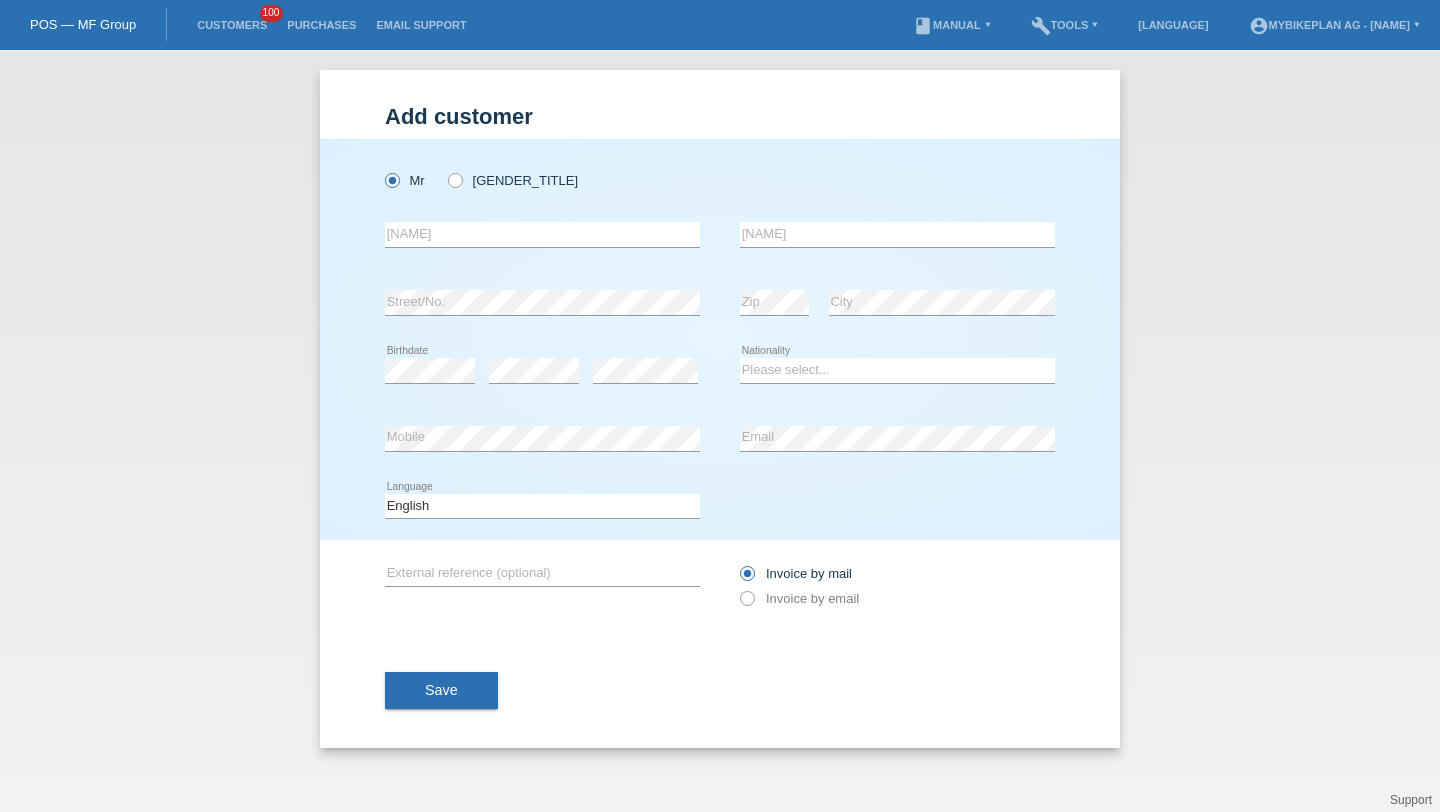 click on "error
[NAME]" at bounding box center (542, 235) 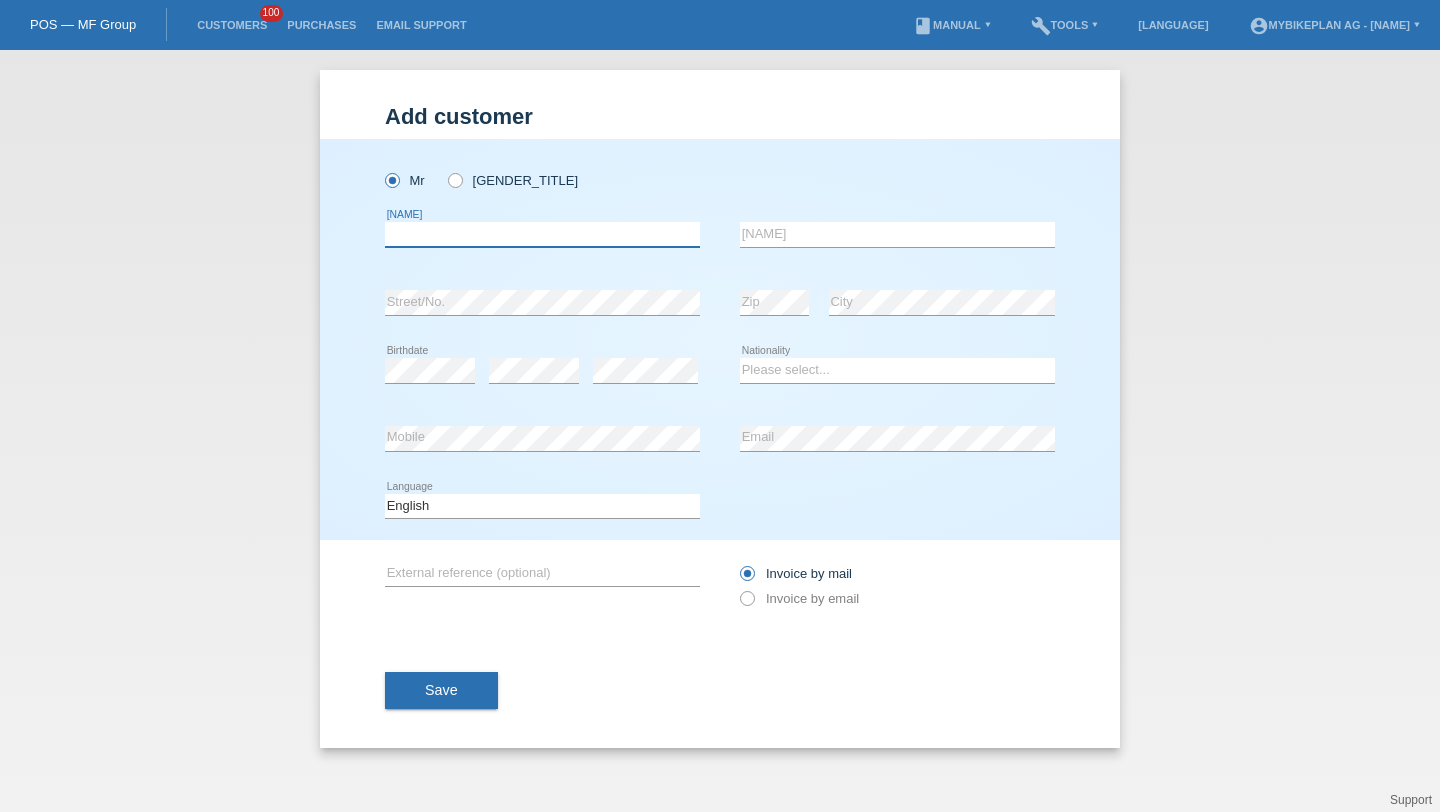 click at bounding box center (542, 234) 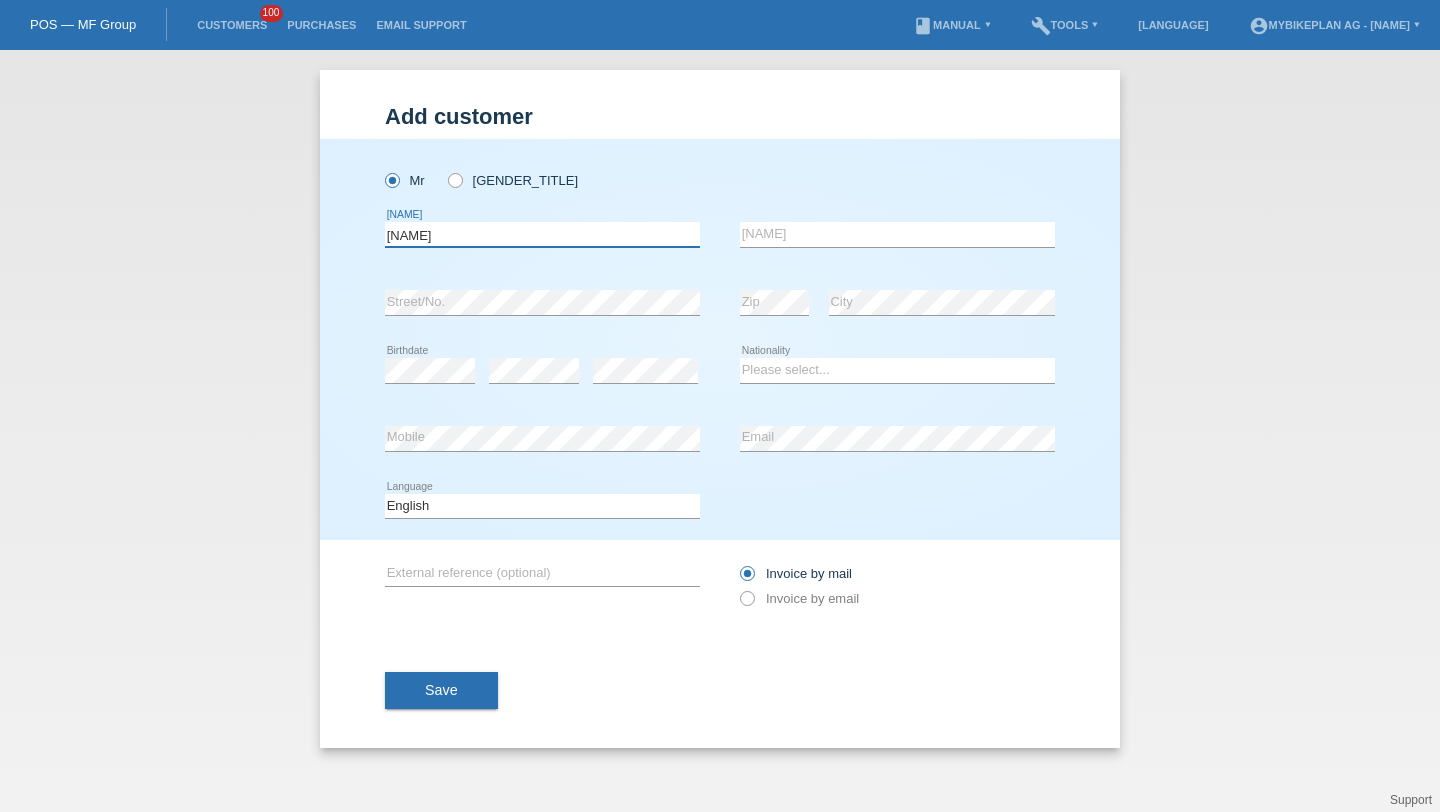 type on "[NAME]" 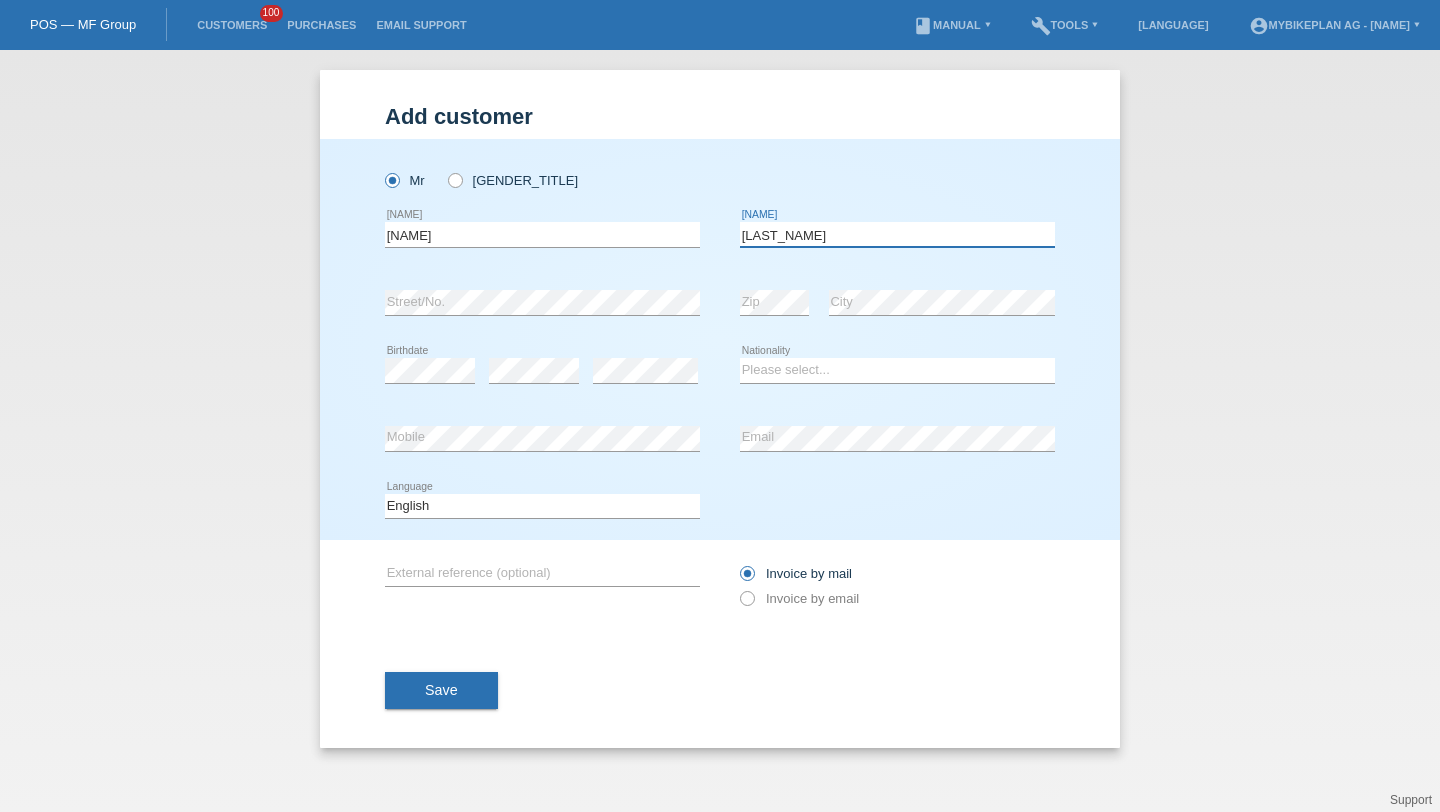 type on "[LAST_NAME]" 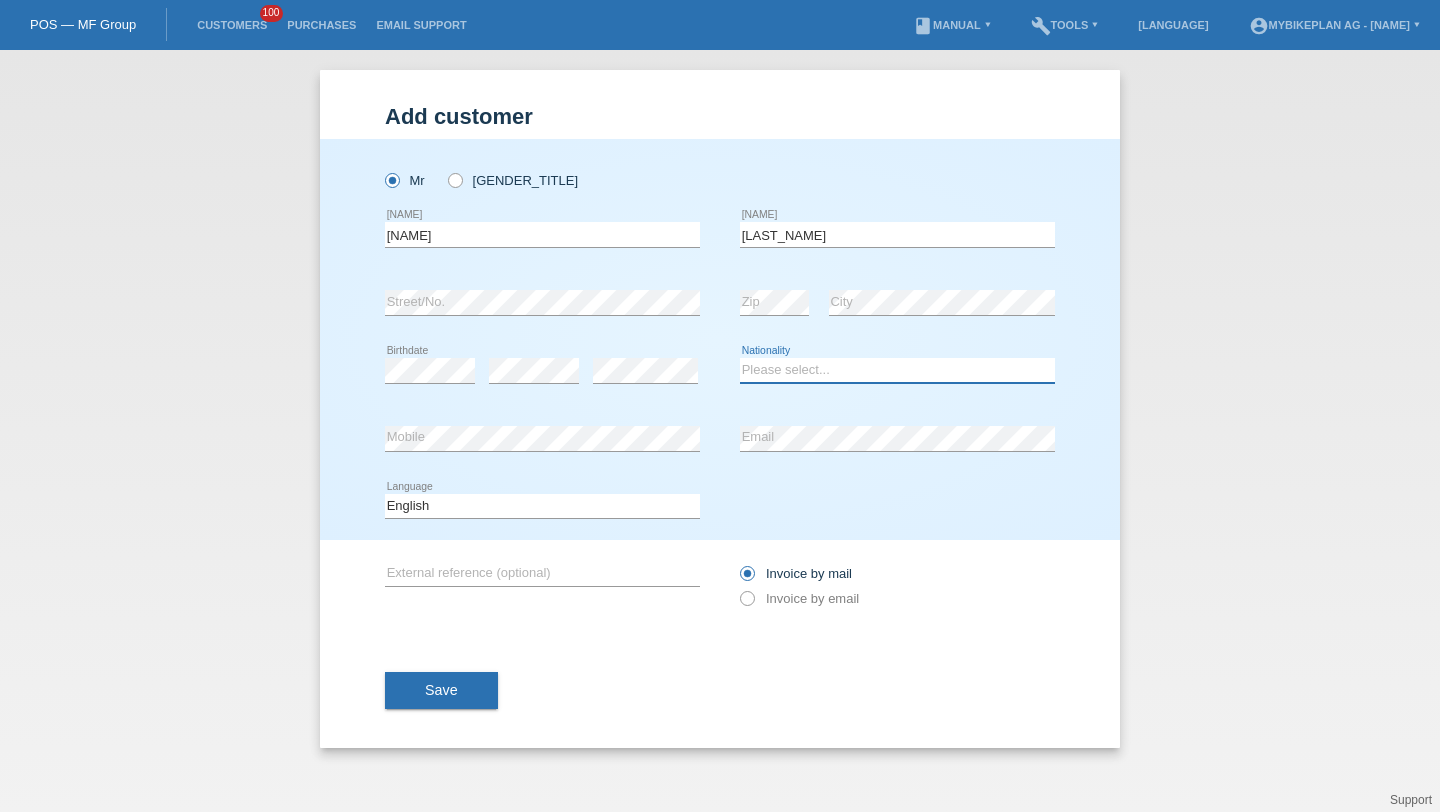 click on "Please select...
Switzerland
Austria
Germany
Liechtenstein
------------
Afghanistan
Åland Islands
Albania
Algeria
American Samoa Andorra Angola Anguilla Antarctica Antigua and Barbuda Argentina Armenia" at bounding box center (897, 370) 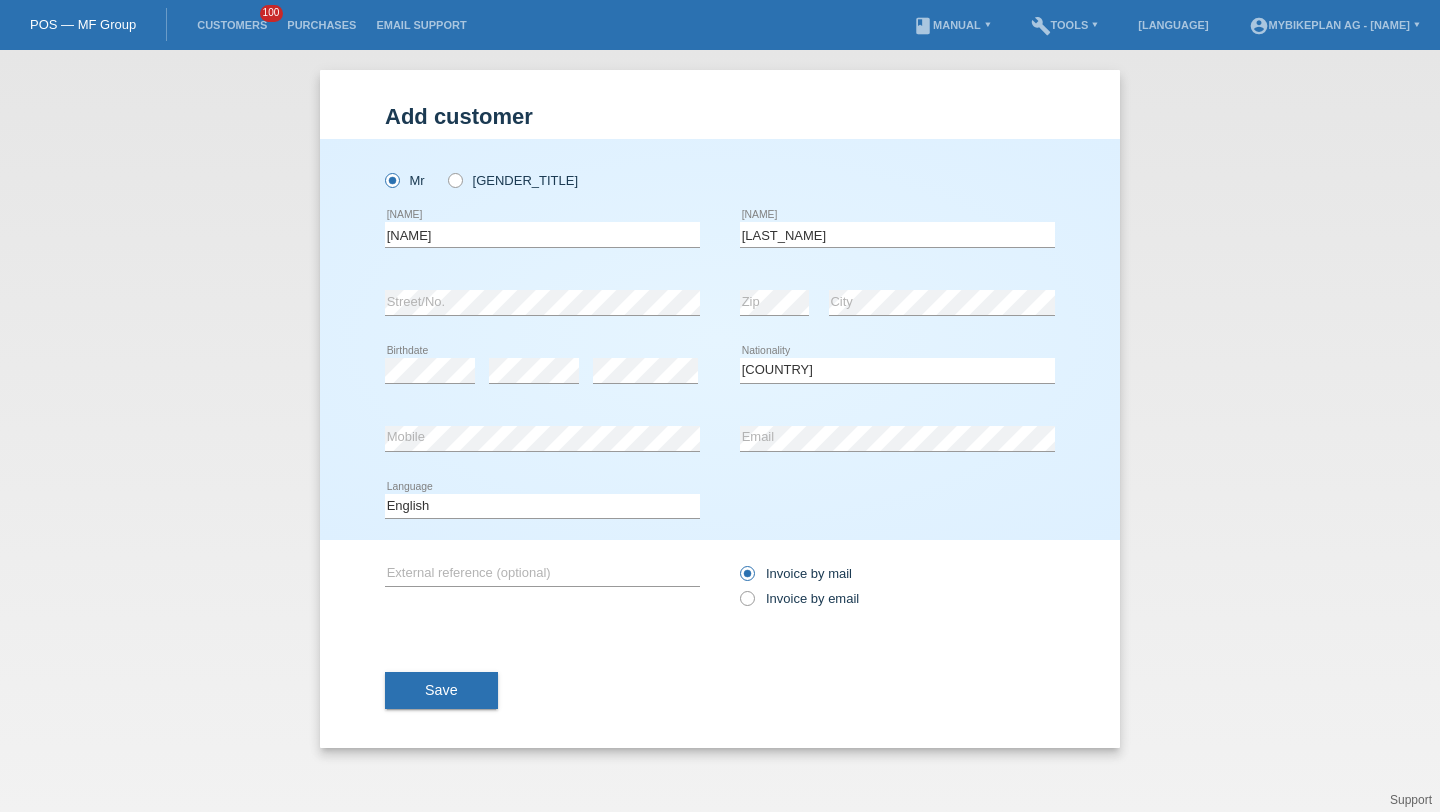 click on "Deutsch
Français
Italiano
English
error
Language" at bounding box center [542, 507] 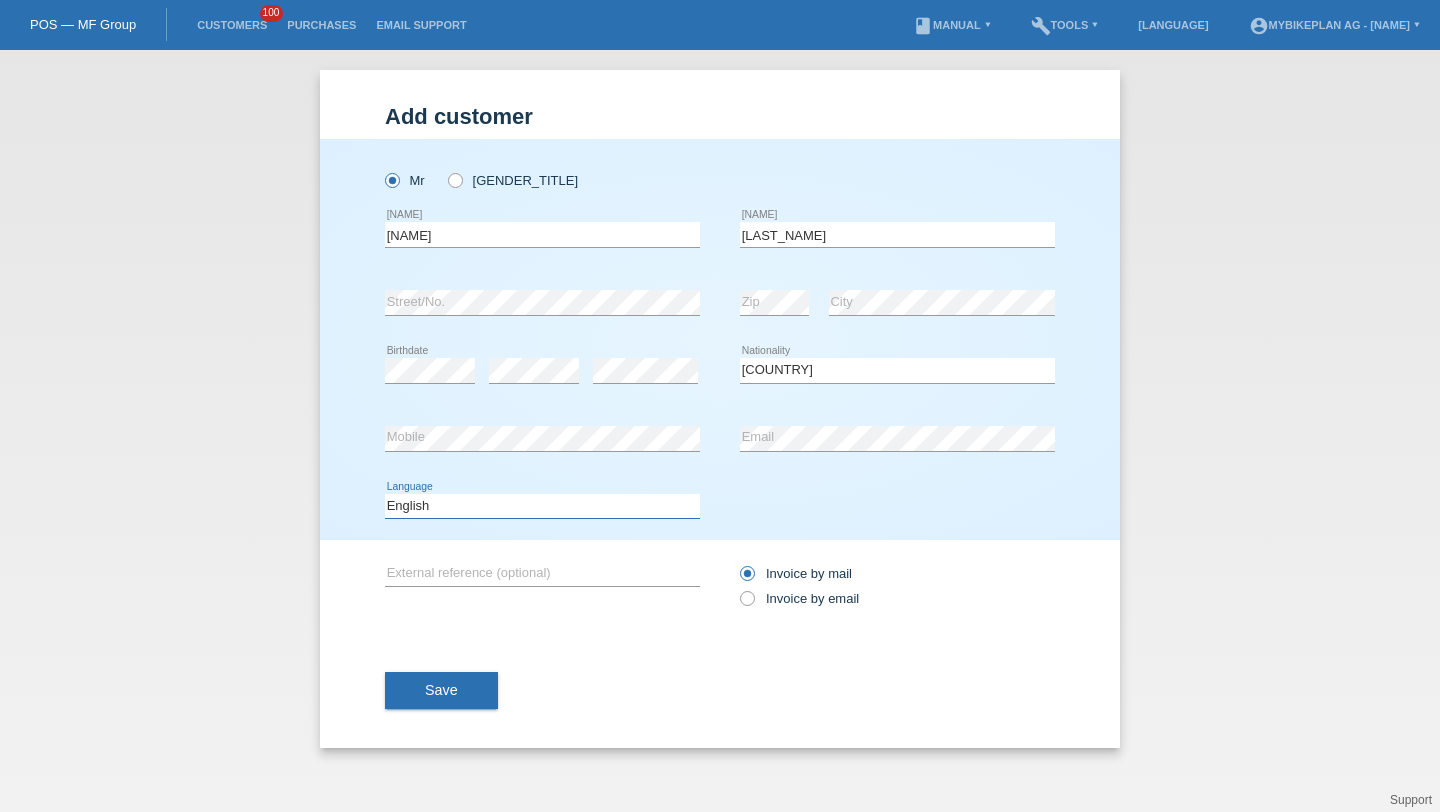 click on "Deutsch
Français
Italiano
English" at bounding box center [542, 506] 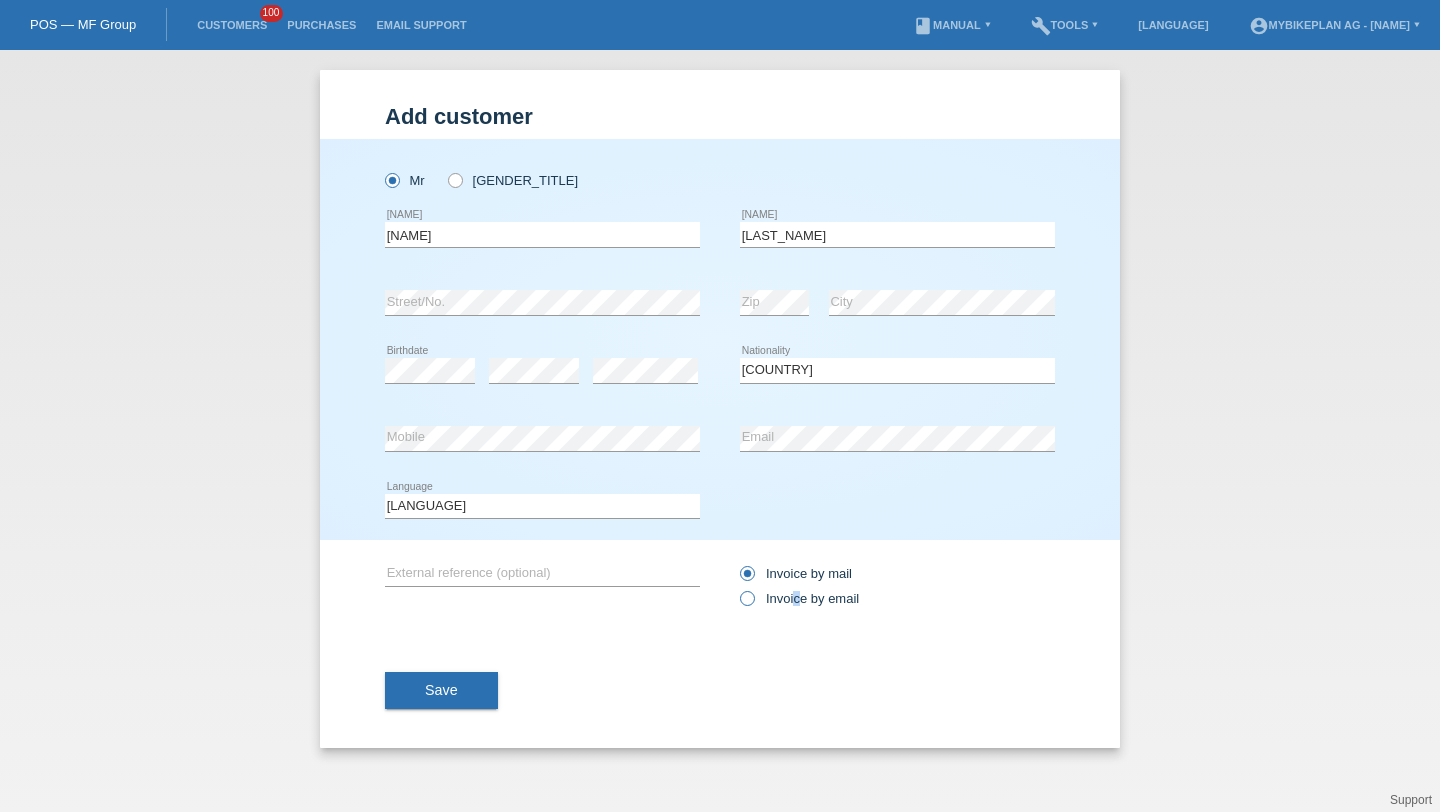 click on "Invoice by e-mail" at bounding box center [799, 598] 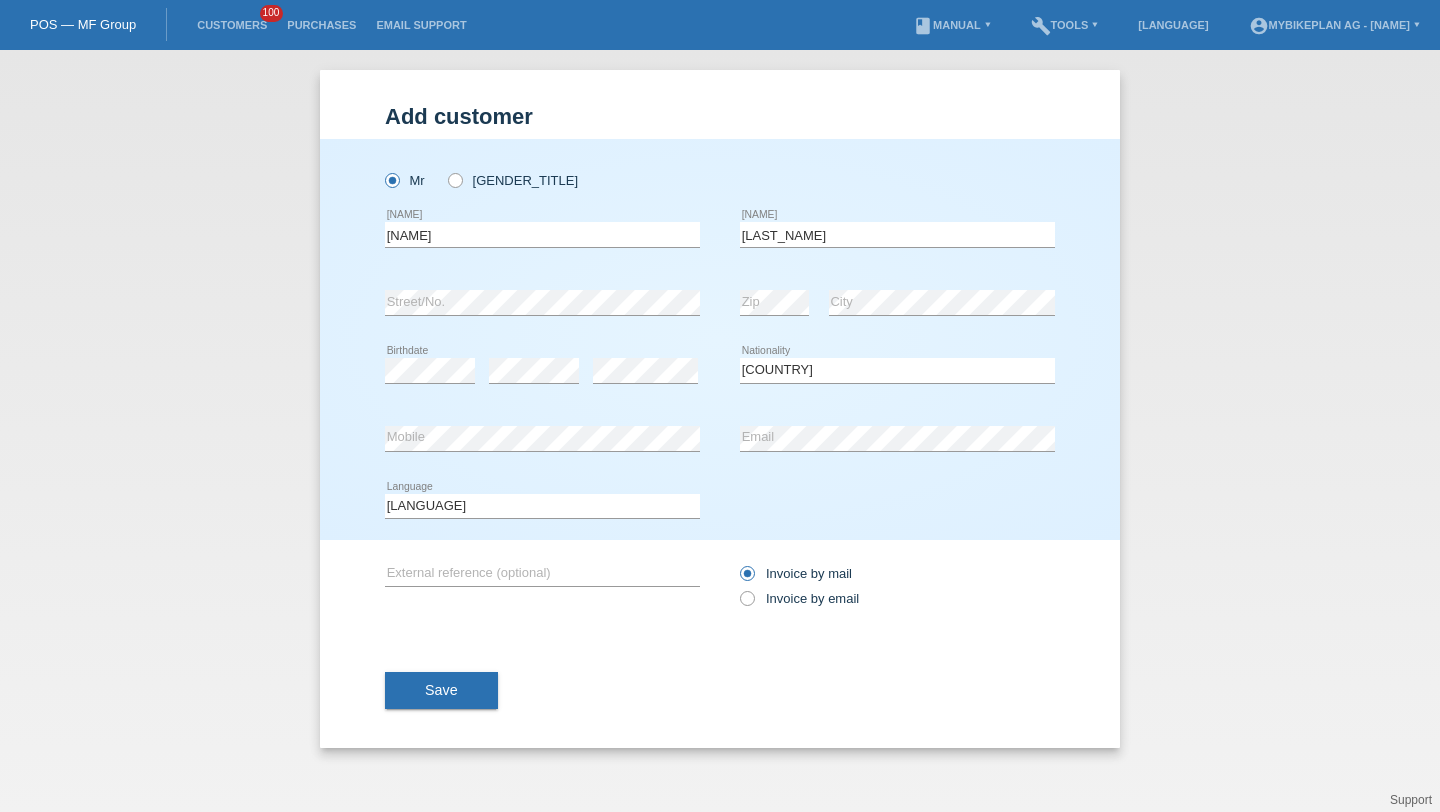 click on "Invoice by mail
Invoice by e-mail" at bounding box center [897, 586] 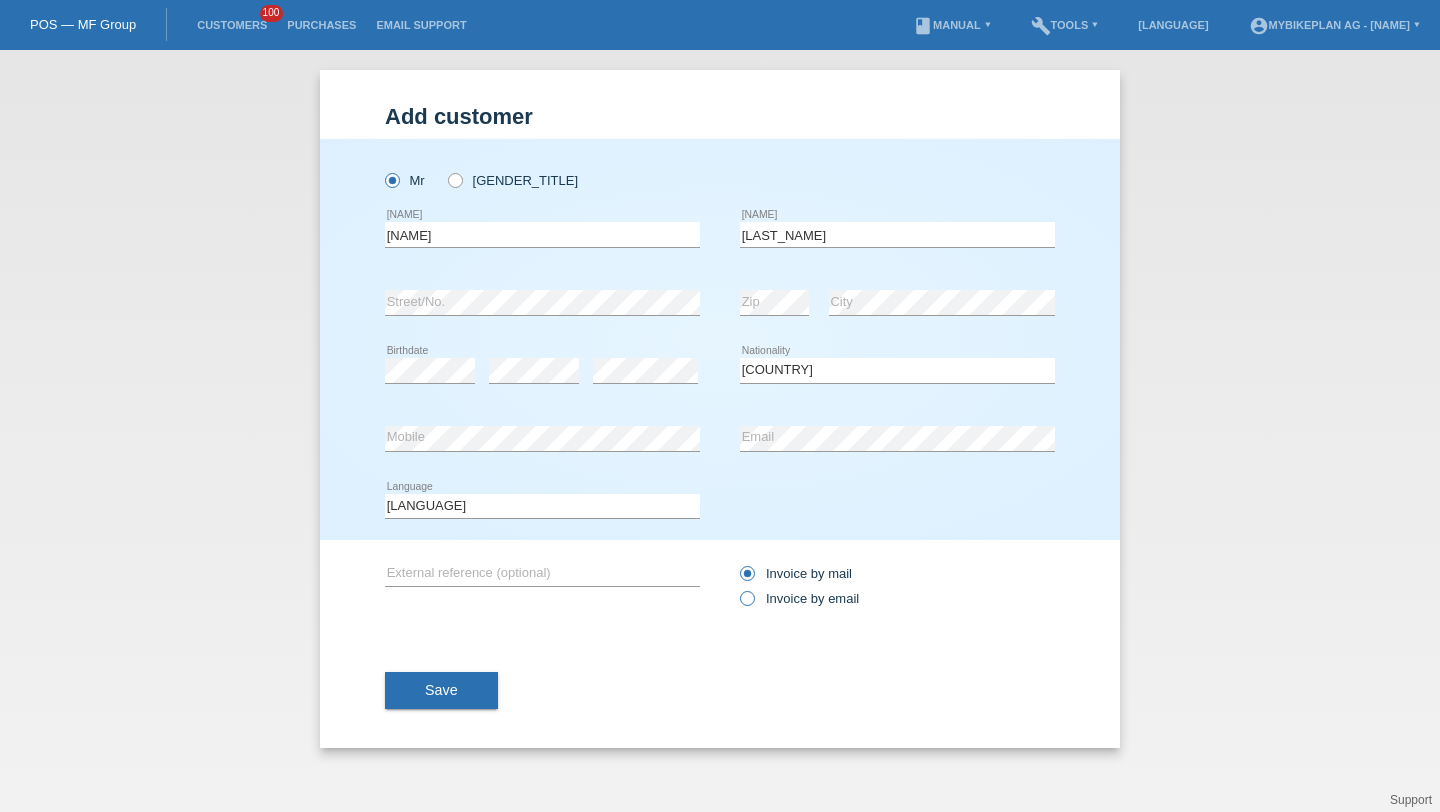 click on "Invoice by e-mail" at bounding box center [799, 598] 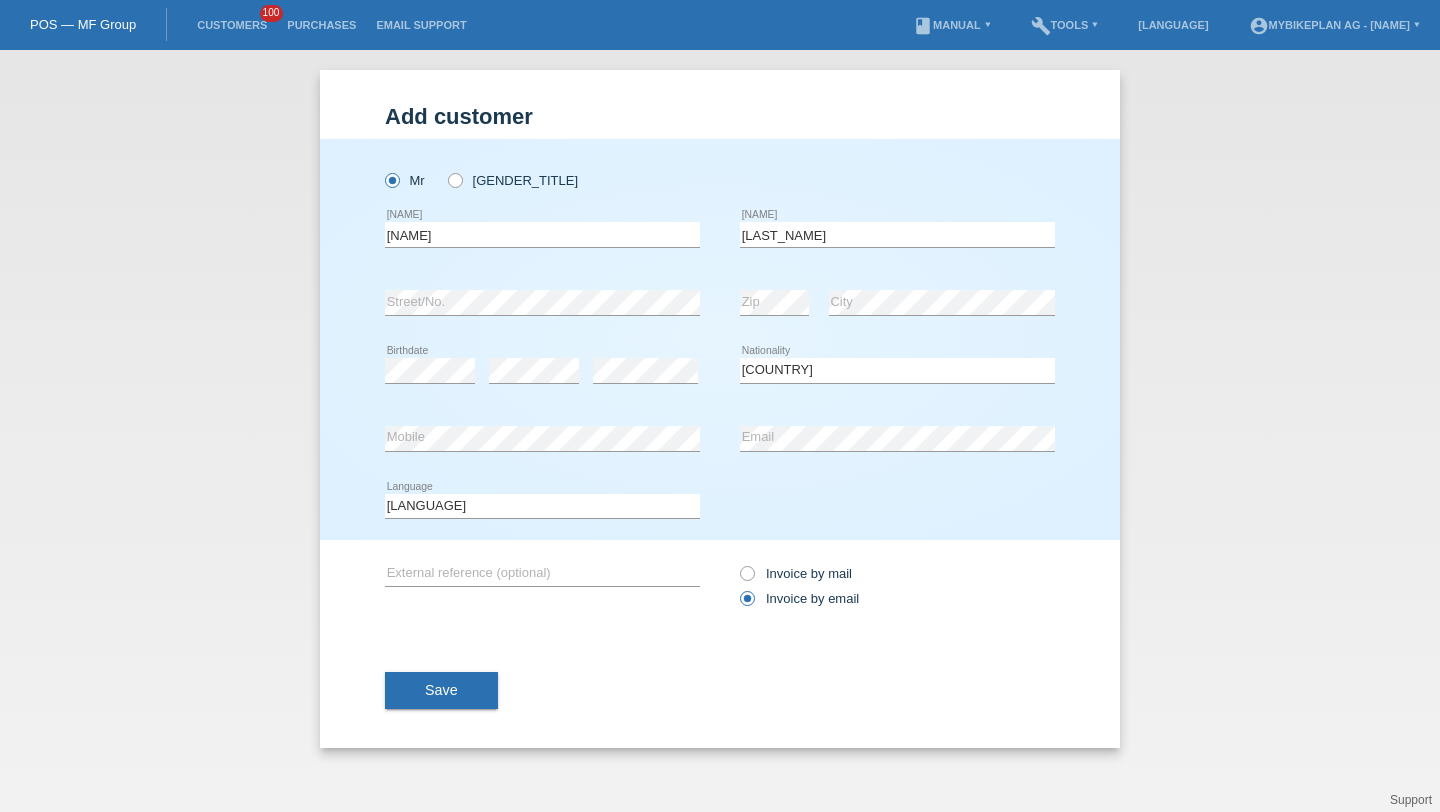 click on "Save" at bounding box center [720, 691] 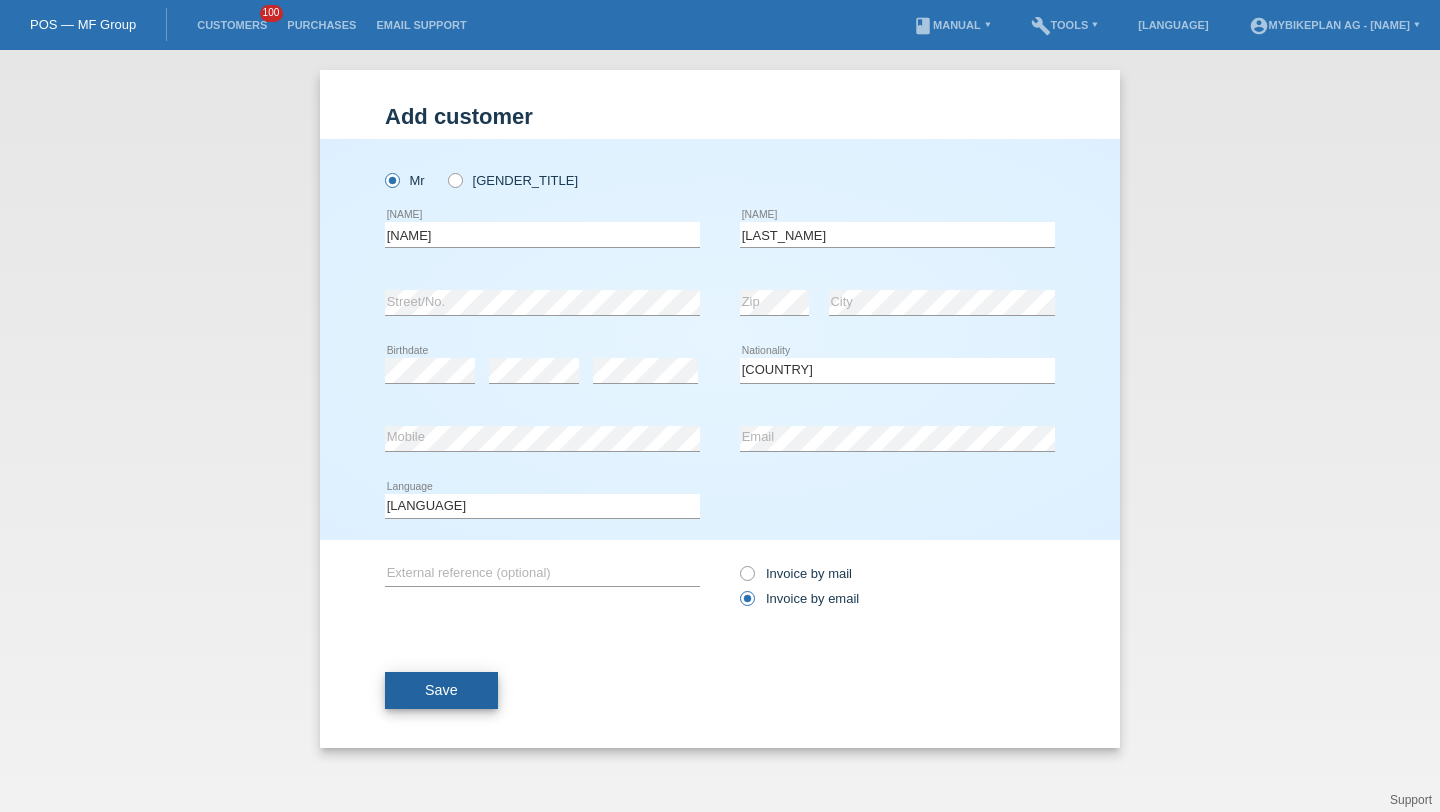 click on "Save" at bounding box center (441, 690) 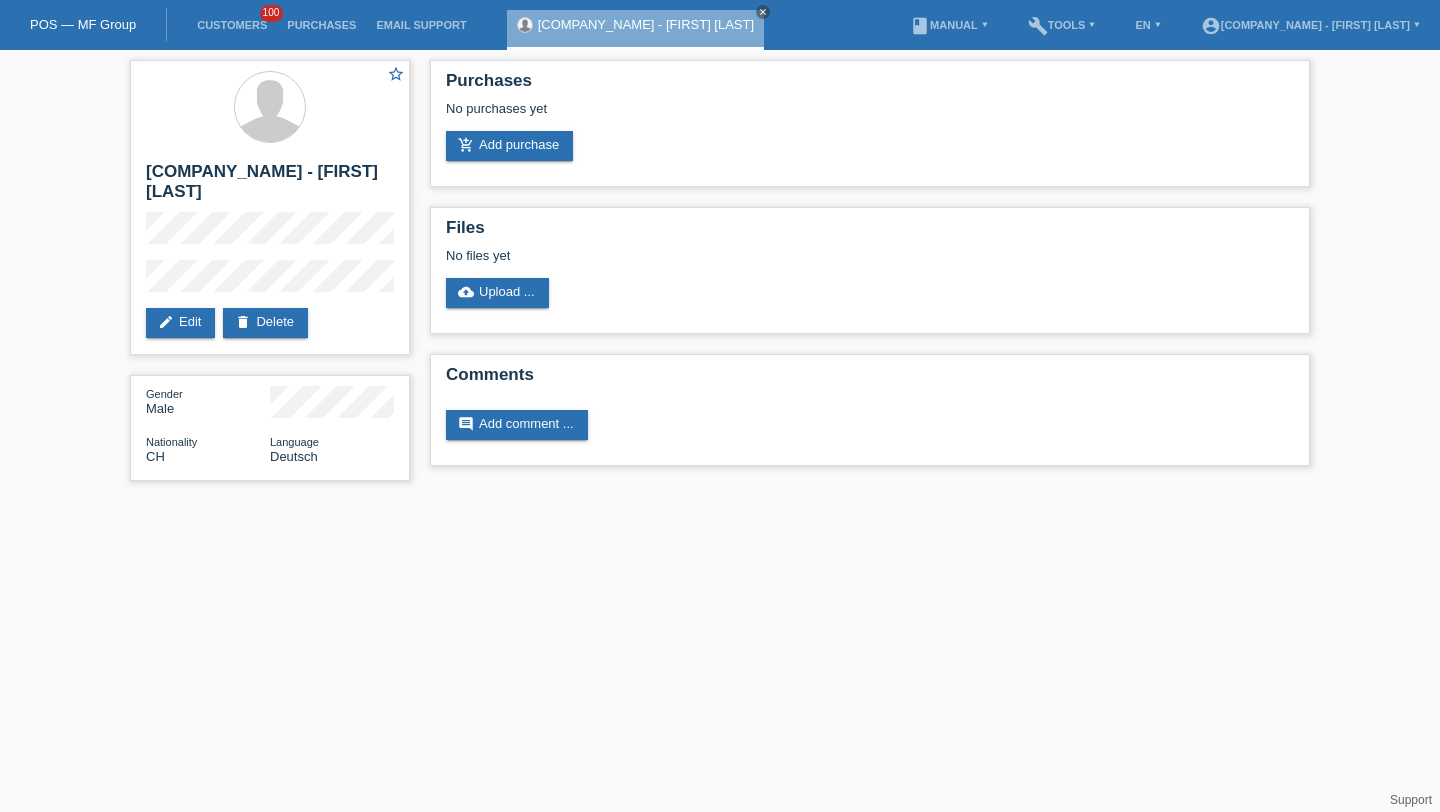 scroll, scrollTop: 0, scrollLeft: 0, axis: both 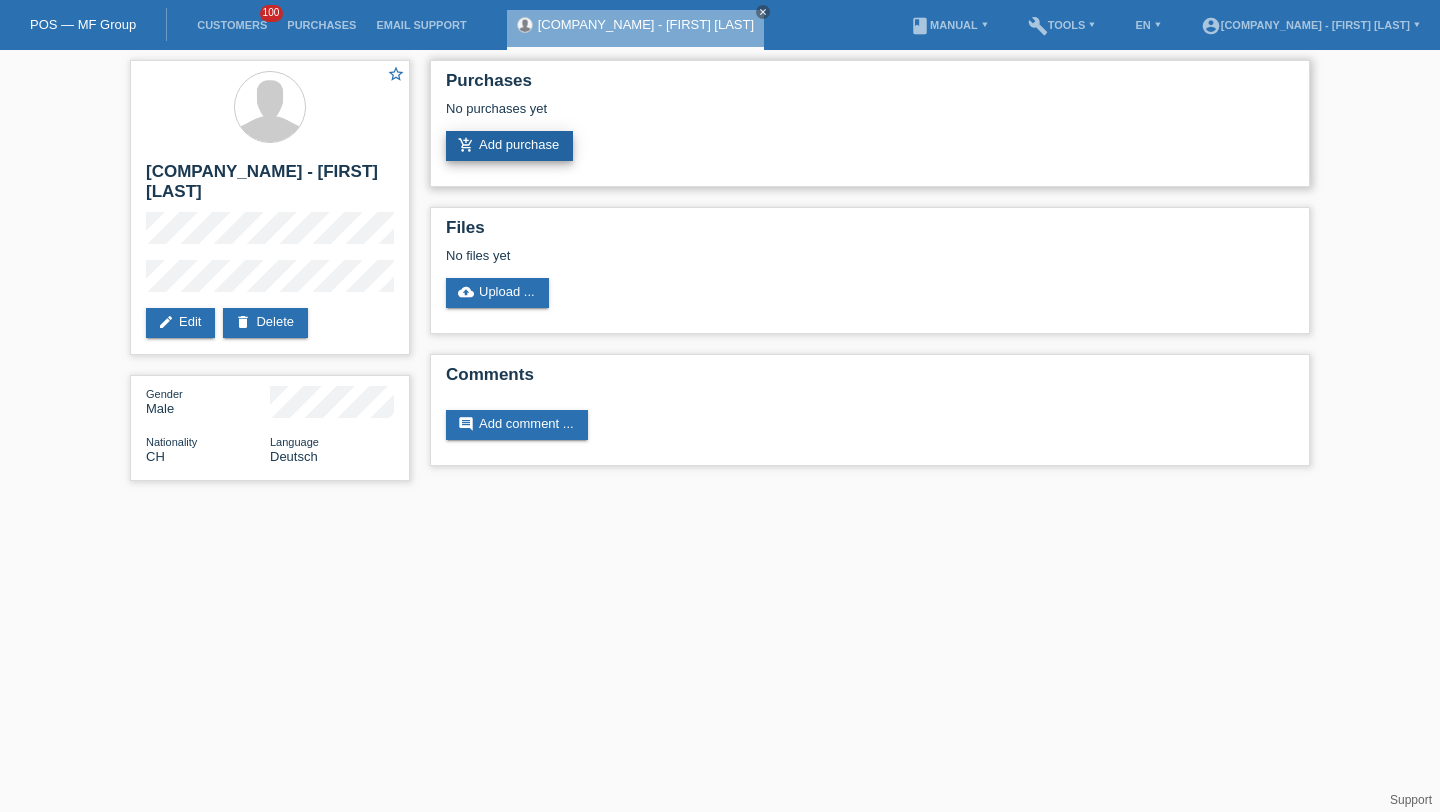 click on "add_shopping_cart  Add purchase" at bounding box center [509, 146] 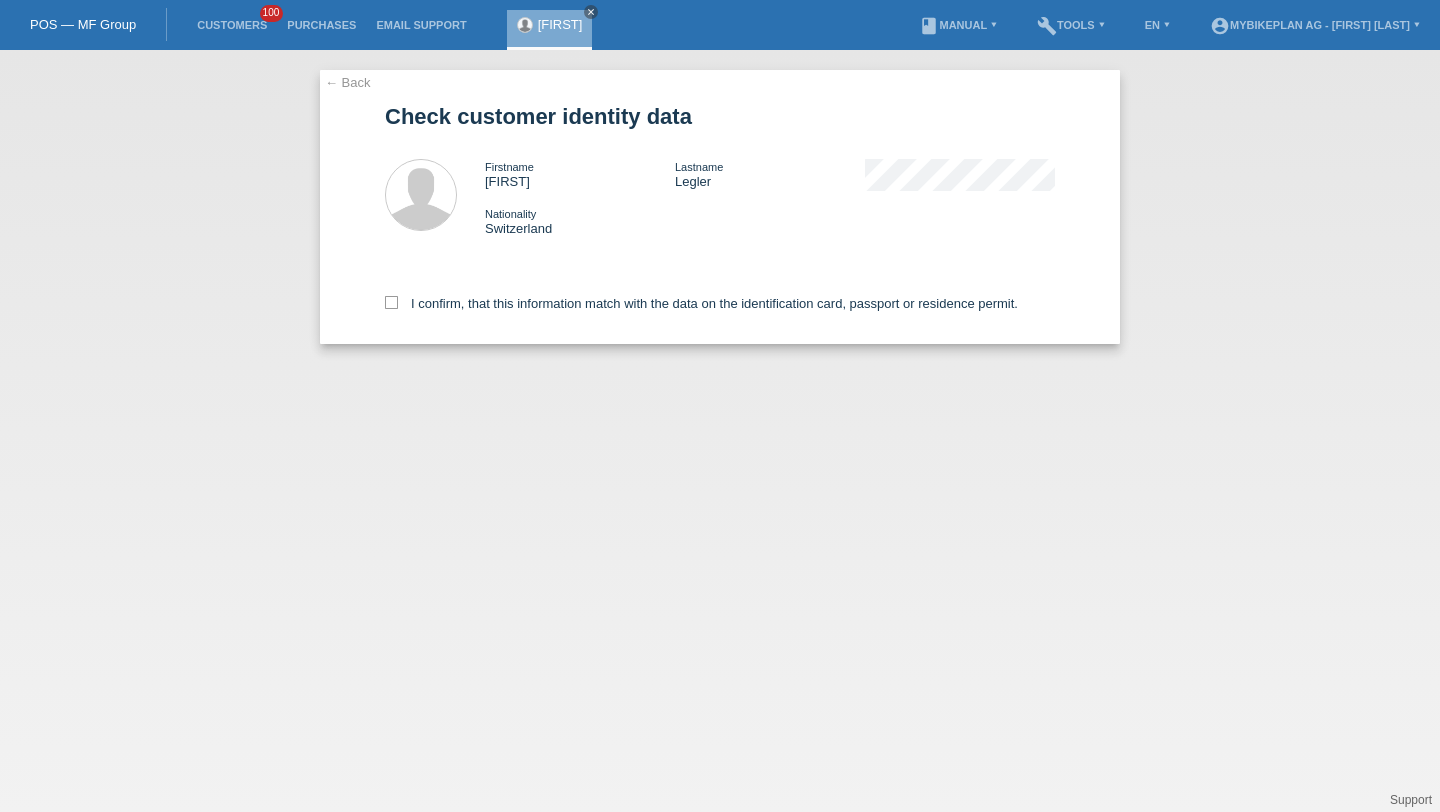 scroll, scrollTop: 0, scrollLeft: 0, axis: both 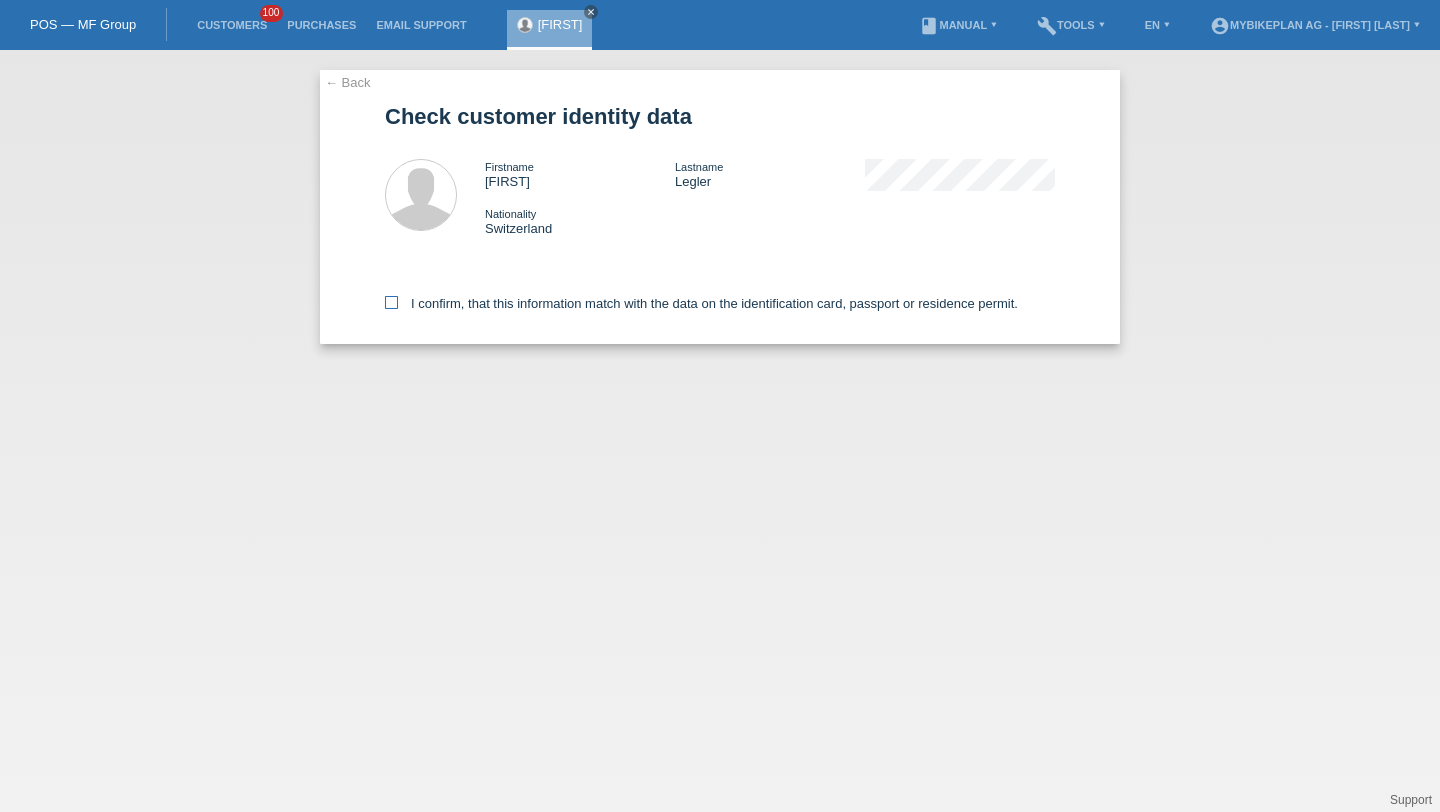 click on "I confirm, that this information match with the data on the identification card, passport or residence permit." at bounding box center (701, 303) 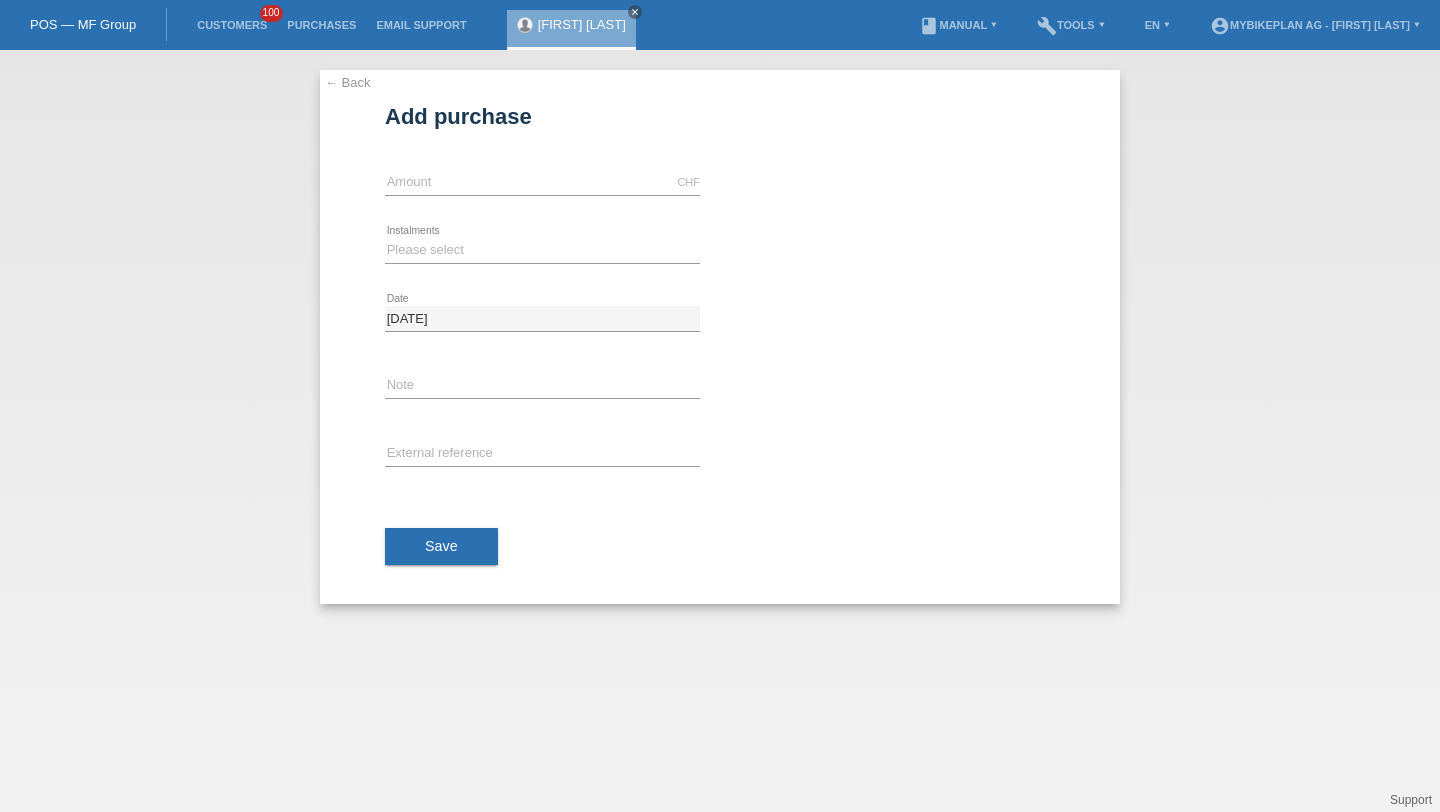 scroll, scrollTop: 0, scrollLeft: 0, axis: both 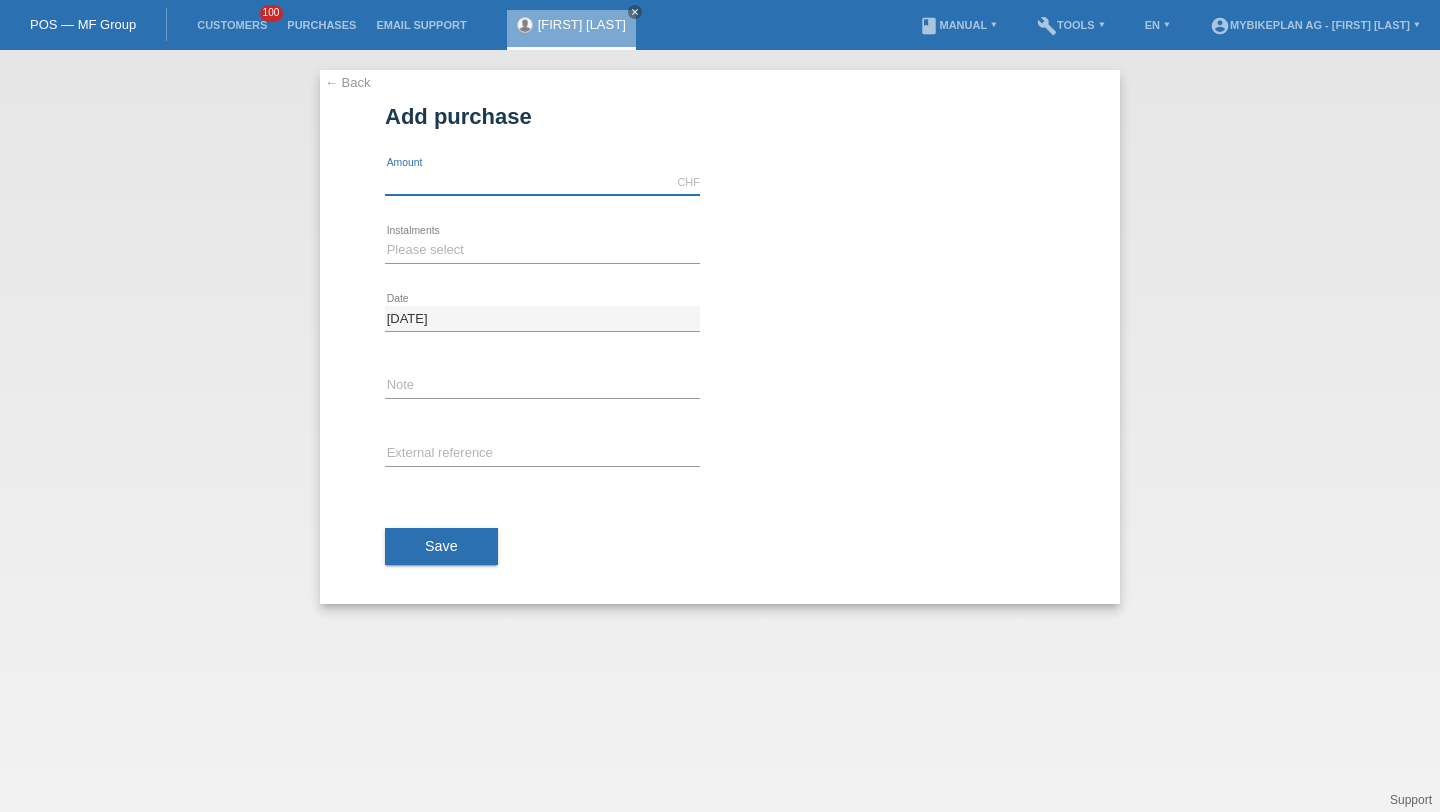 click at bounding box center [542, 182] 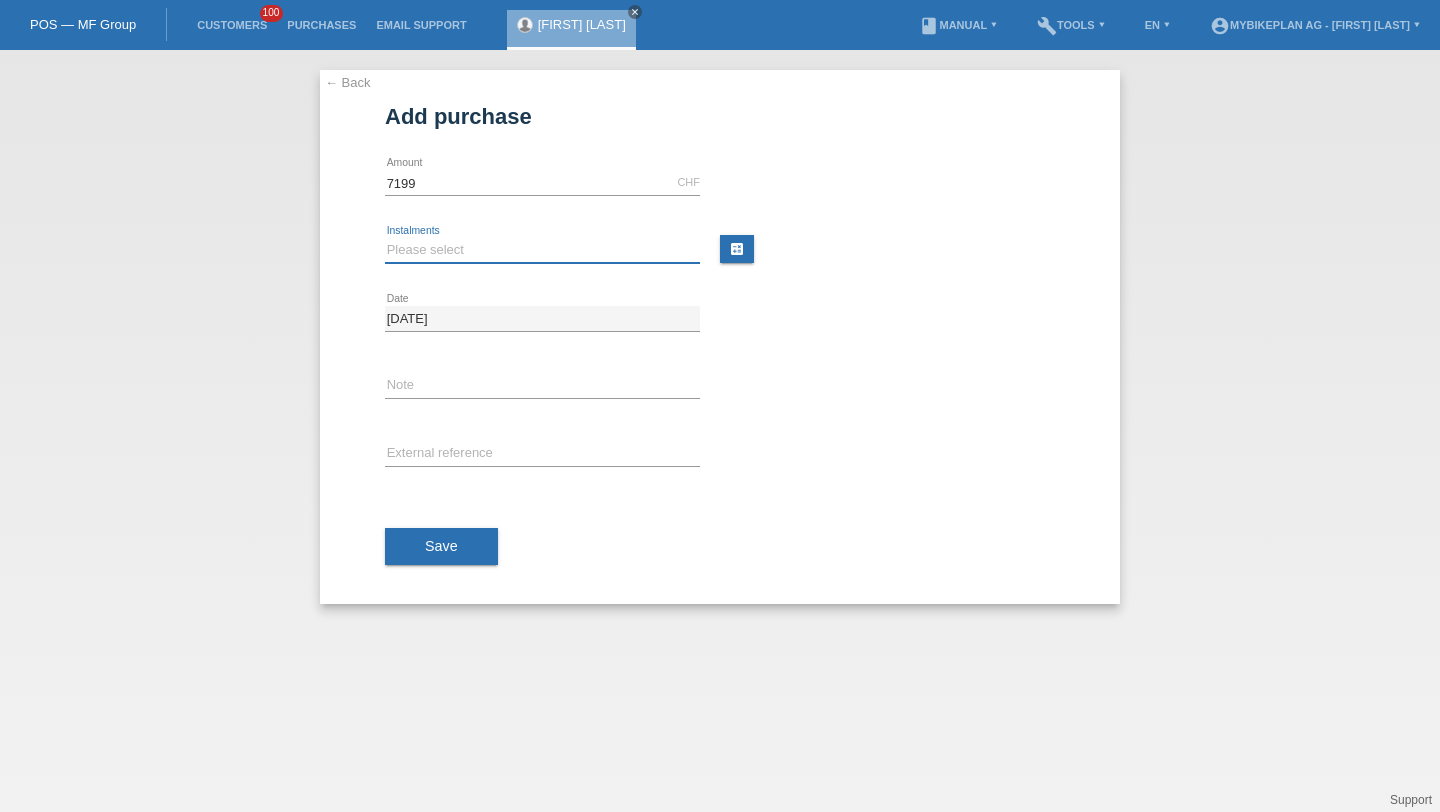 type on "7199.00" 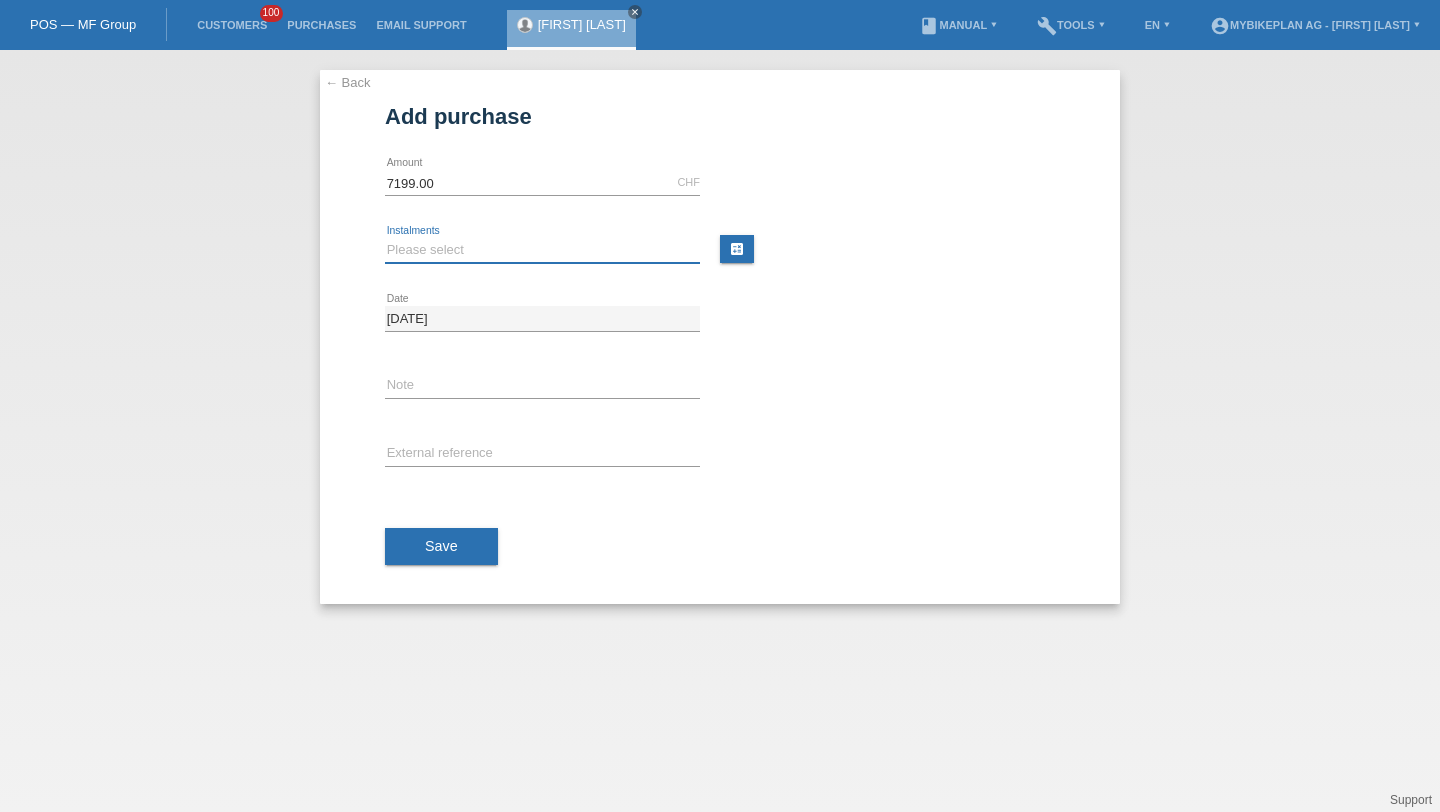 select on "488" 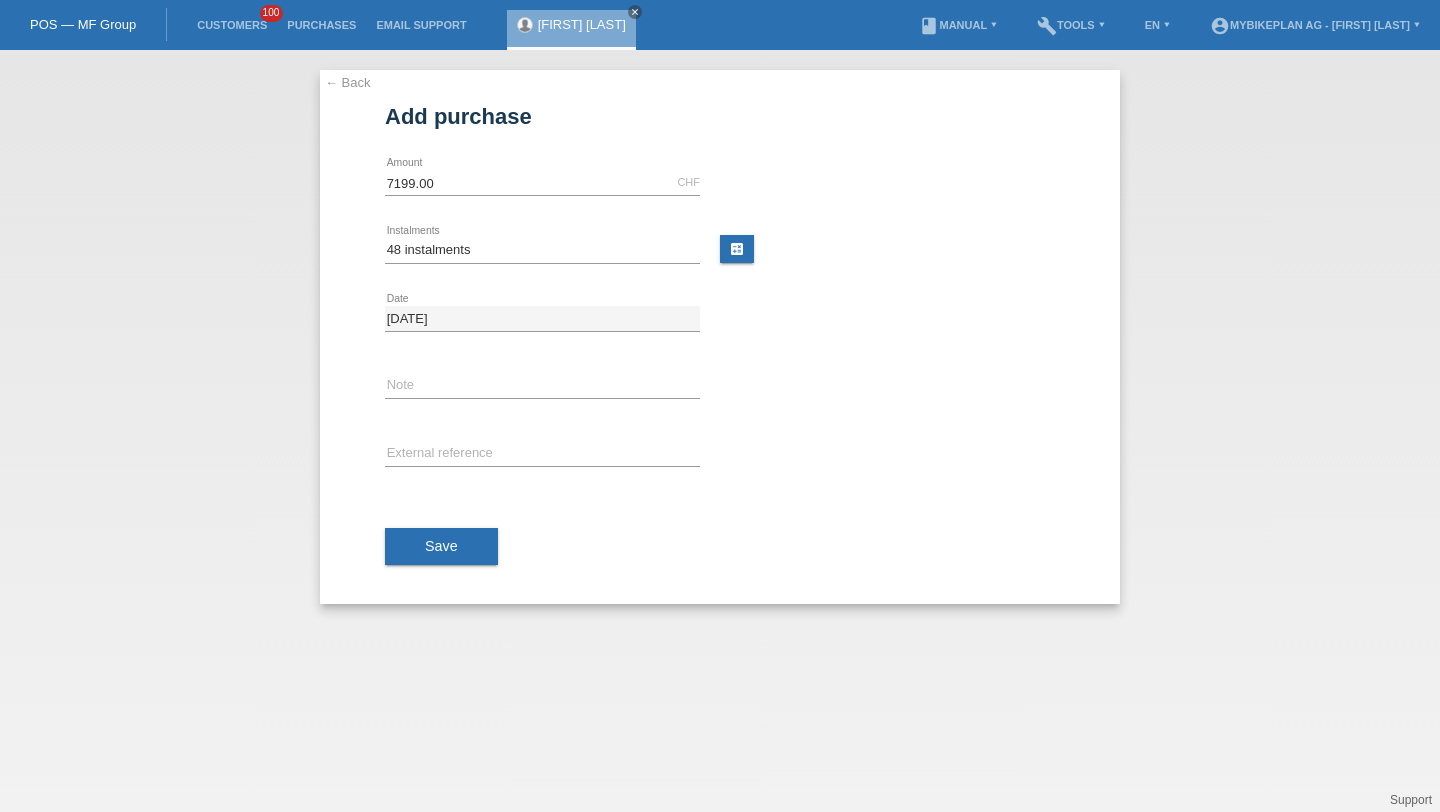 click on "error
External reference" at bounding box center [542, 455] 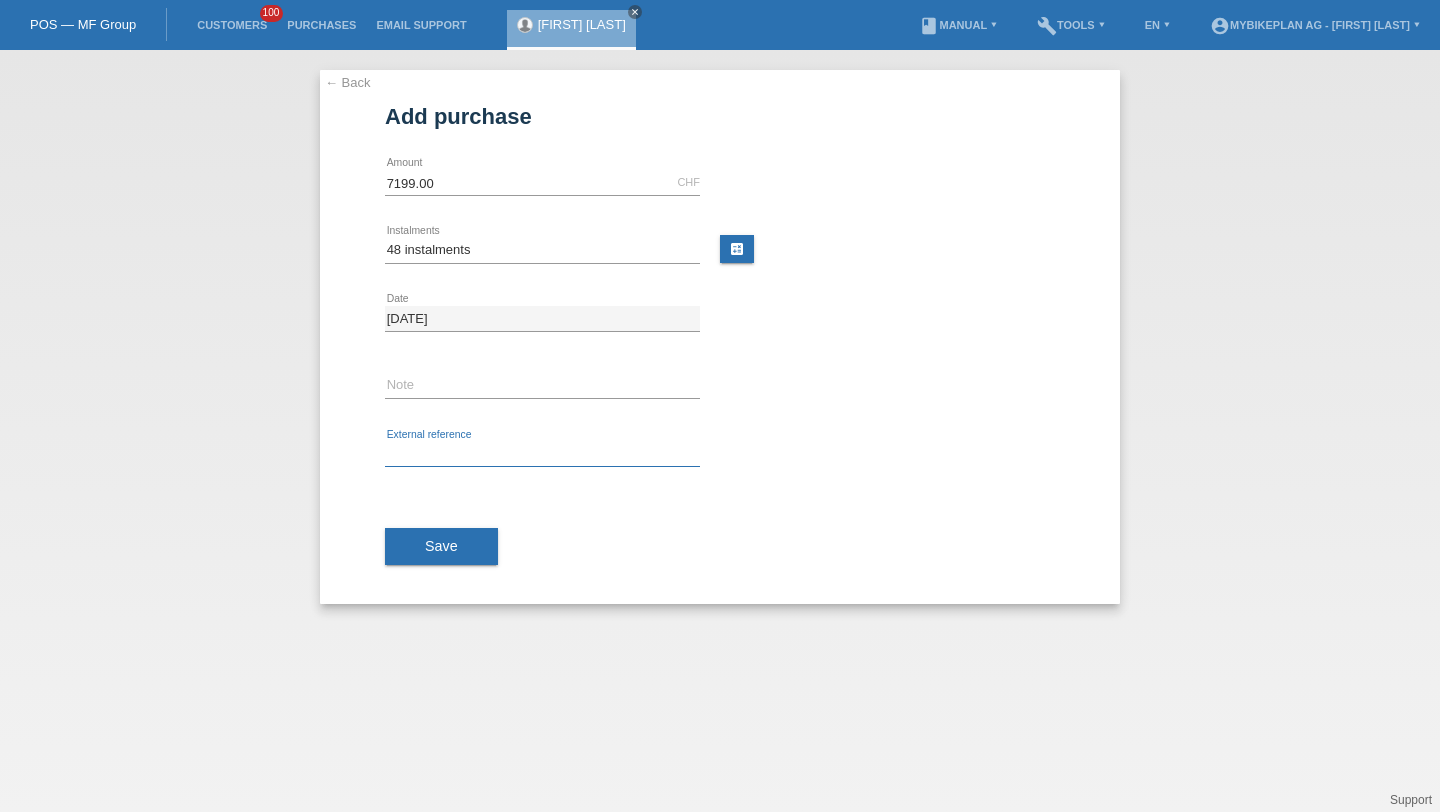 click at bounding box center [542, 454] 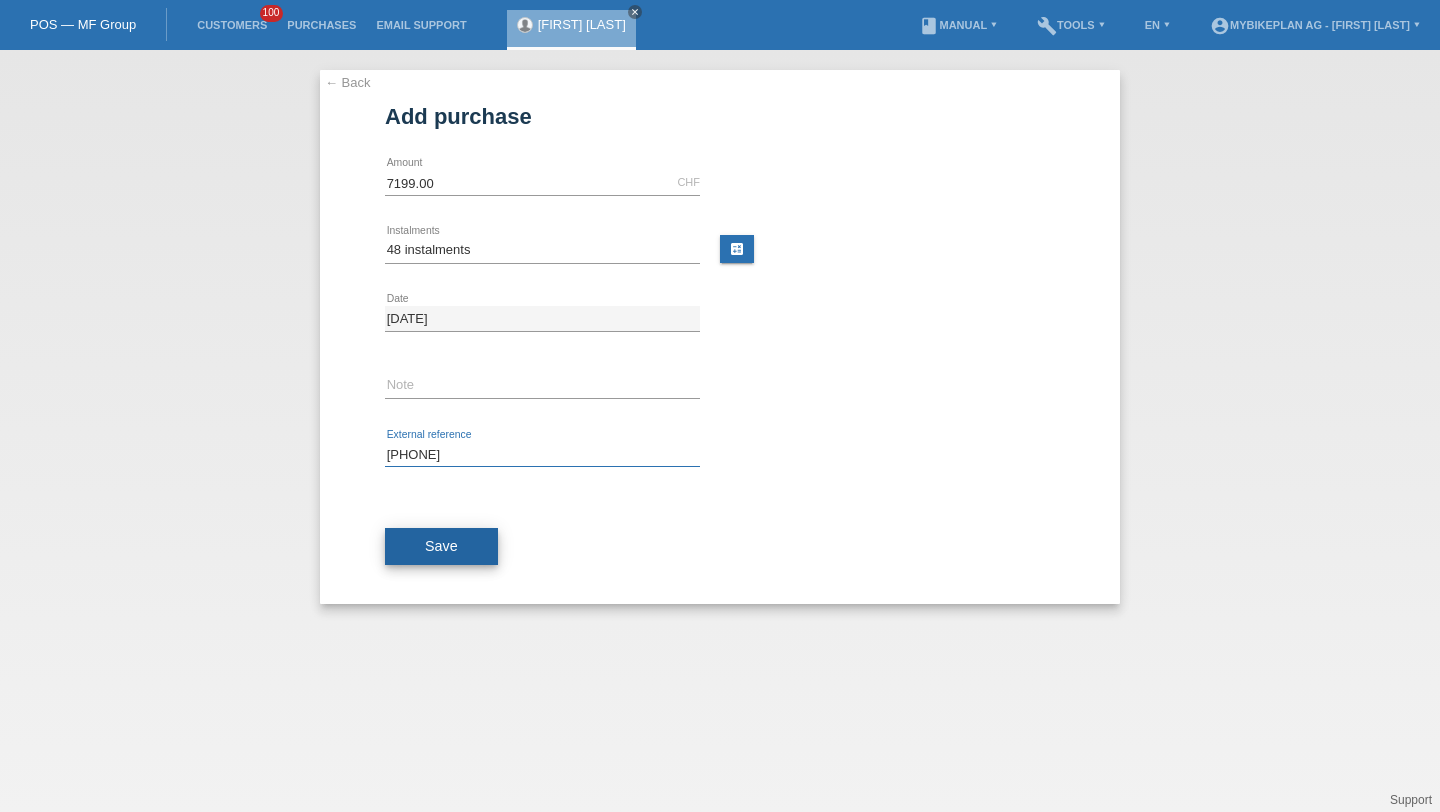 type on "41145180560" 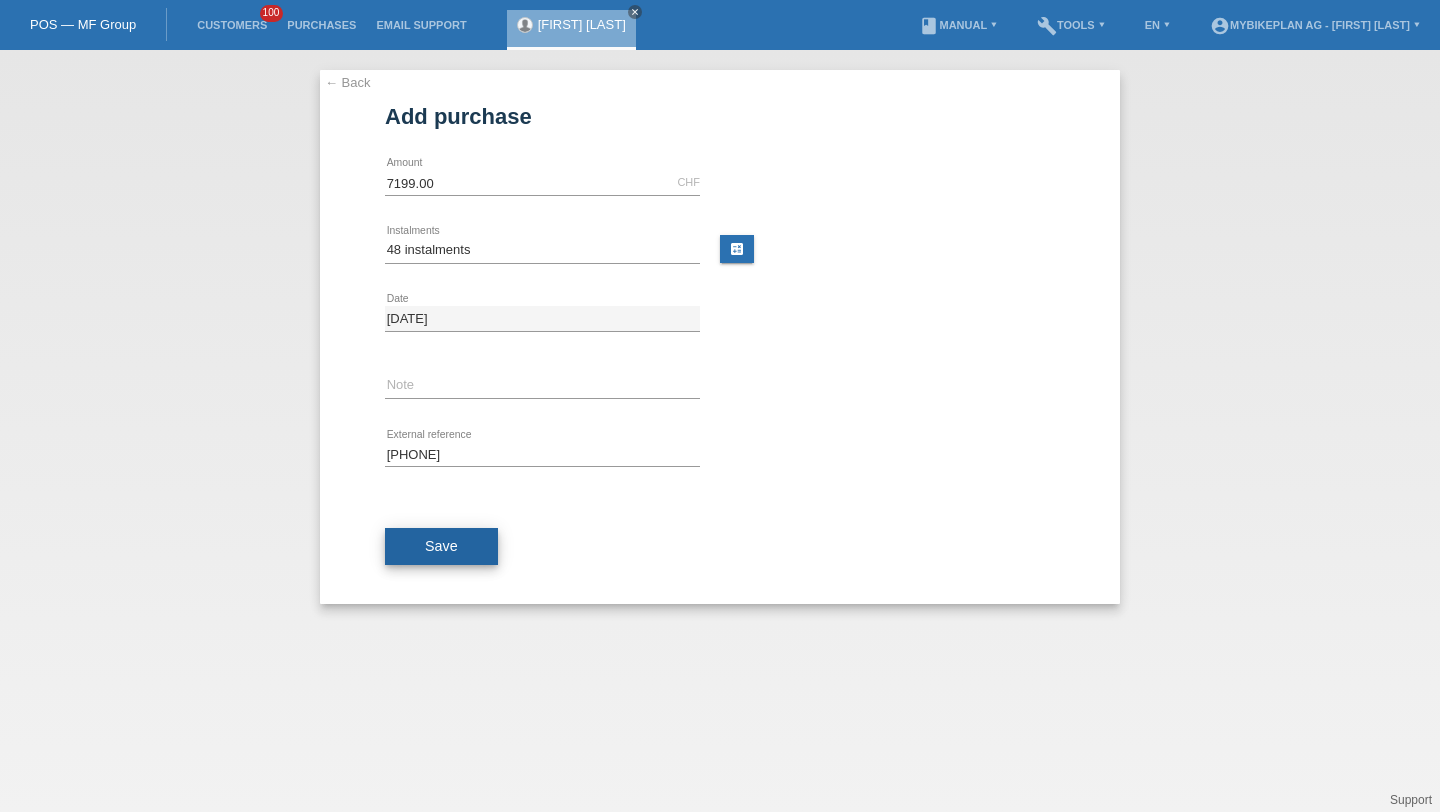 click on "Save" at bounding box center [441, 547] 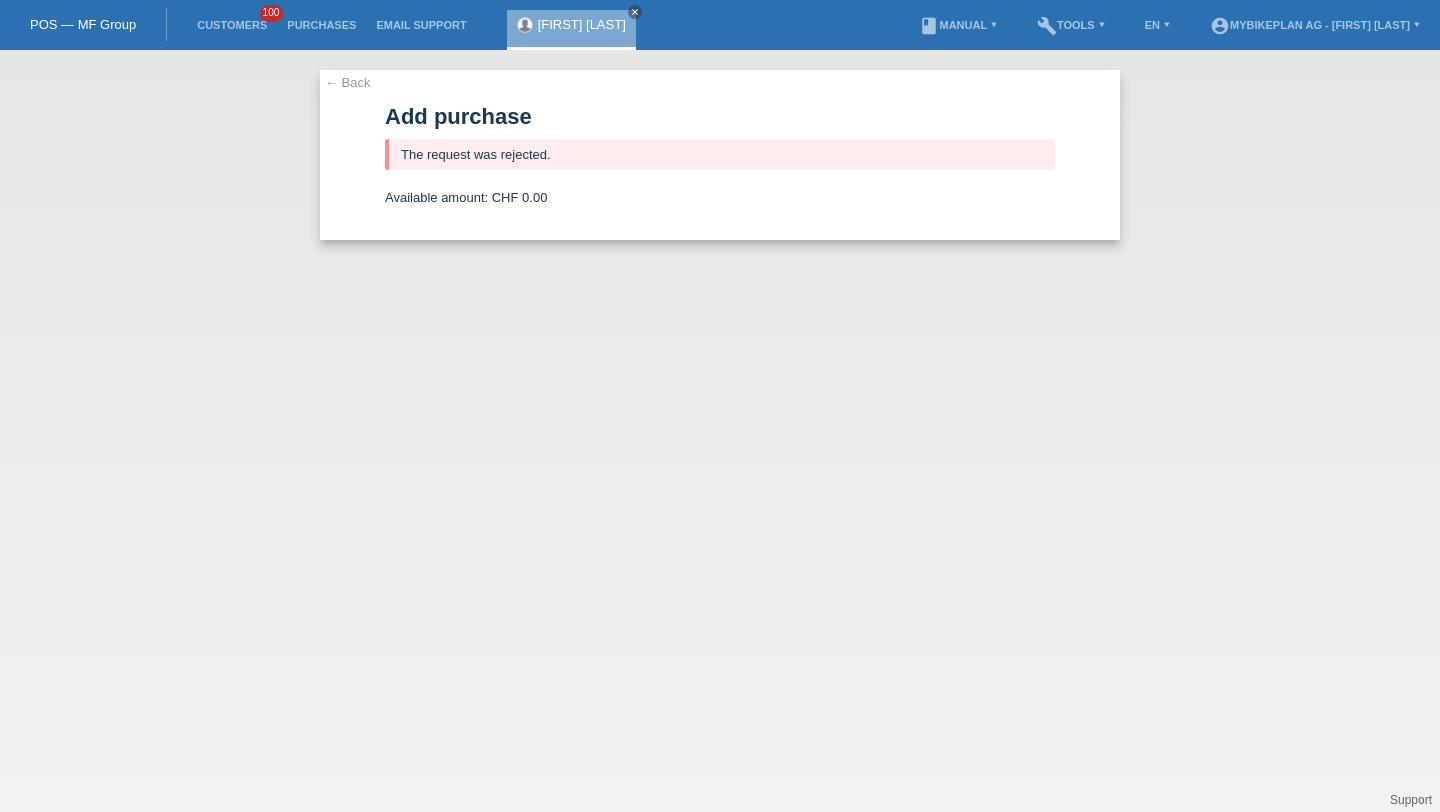 click on "Customers
100" at bounding box center (232, 25) 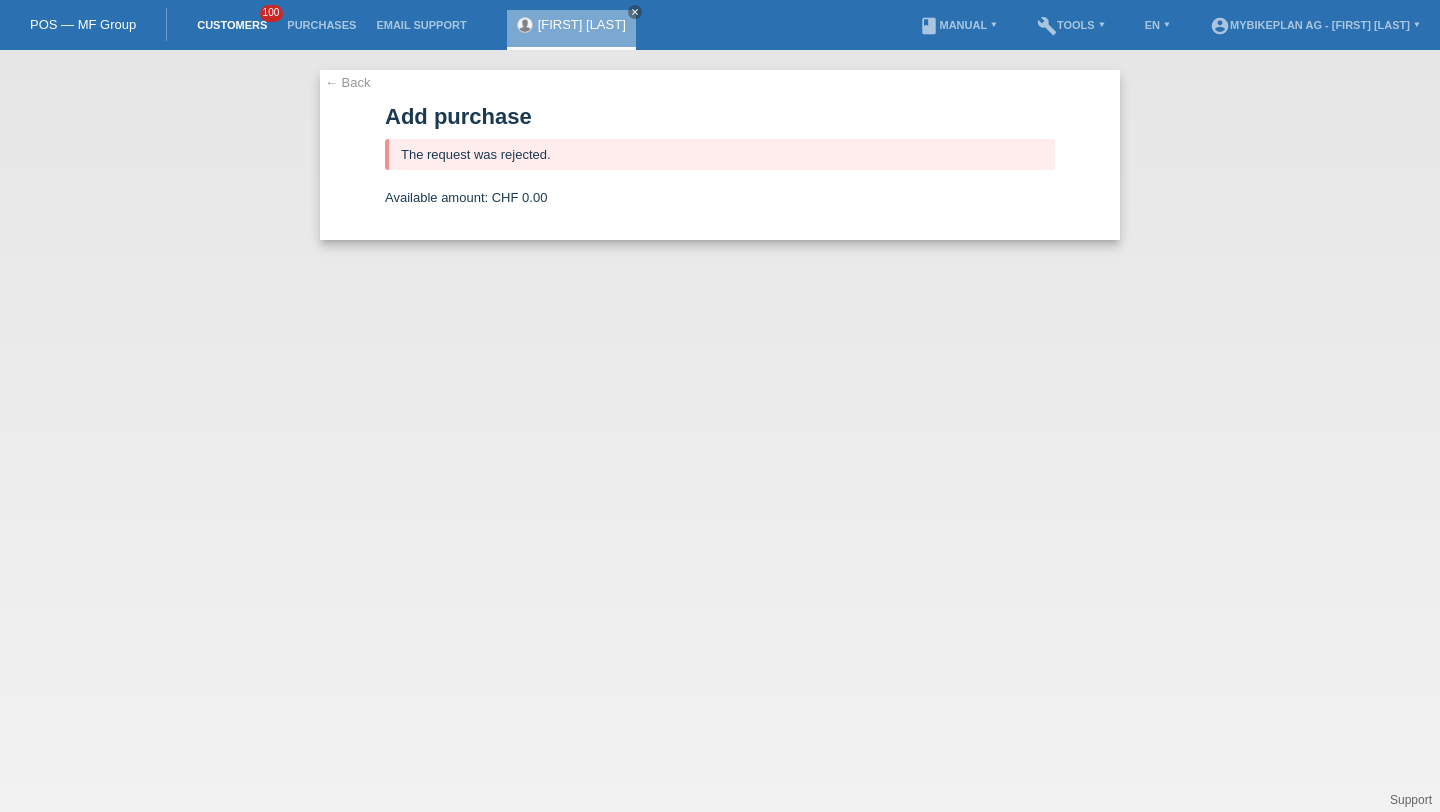 click on "Customers" at bounding box center [232, 25] 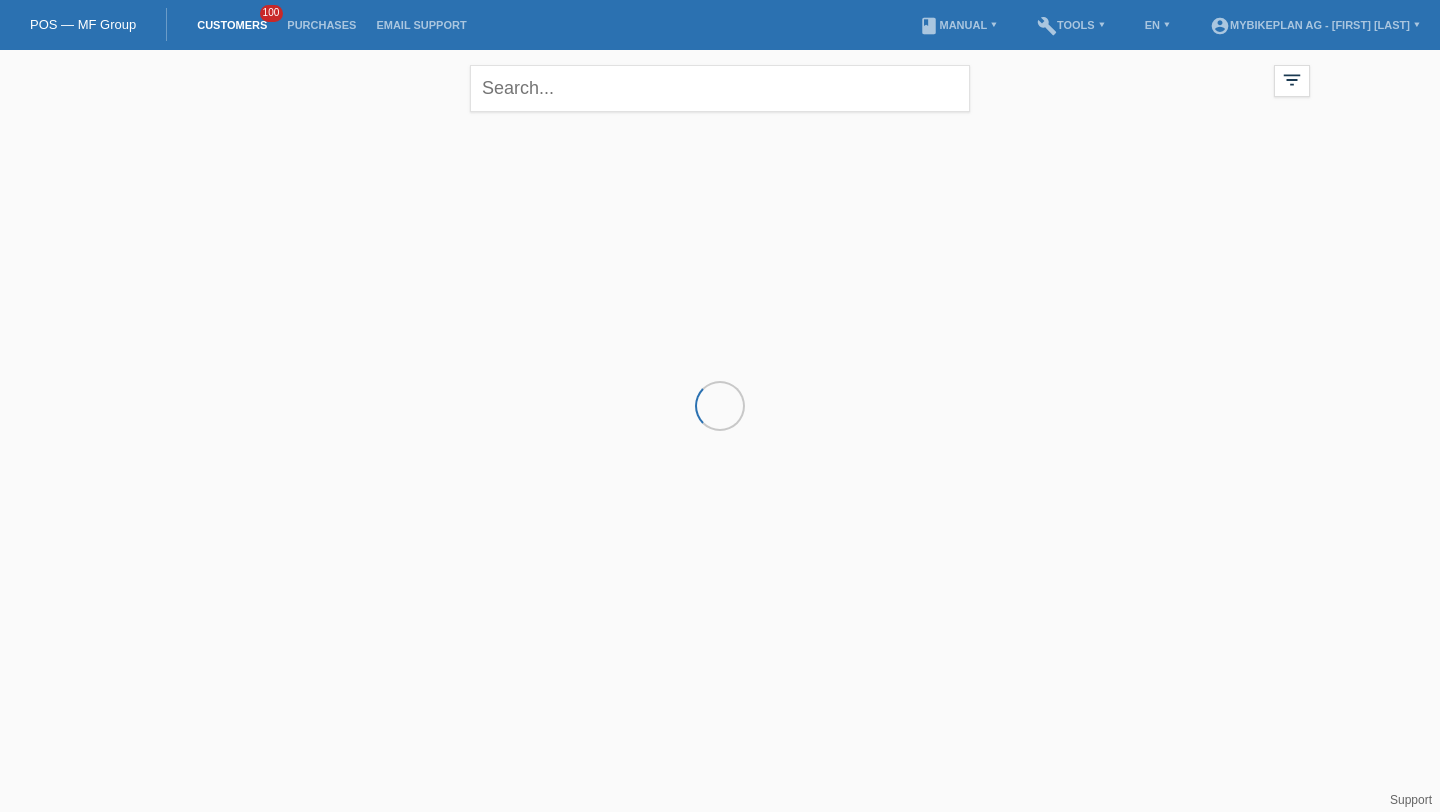 scroll, scrollTop: 0, scrollLeft: 0, axis: both 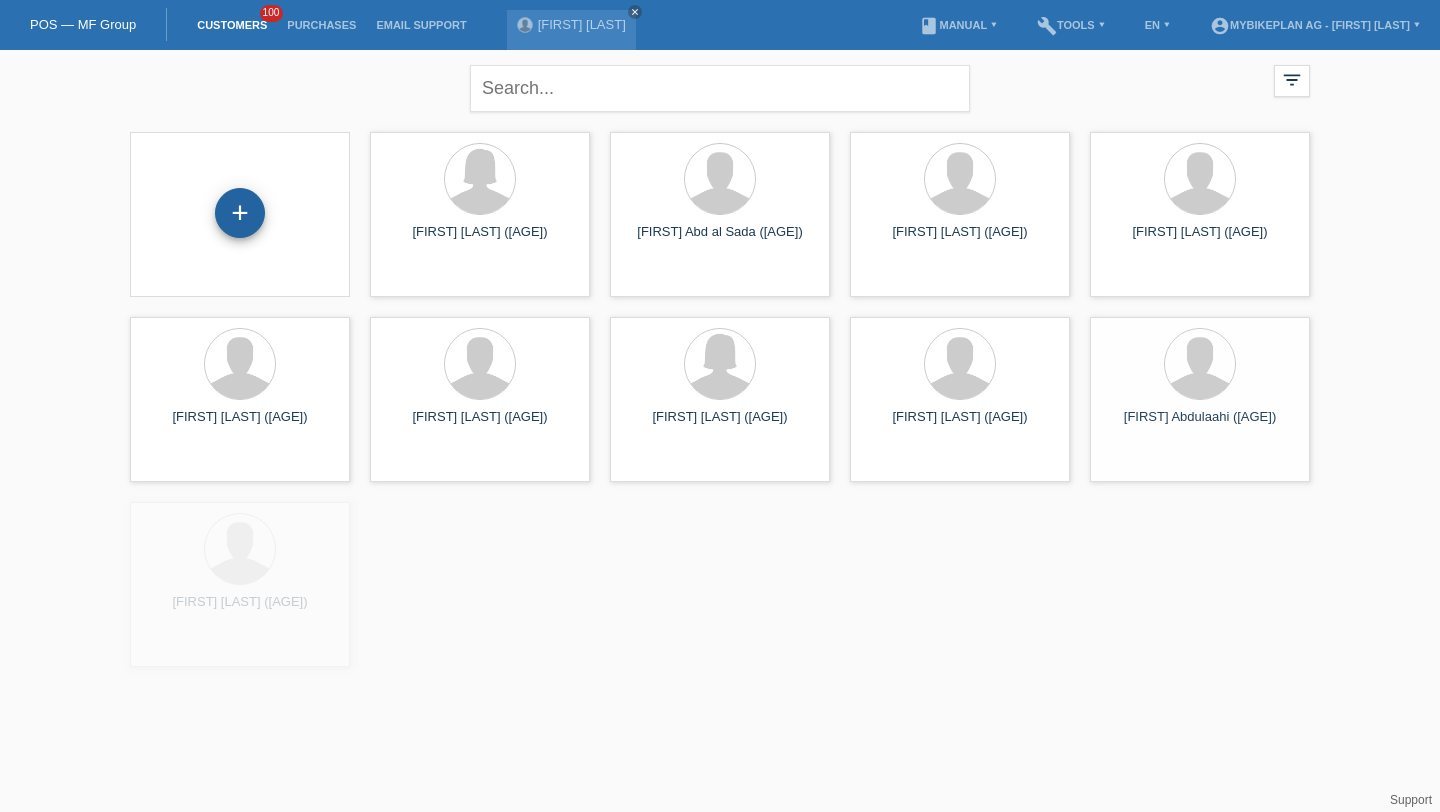 click on "+" at bounding box center (240, 213) 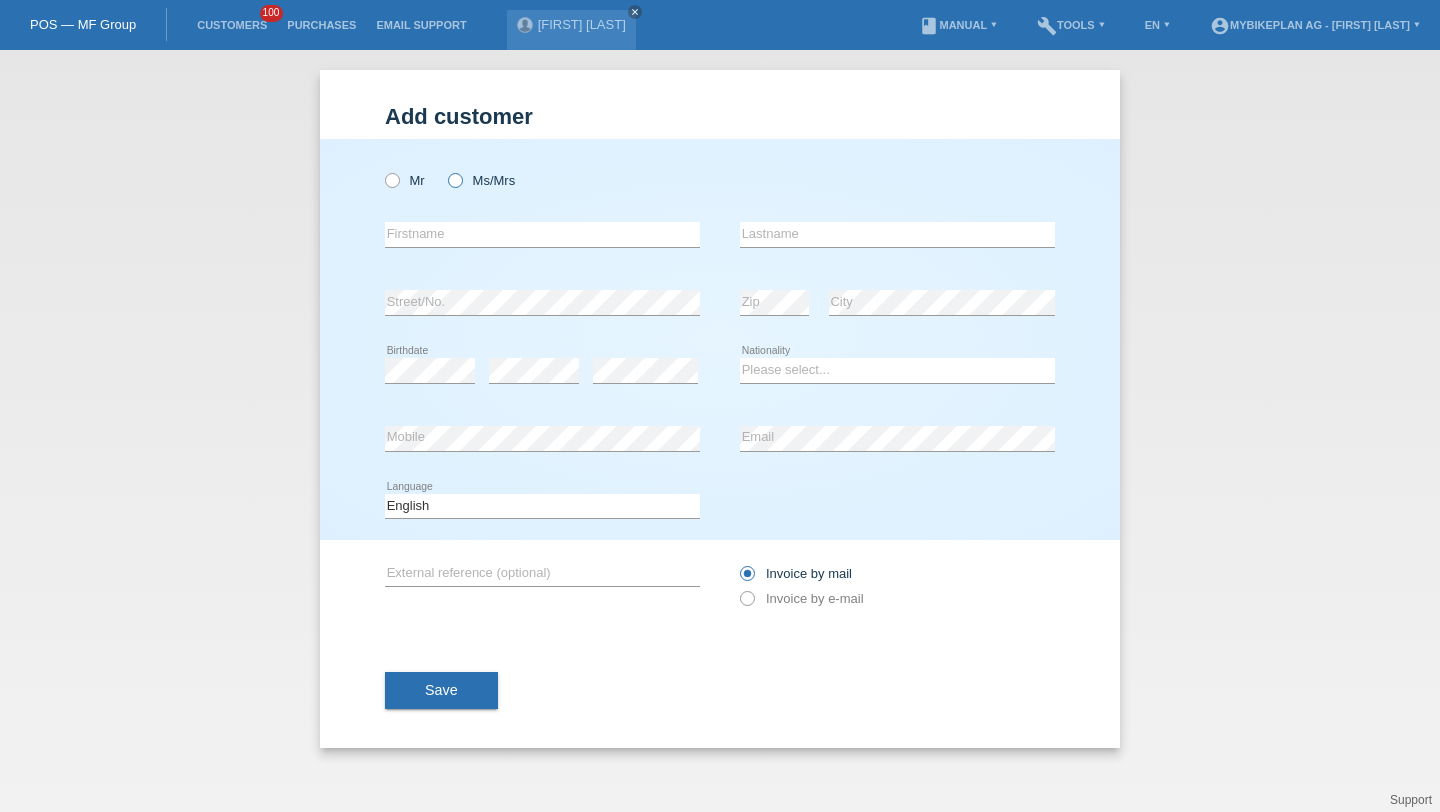 scroll, scrollTop: 0, scrollLeft: 0, axis: both 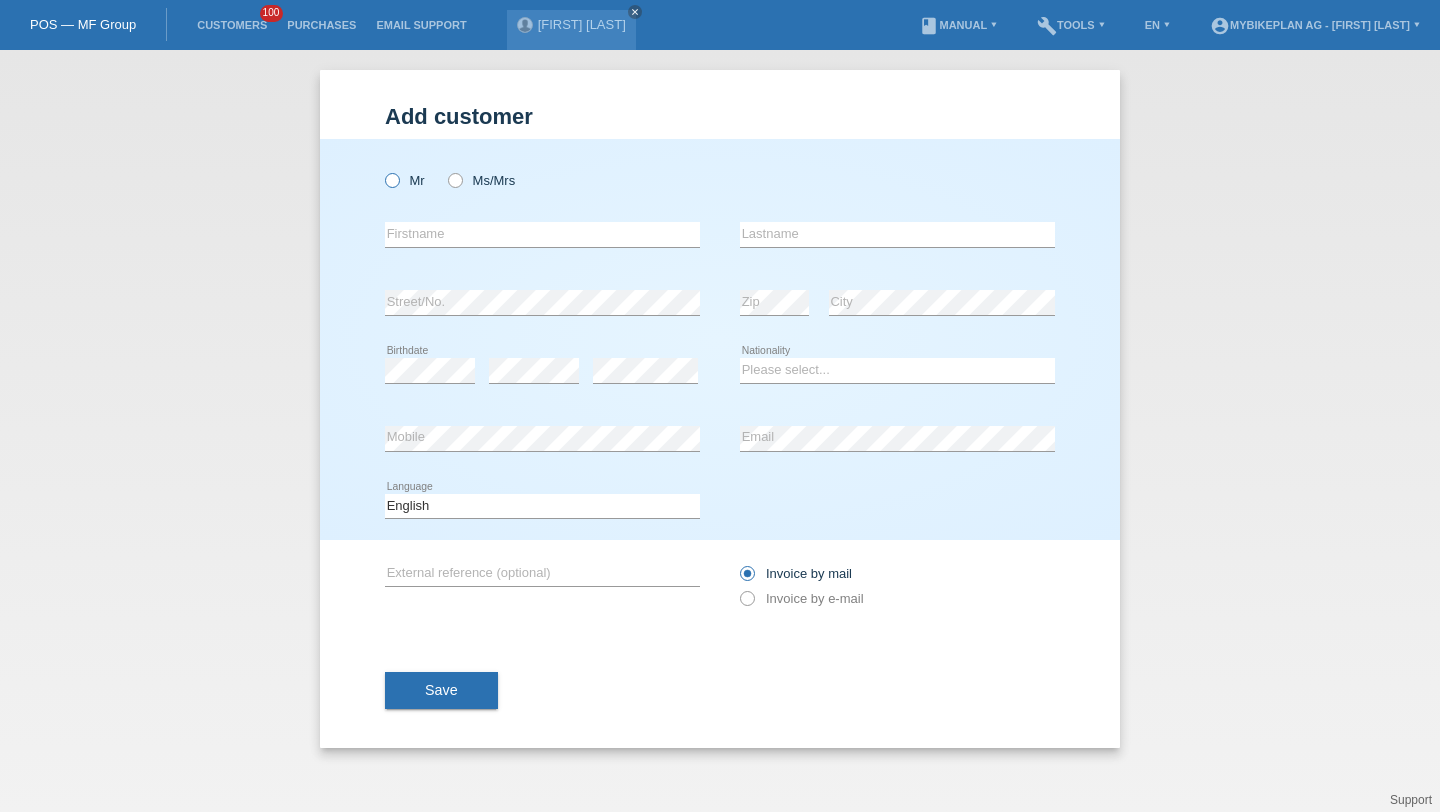 click on "Mr" at bounding box center [405, 180] 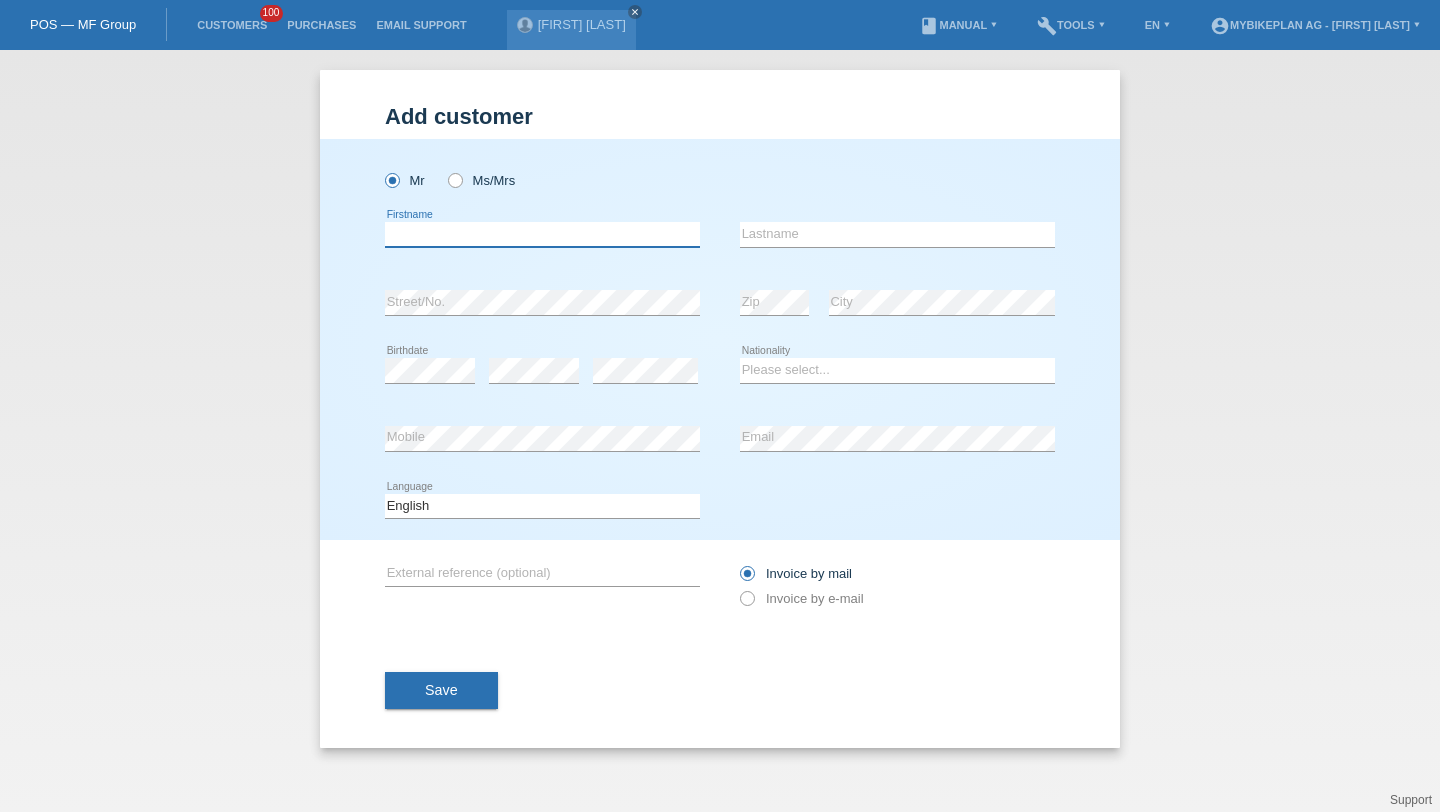 click at bounding box center [542, 234] 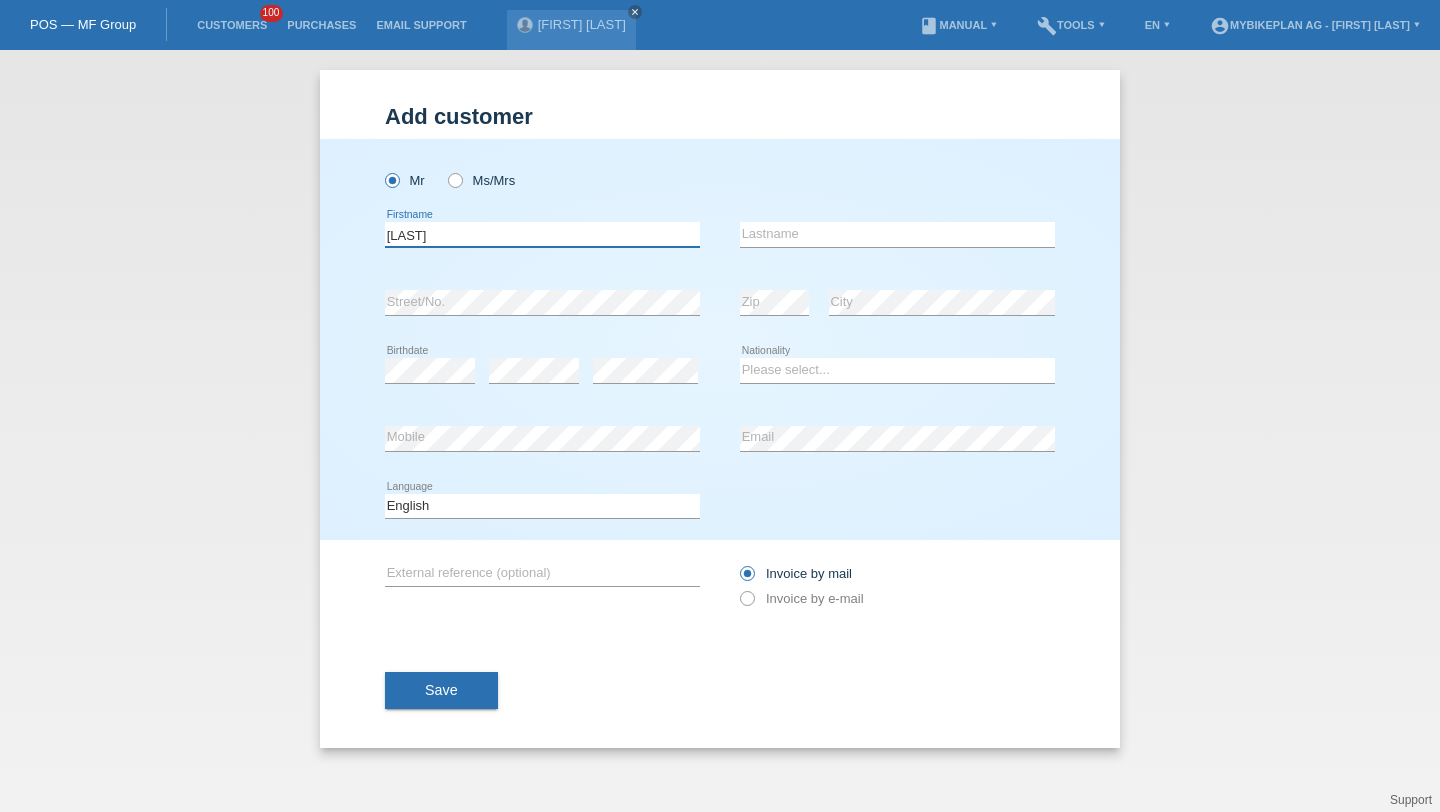 type on "[LAST]" 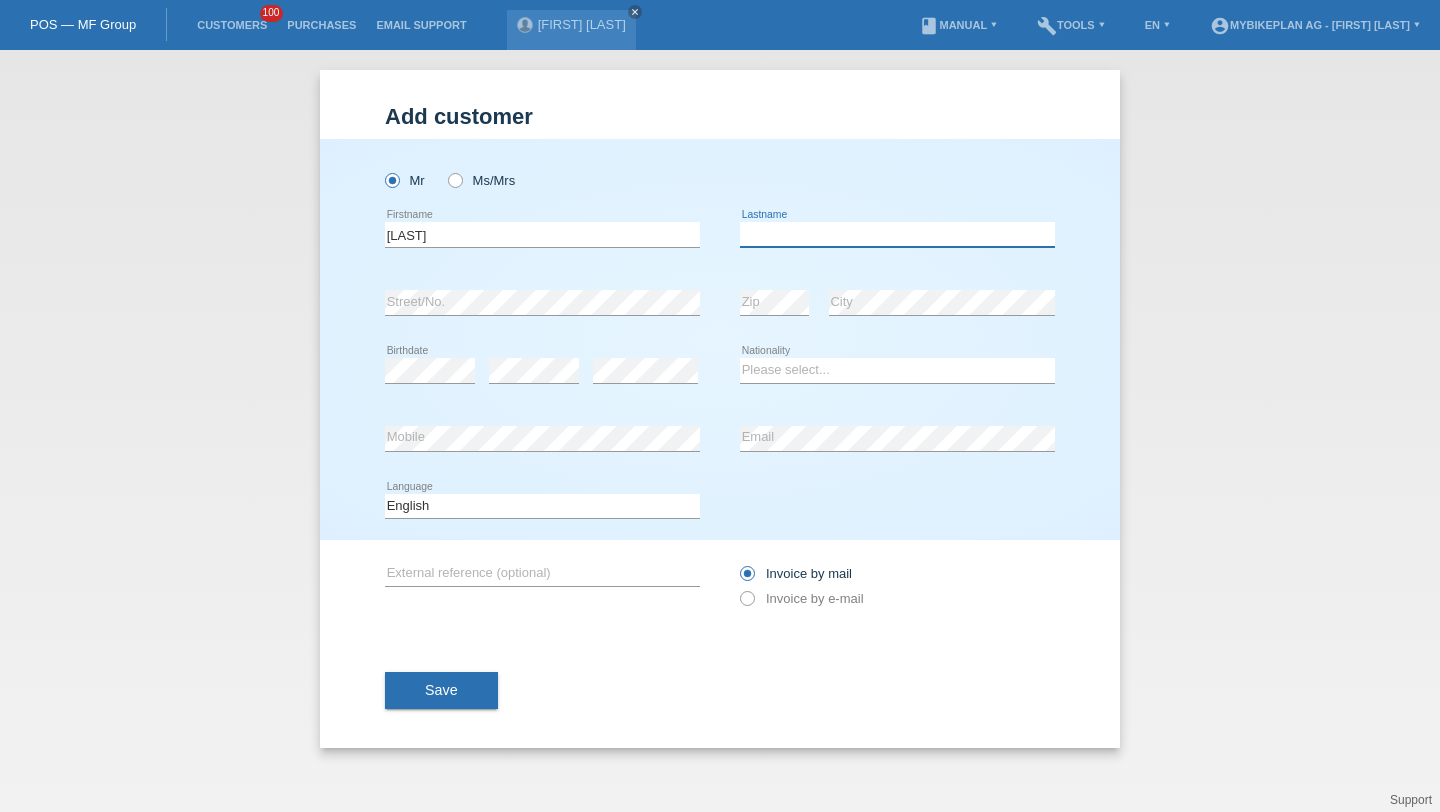 paste on "[LAST]" 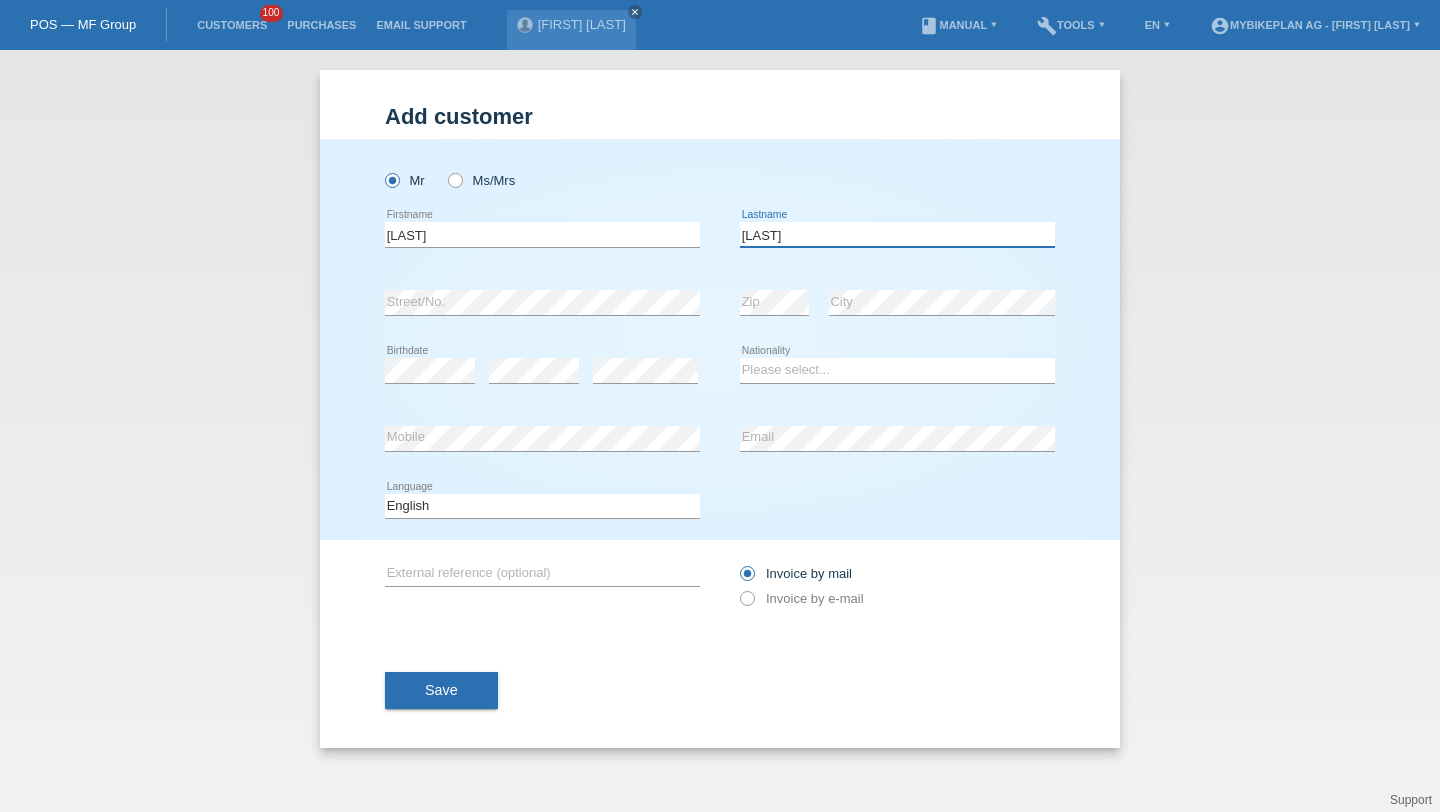 type on "[LAST]" 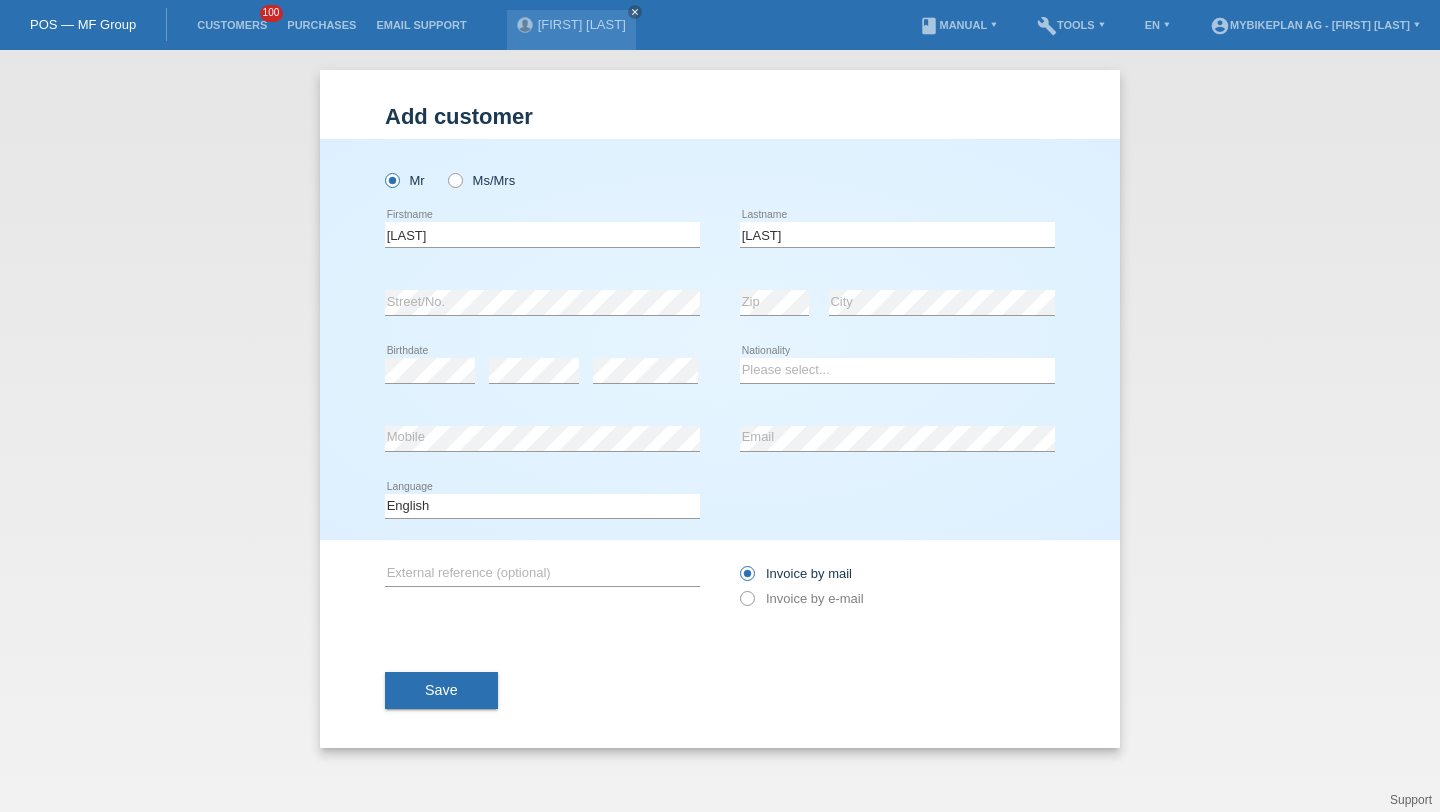 click on "error" at bounding box center [645, 371] 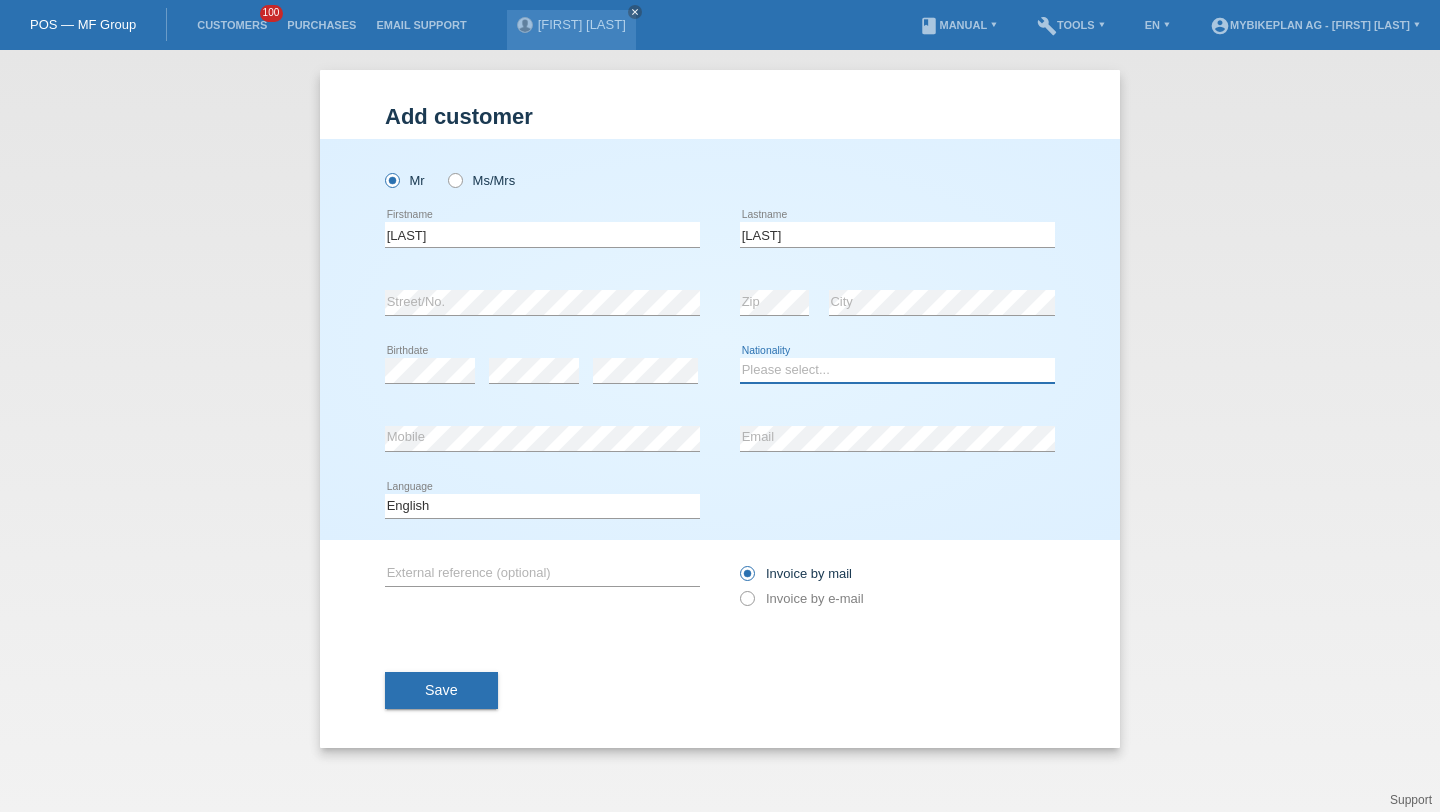 click on "Please select...
Switzerland
Austria
Germany
Liechtenstein
------------
Afghanistan
Åland Islands
Albania
Algeria
American Samoa Andorra Angola Anguilla Antarctica Antigua and Barbuda Argentina Armenia" at bounding box center (897, 370) 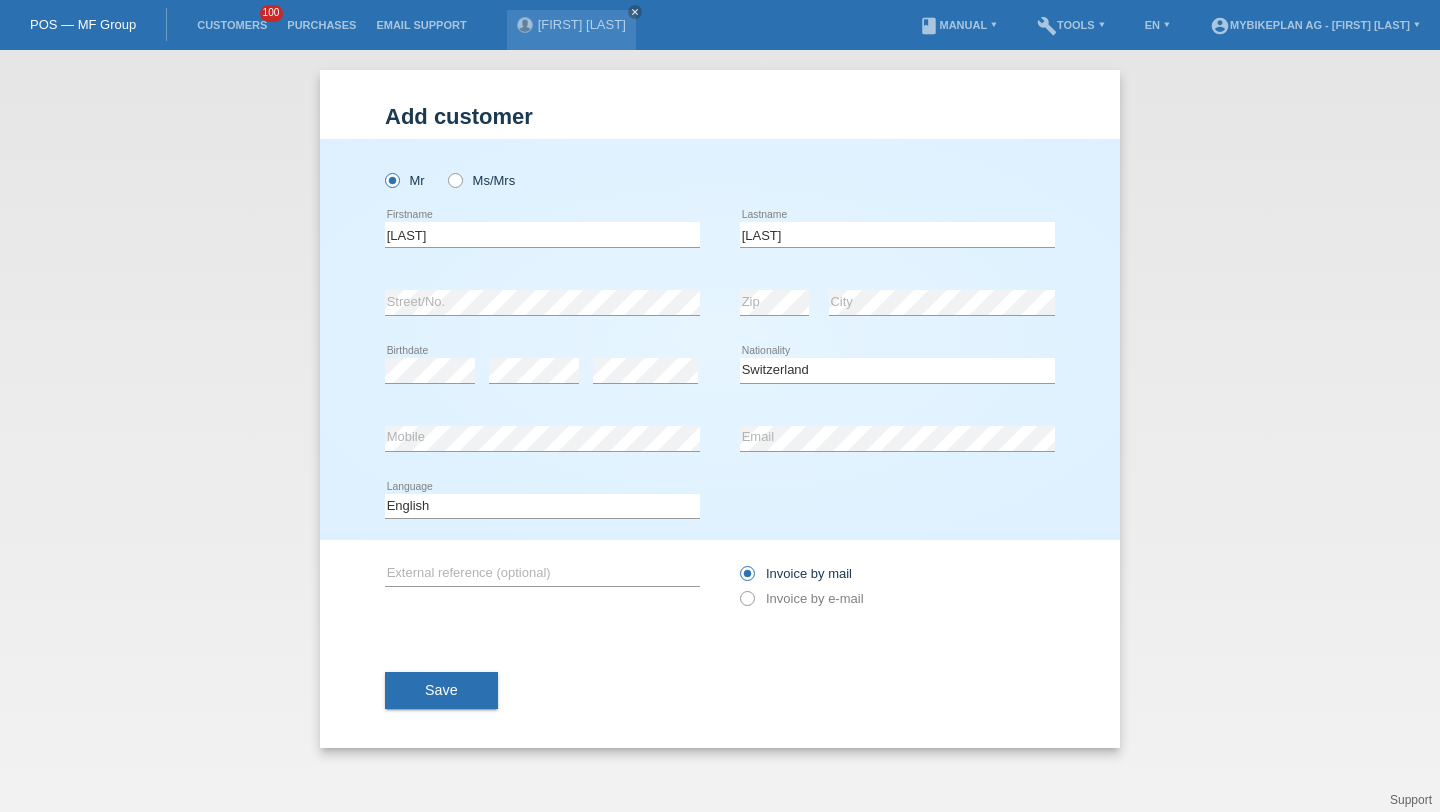 click on "error
[EMAIL]" at bounding box center [897, 439] 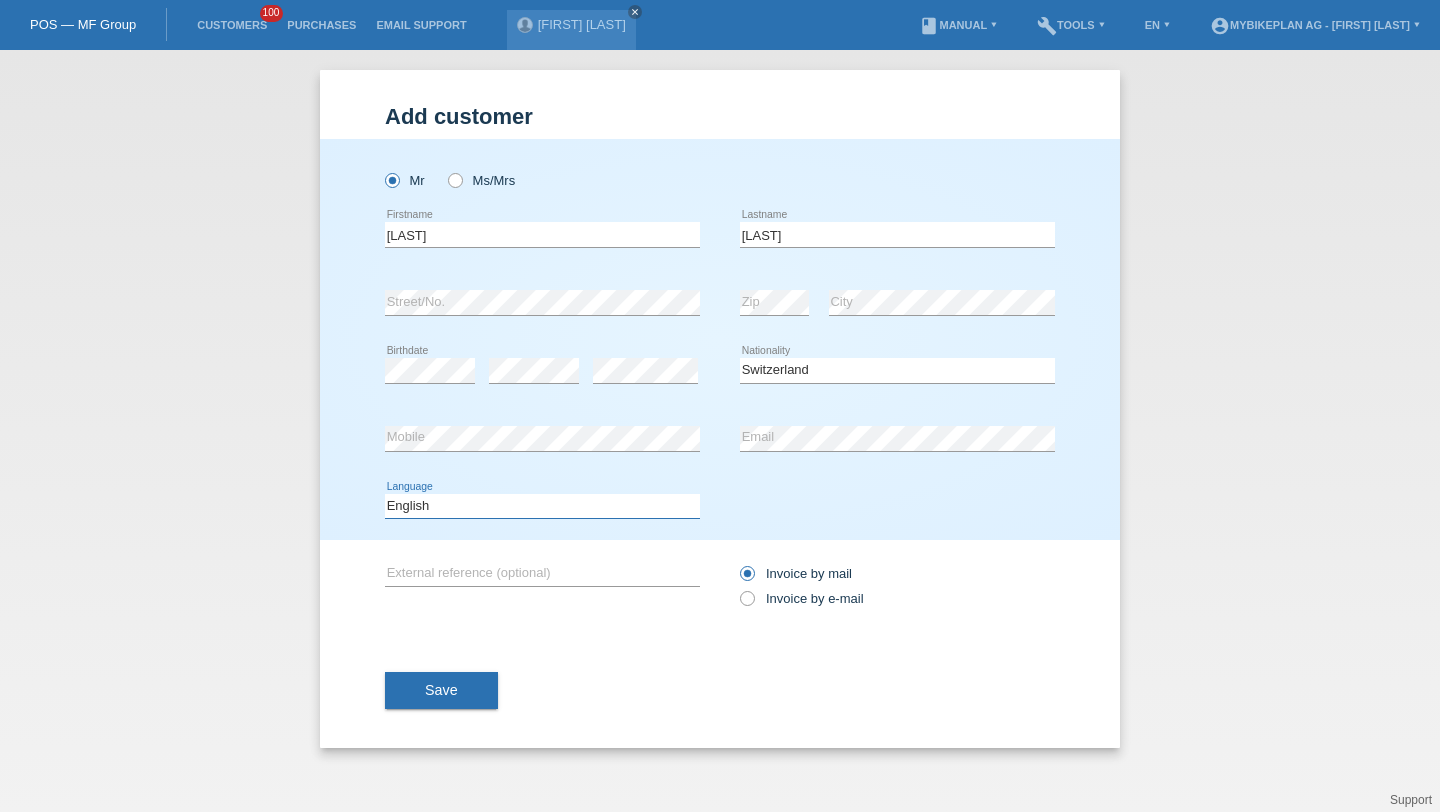 click on "Deutsch
Français
Italiano
English" at bounding box center [542, 506] 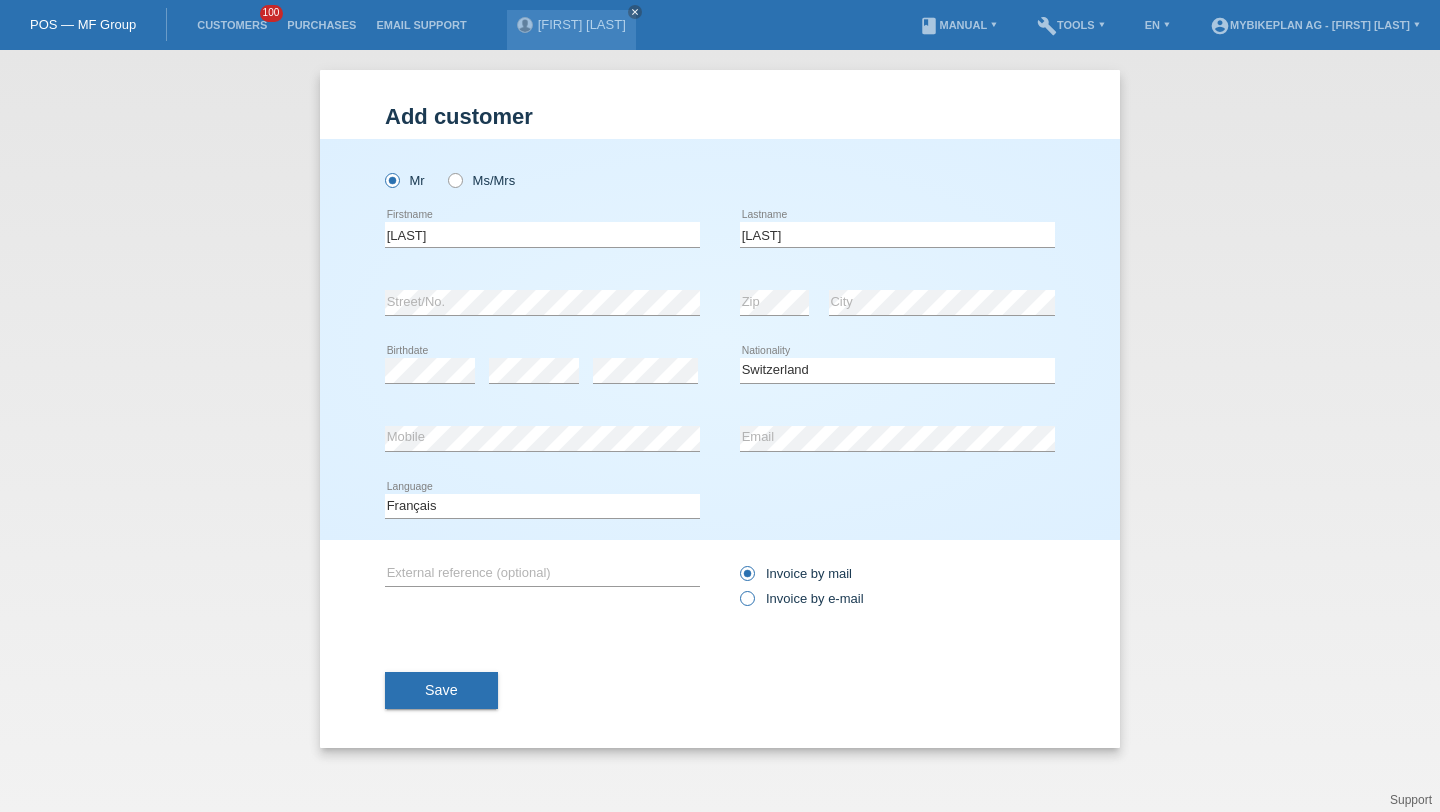 click on "Invoice by e-mail" at bounding box center [802, 598] 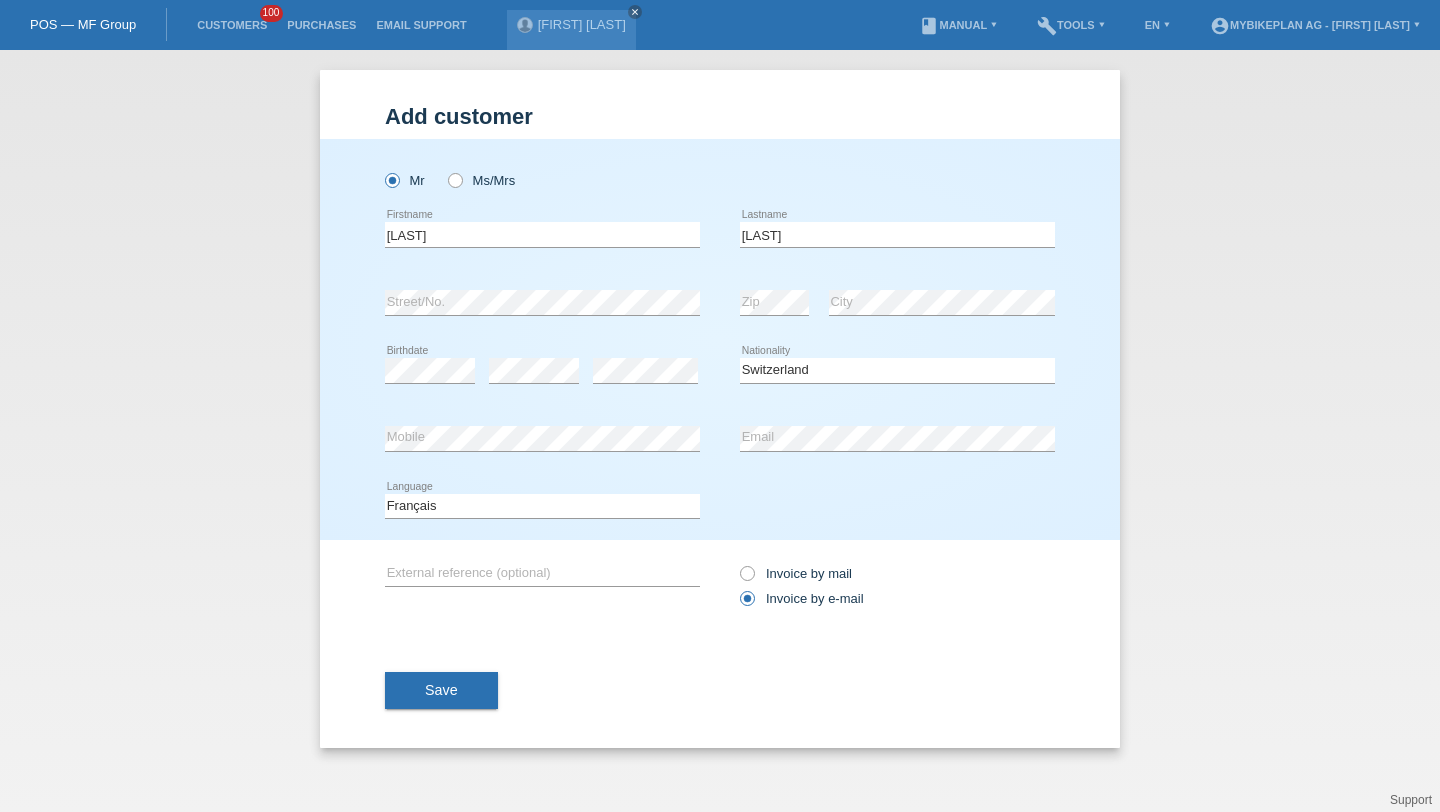 click on "Save" at bounding box center [441, 691] 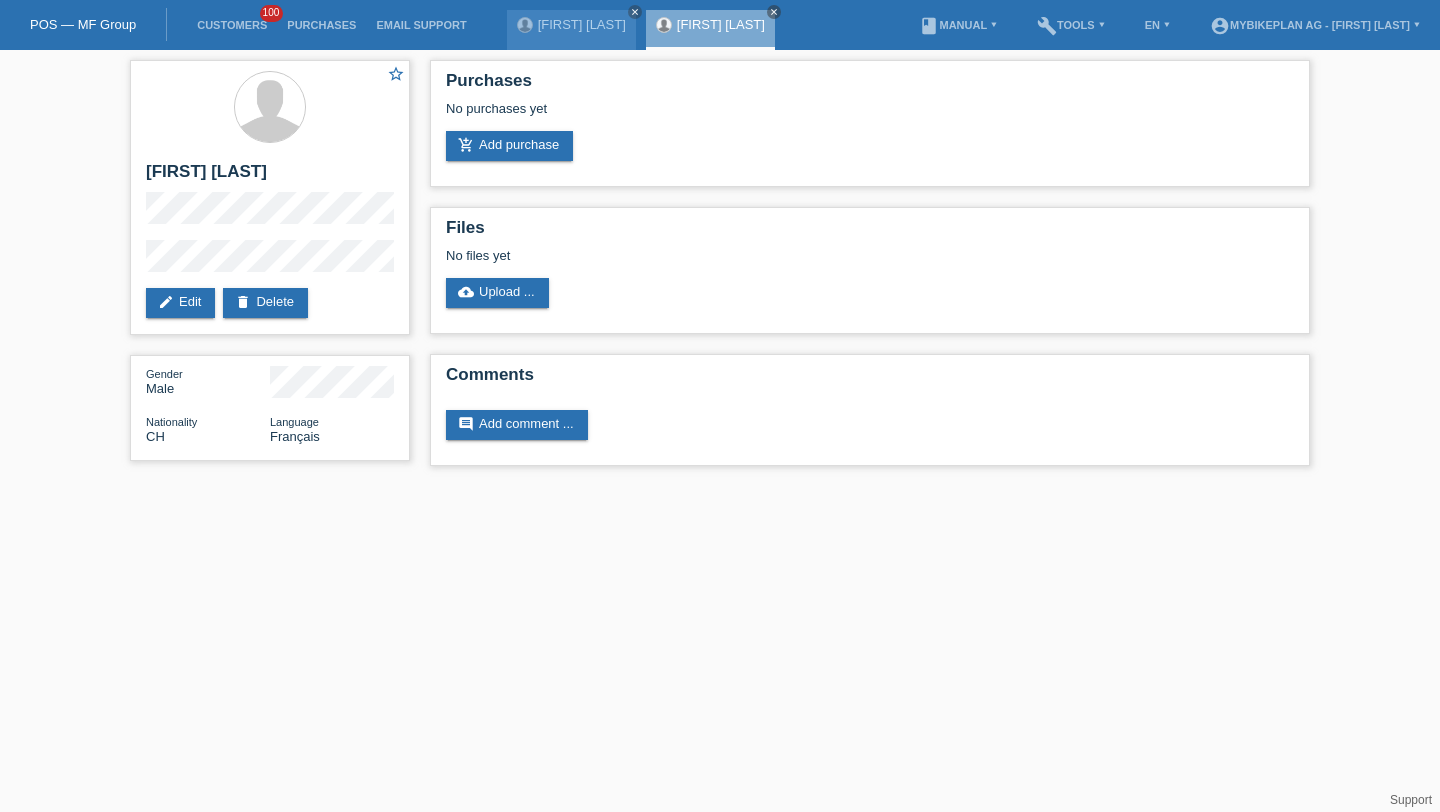 scroll, scrollTop: 0, scrollLeft: 0, axis: both 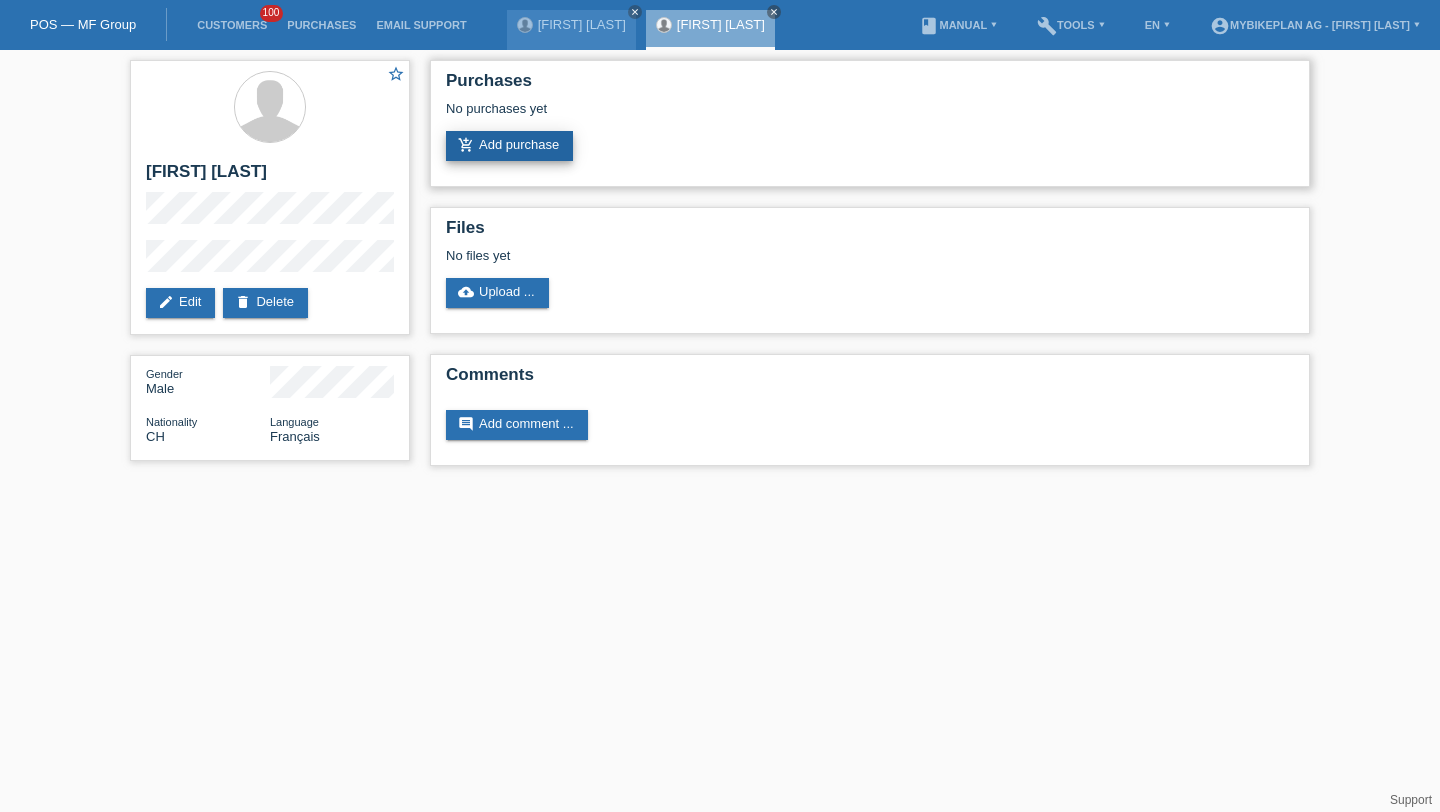 click on "add_shopping_cart  Add purchase" at bounding box center [509, 146] 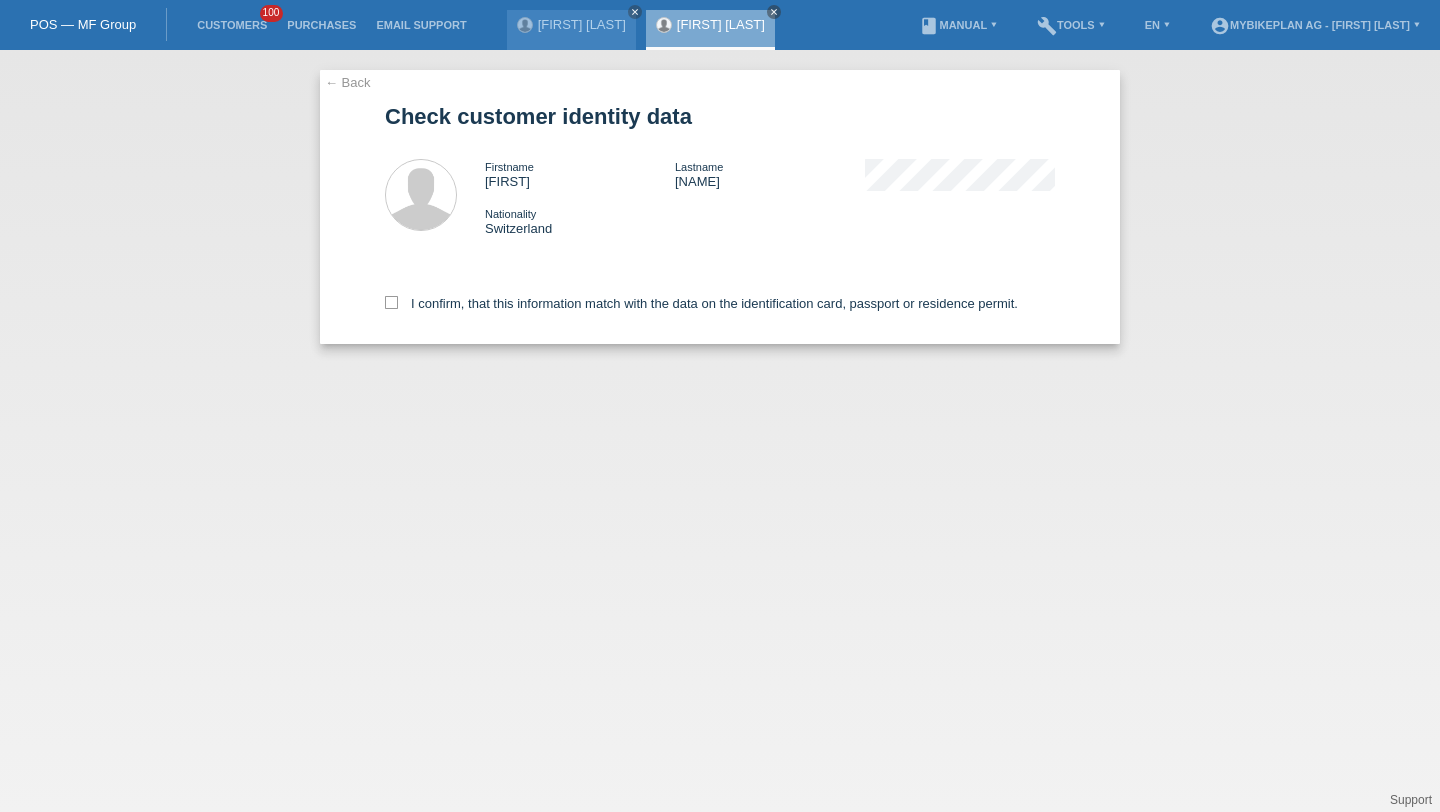 scroll, scrollTop: 0, scrollLeft: 0, axis: both 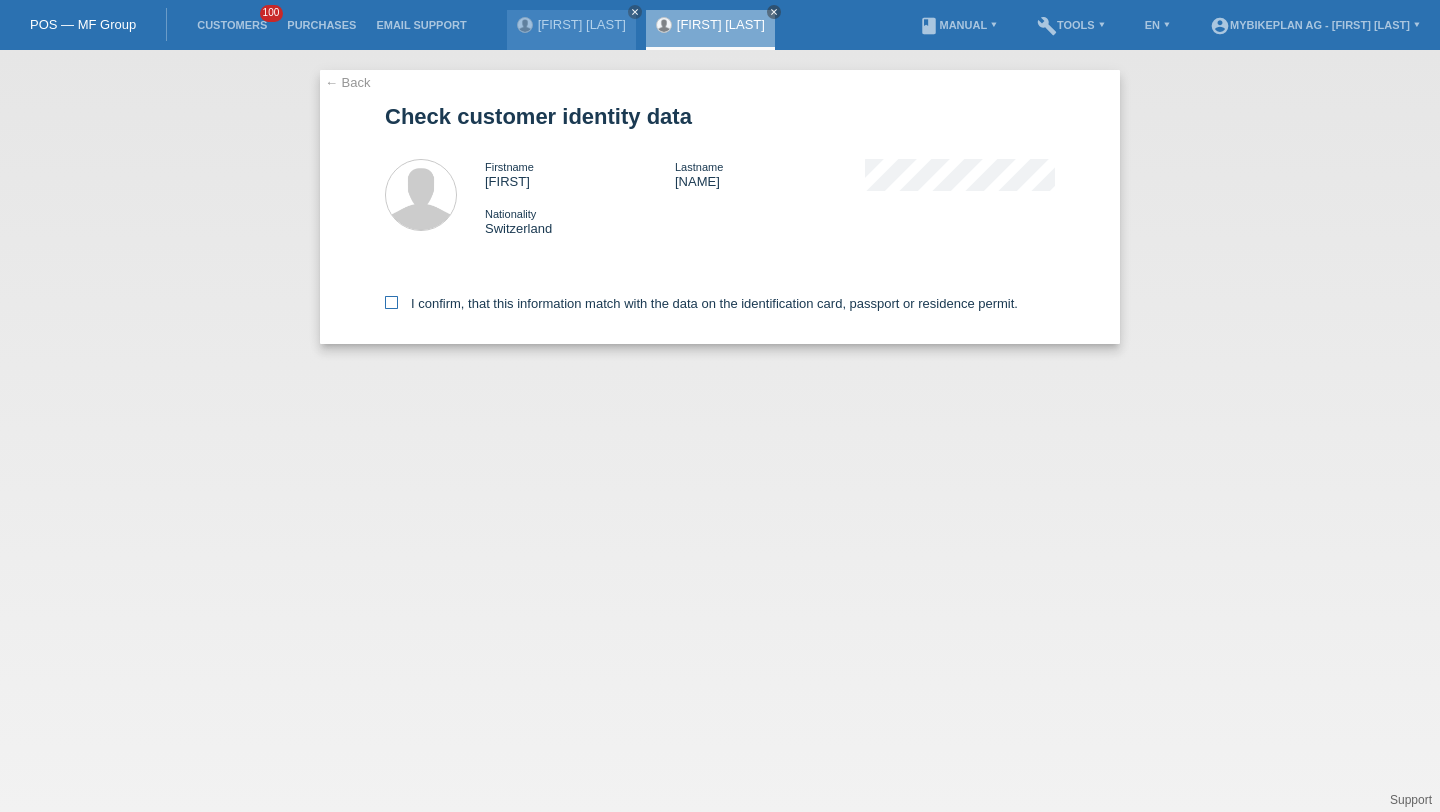 click on "I confirm, that this information match with the data on the identification card, passport or residence permit." at bounding box center (701, 303) 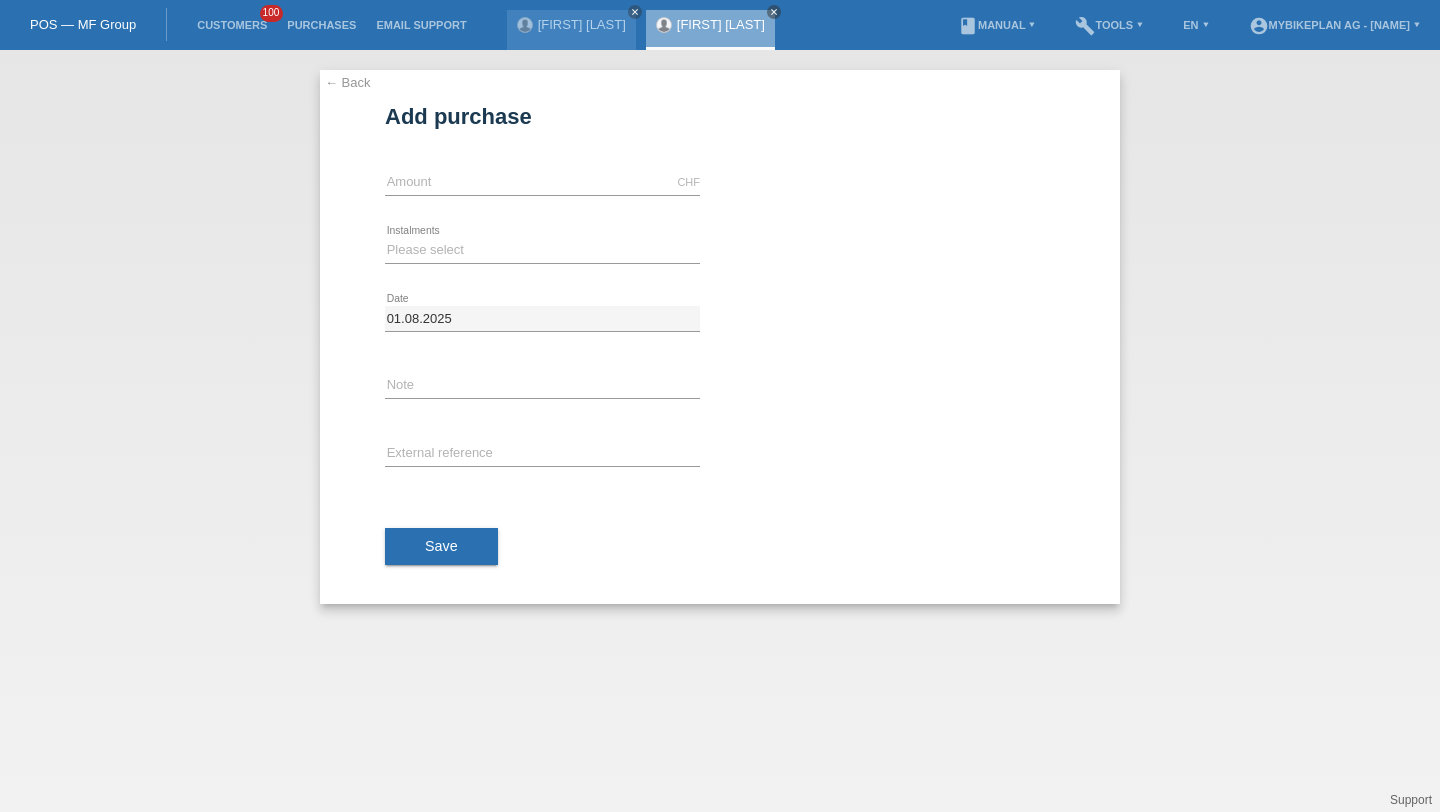 scroll, scrollTop: 0, scrollLeft: 0, axis: both 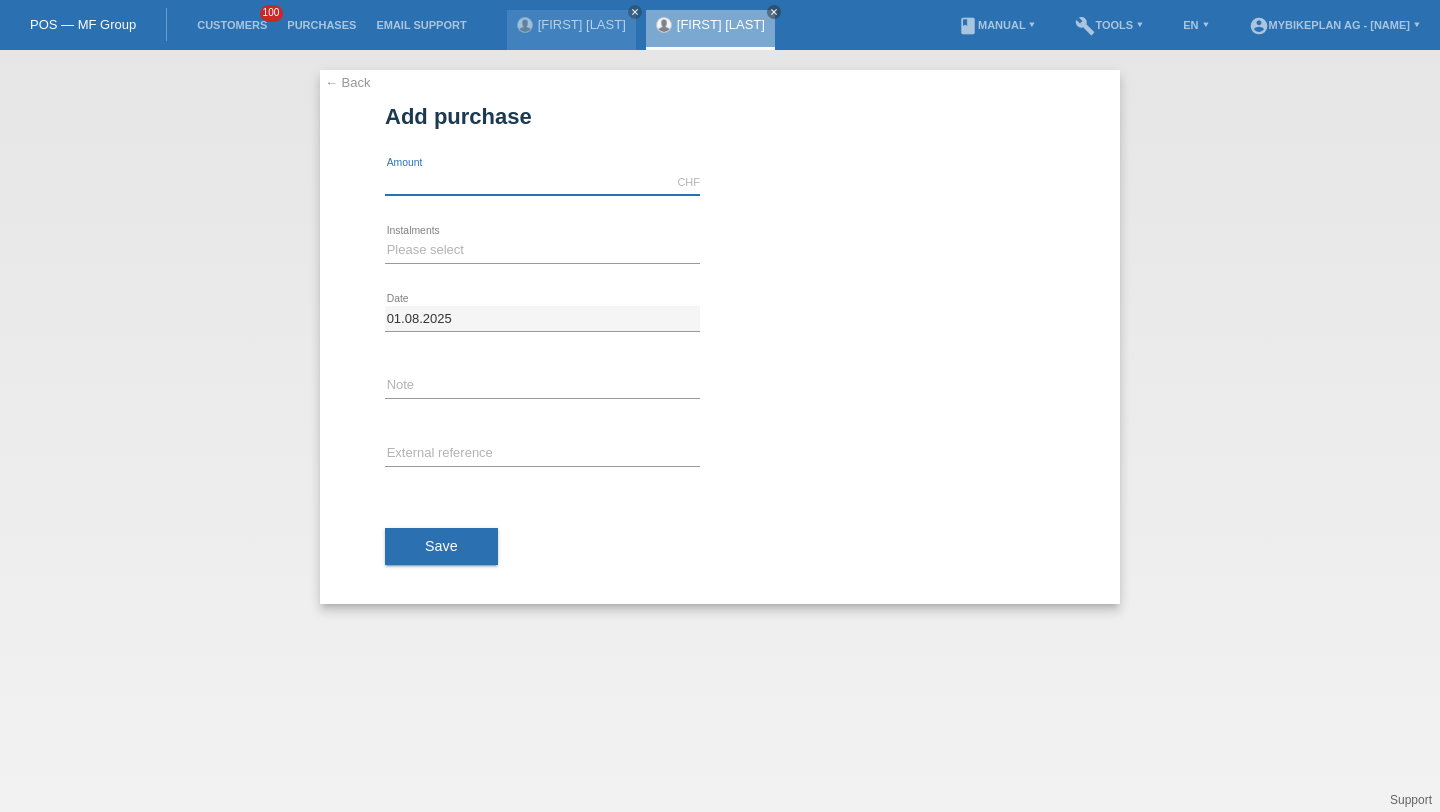 click at bounding box center [542, 182] 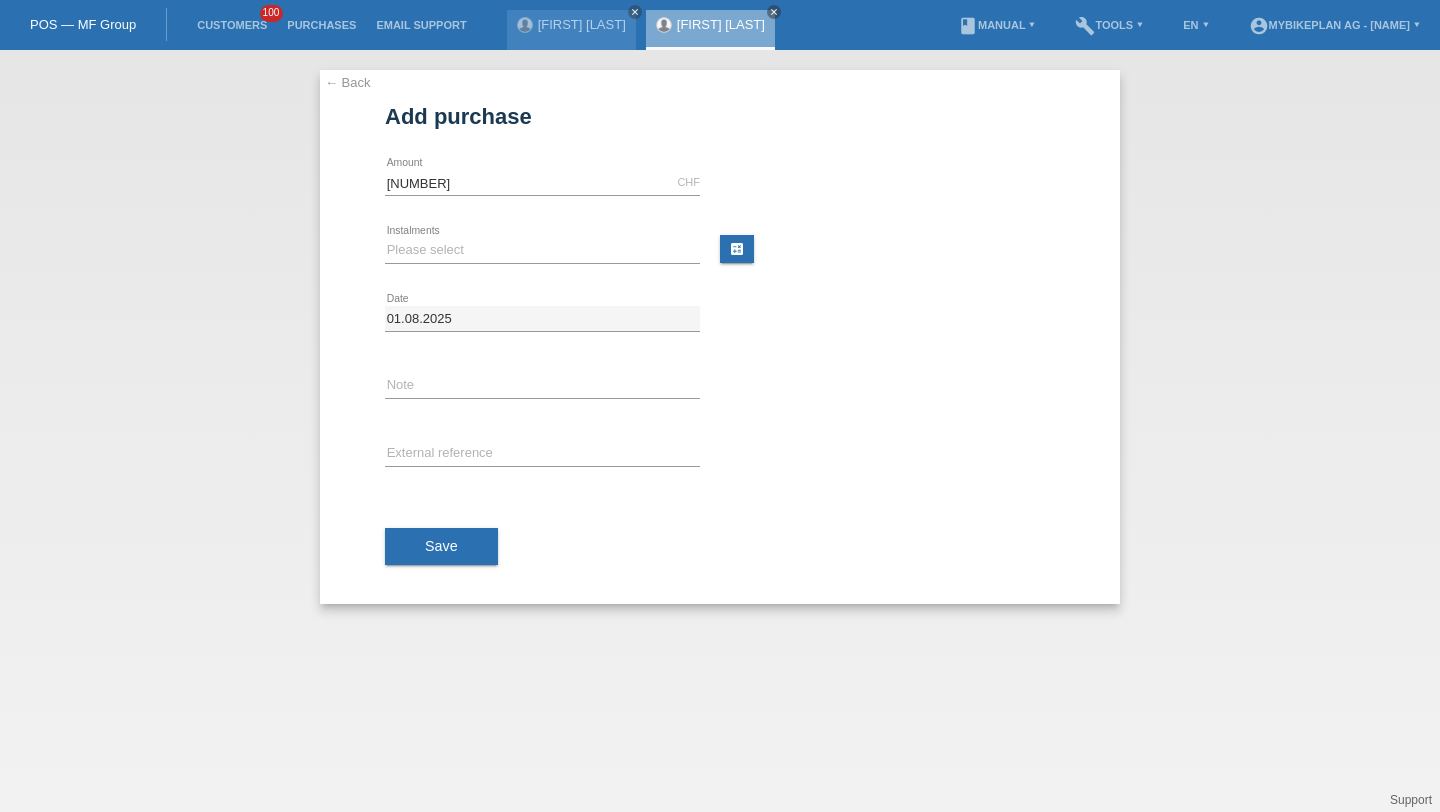 type on "4490.00" 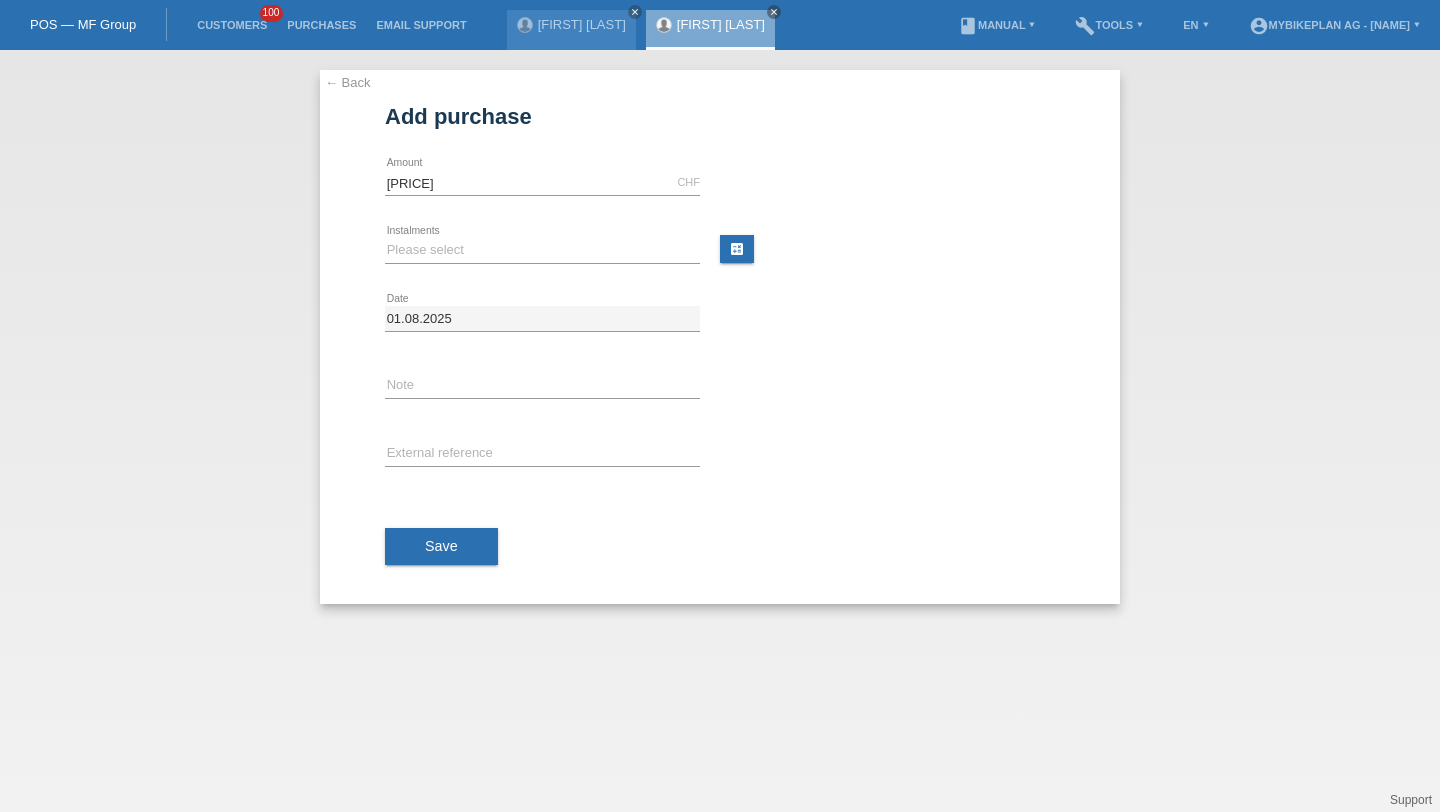 click on "Please select
6 instalments
12 instalments
18 instalments
24 instalments
36 instalments
48 instalments
error
Instalments" at bounding box center [542, 251] 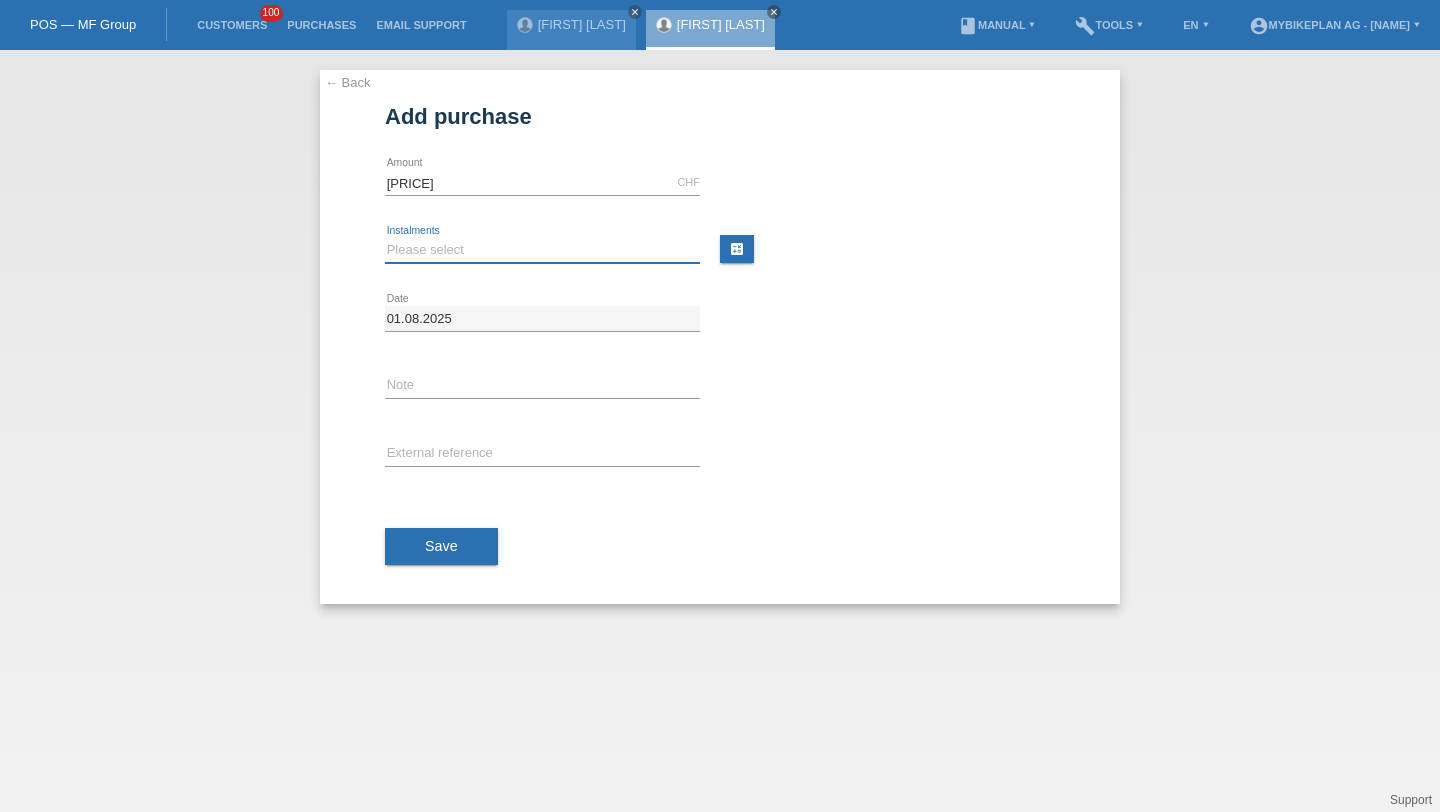 click on "Please select
6 instalments
12 instalments
18 instalments
24 instalments
36 instalments
48 instalments" at bounding box center (542, 250) 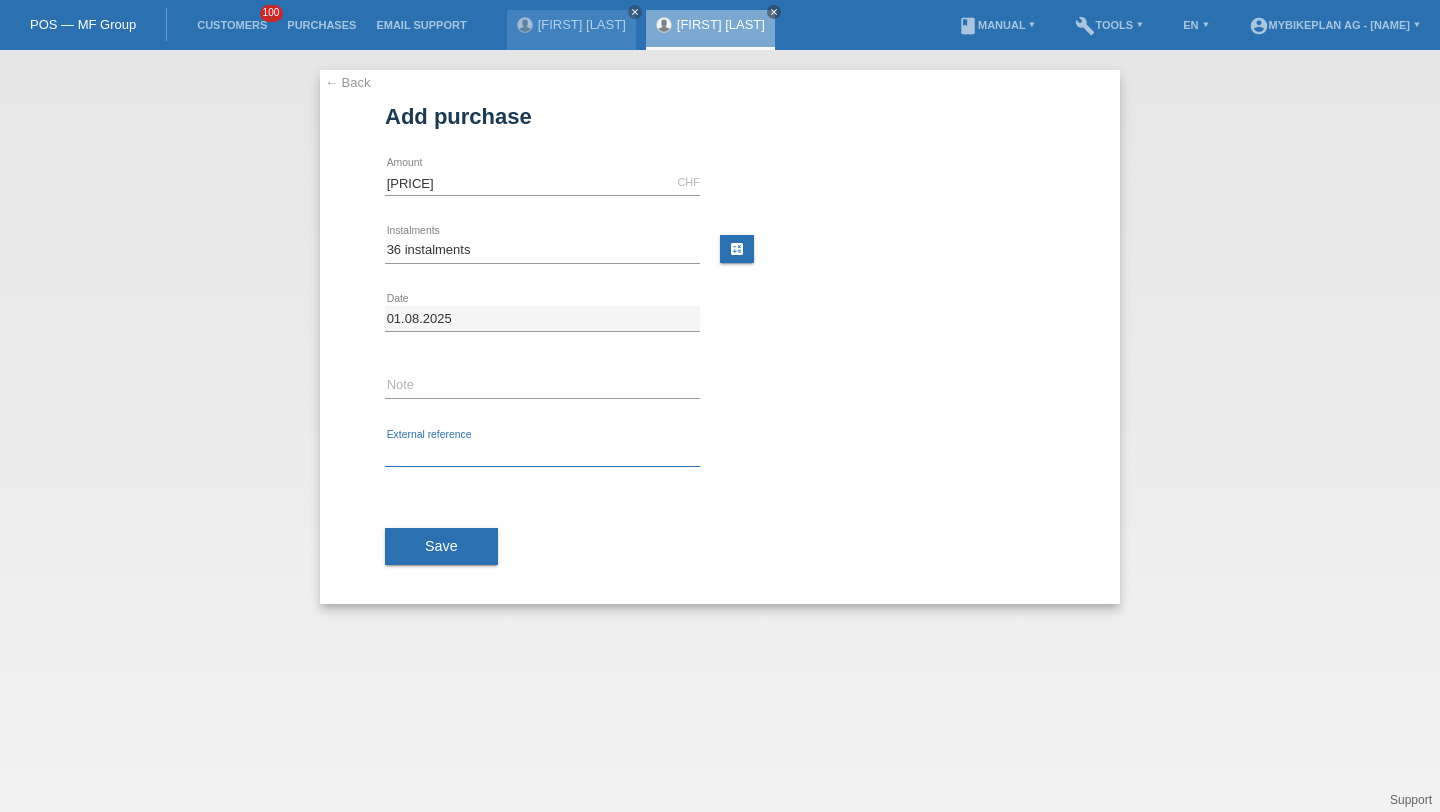 click at bounding box center (542, 454) 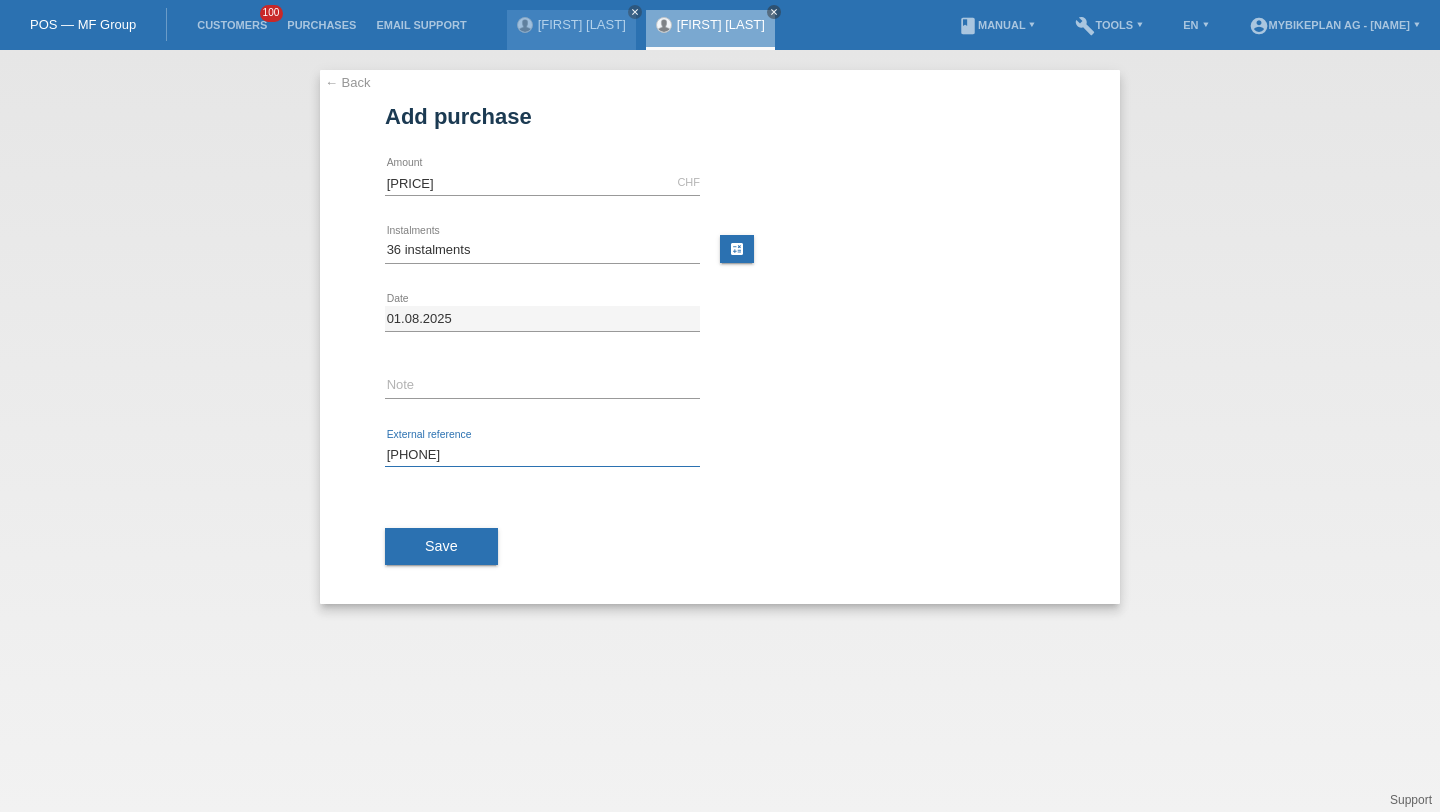 type on "41120995386" 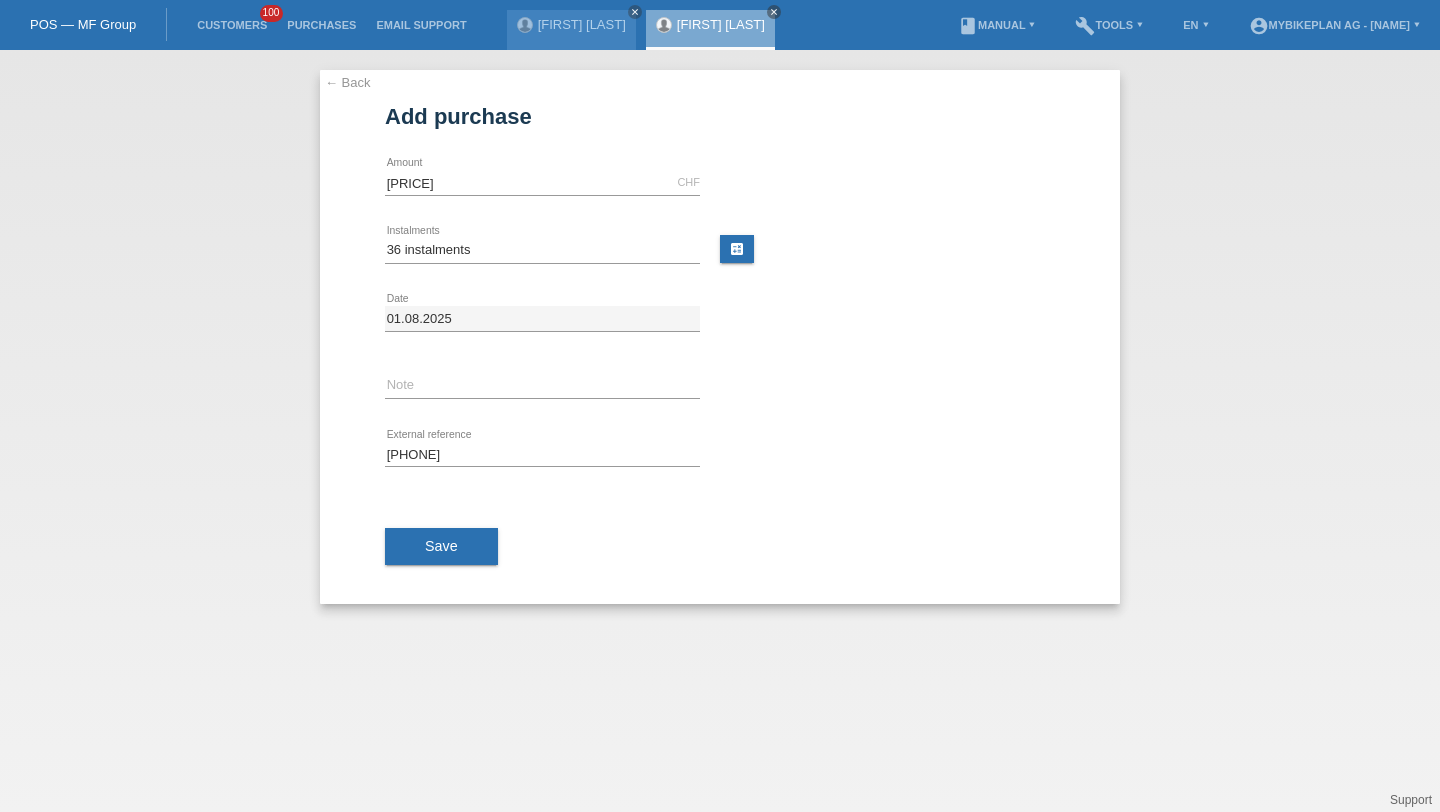 click on "Save" at bounding box center (720, 547) 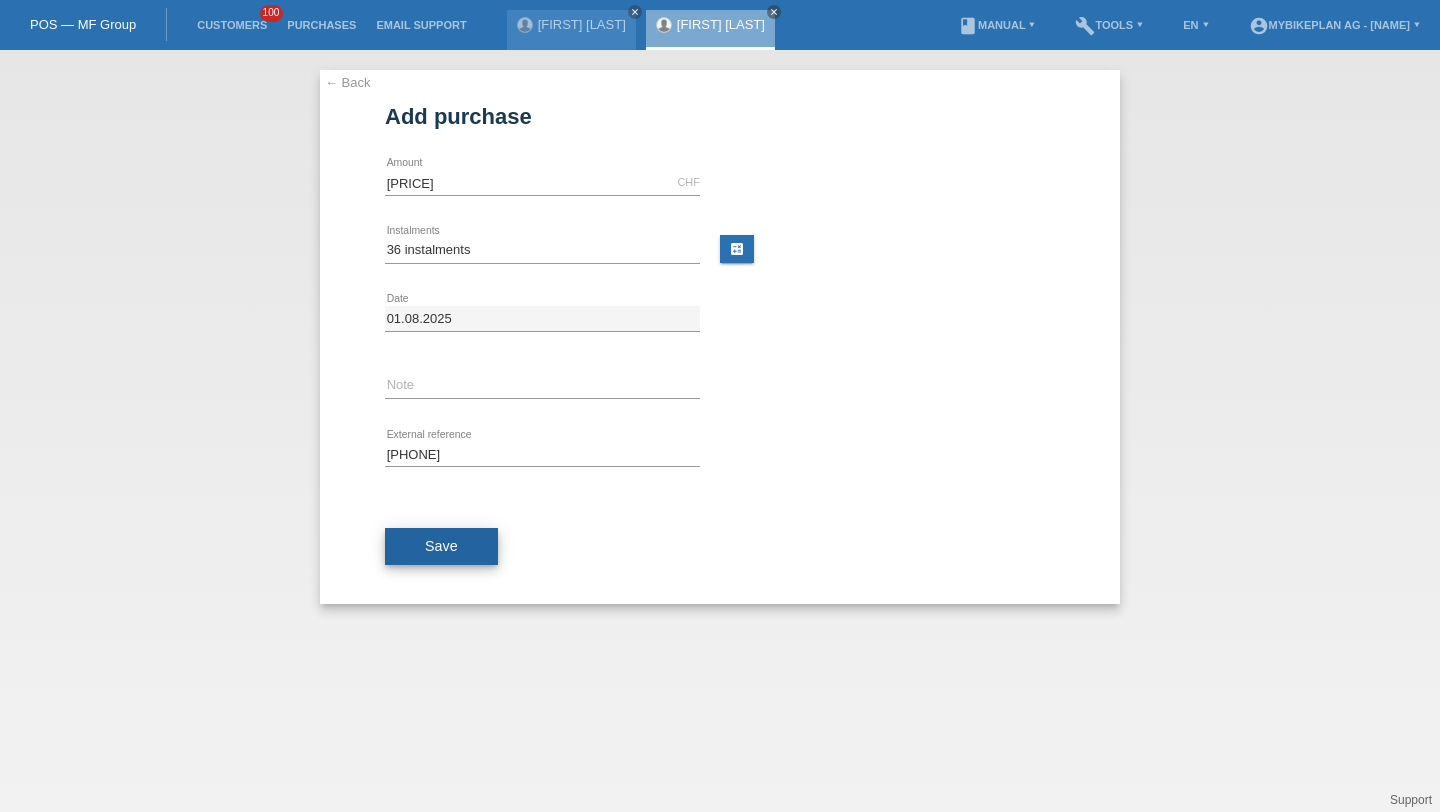 click on "Save" at bounding box center [441, 546] 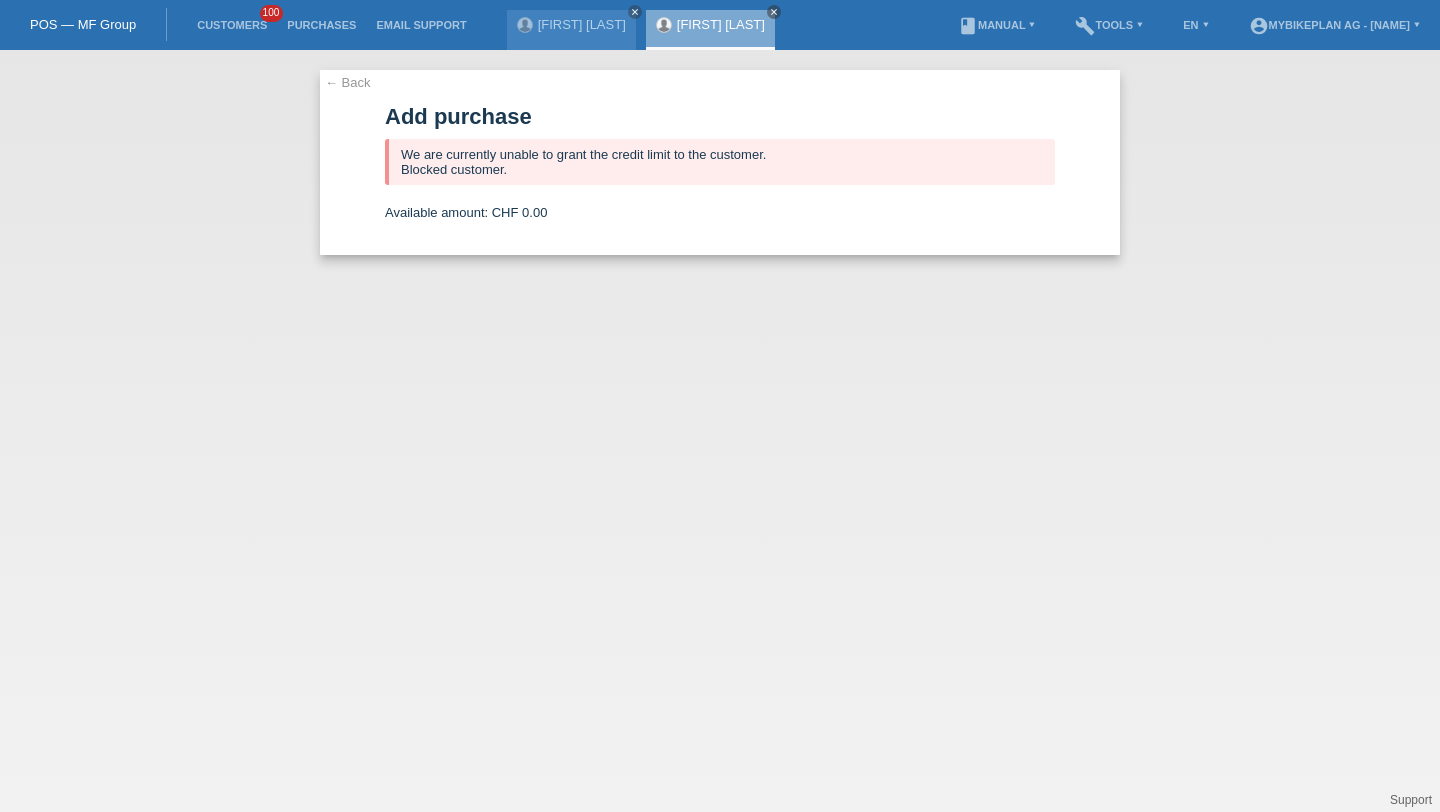 click on "Customers
100" at bounding box center [232, 25] 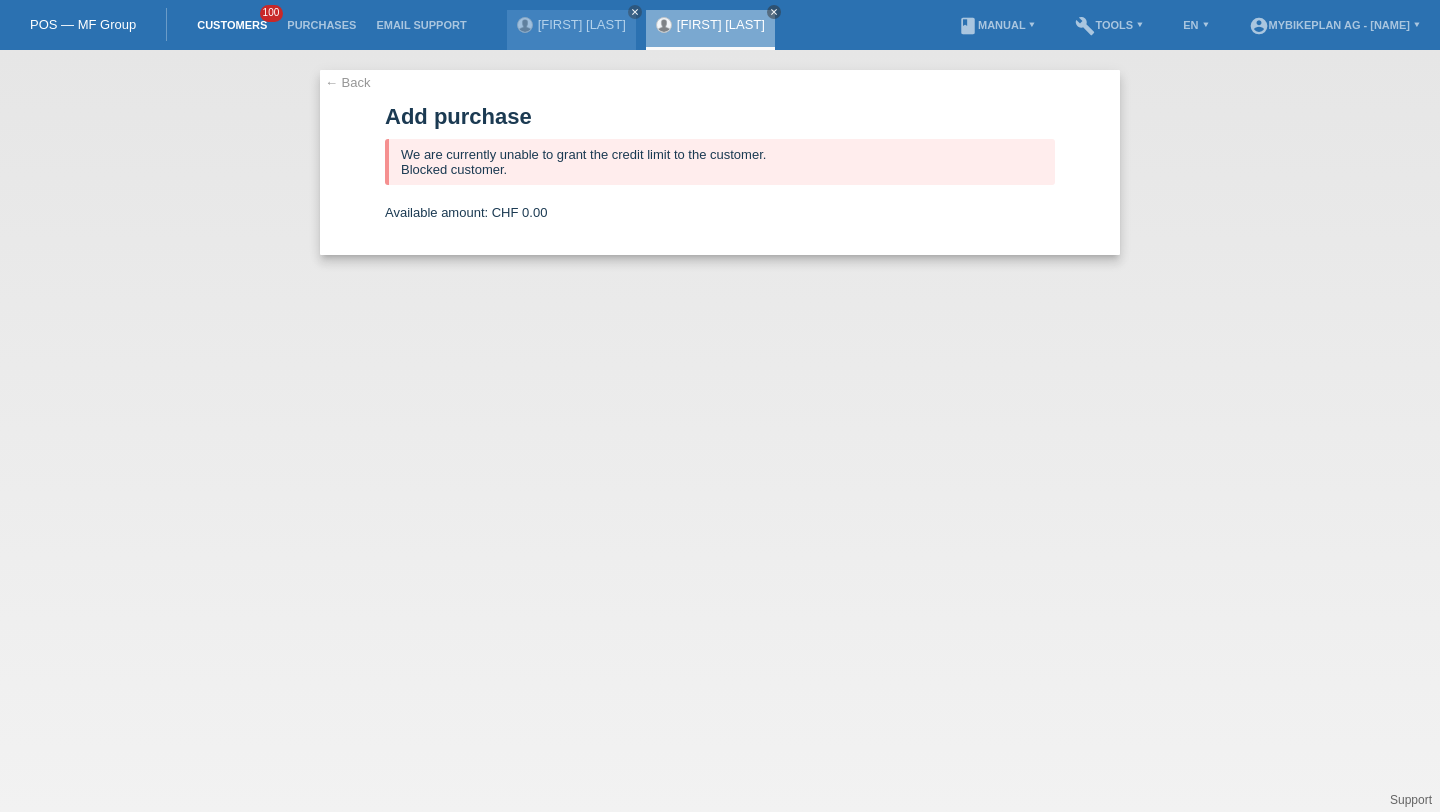 click on "Customers" at bounding box center [232, 25] 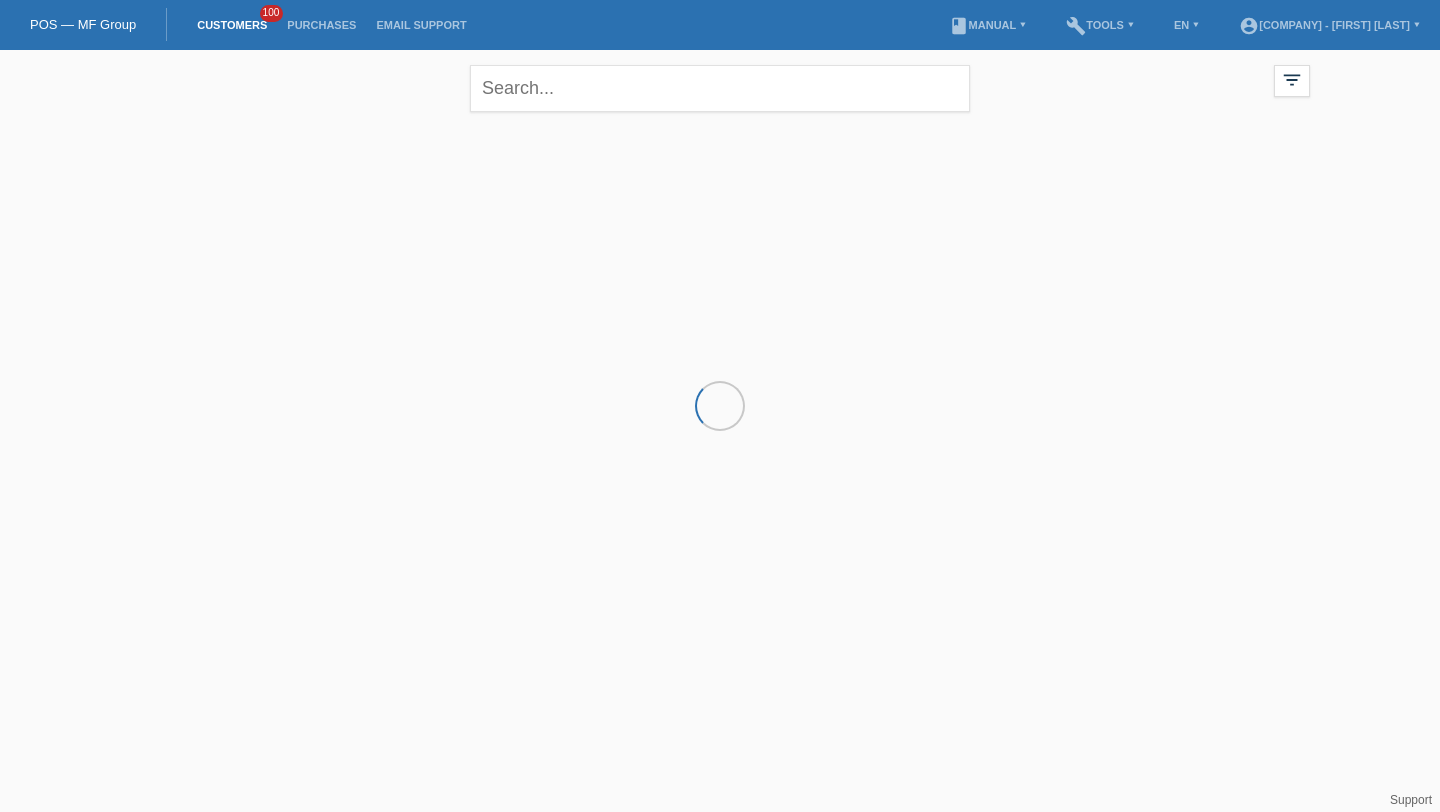 scroll, scrollTop: 0, scrollLeft: 0, axis: both 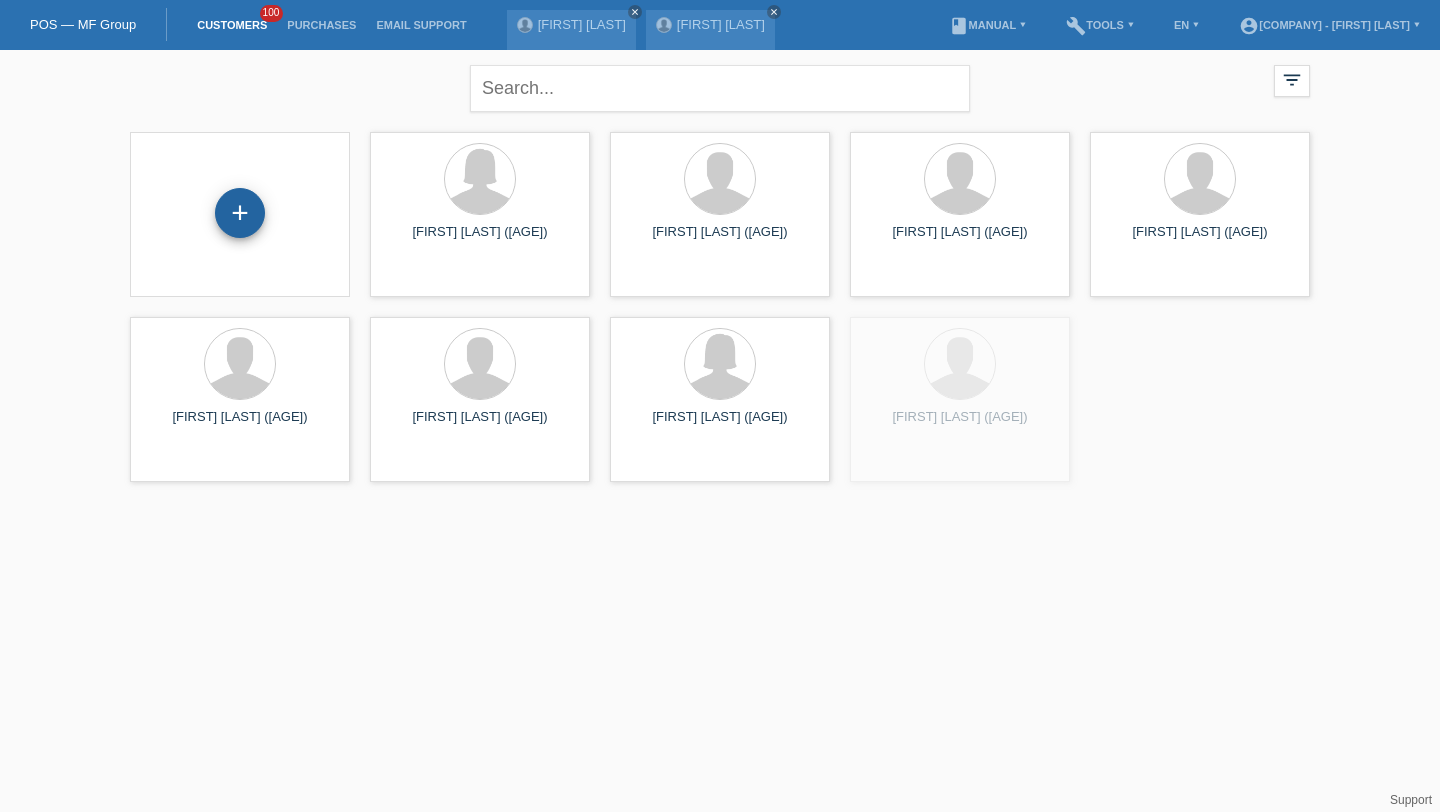 click on "+" at bounding box center (240, 213) 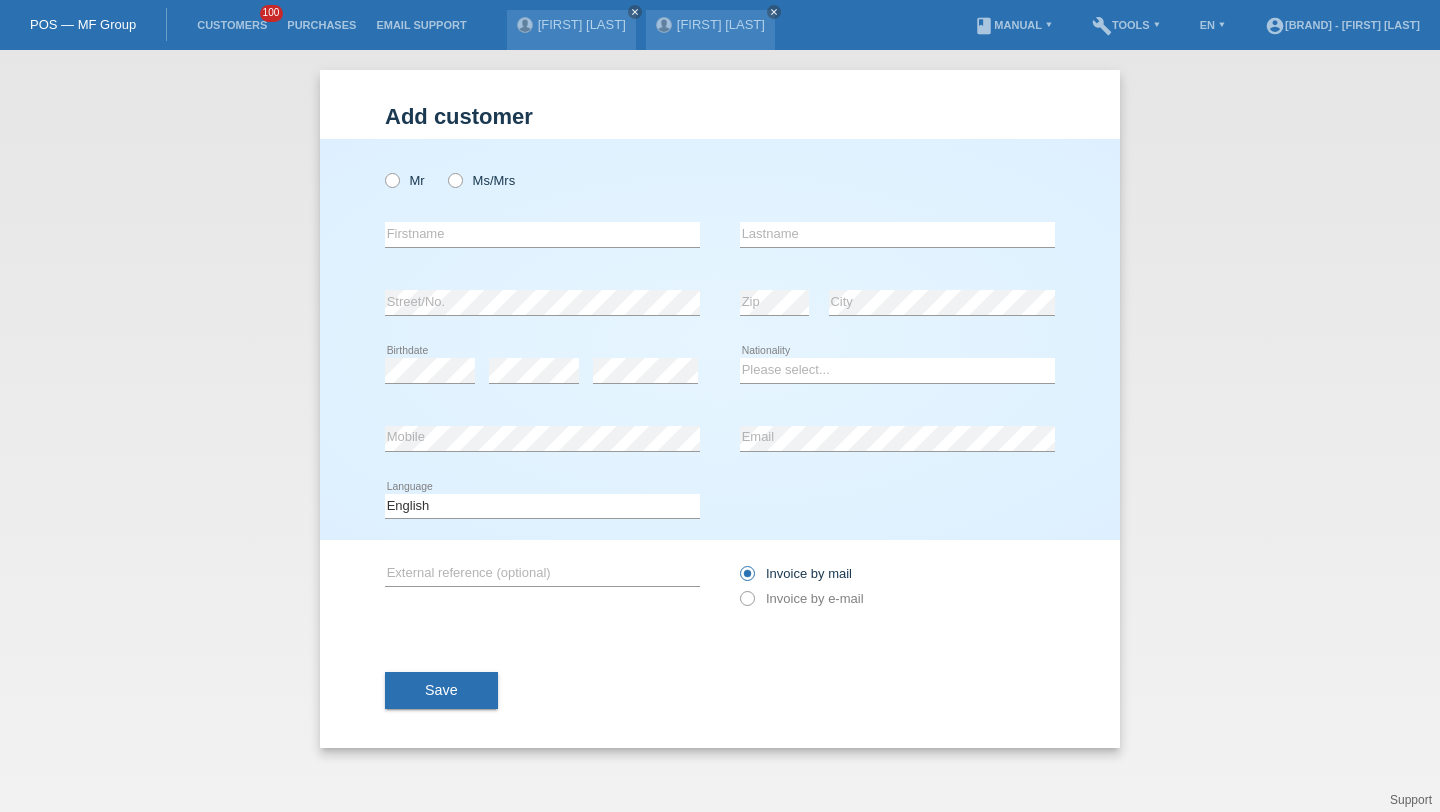 scroll, scrollTop: 0, scrollLeft: 0, axis: both 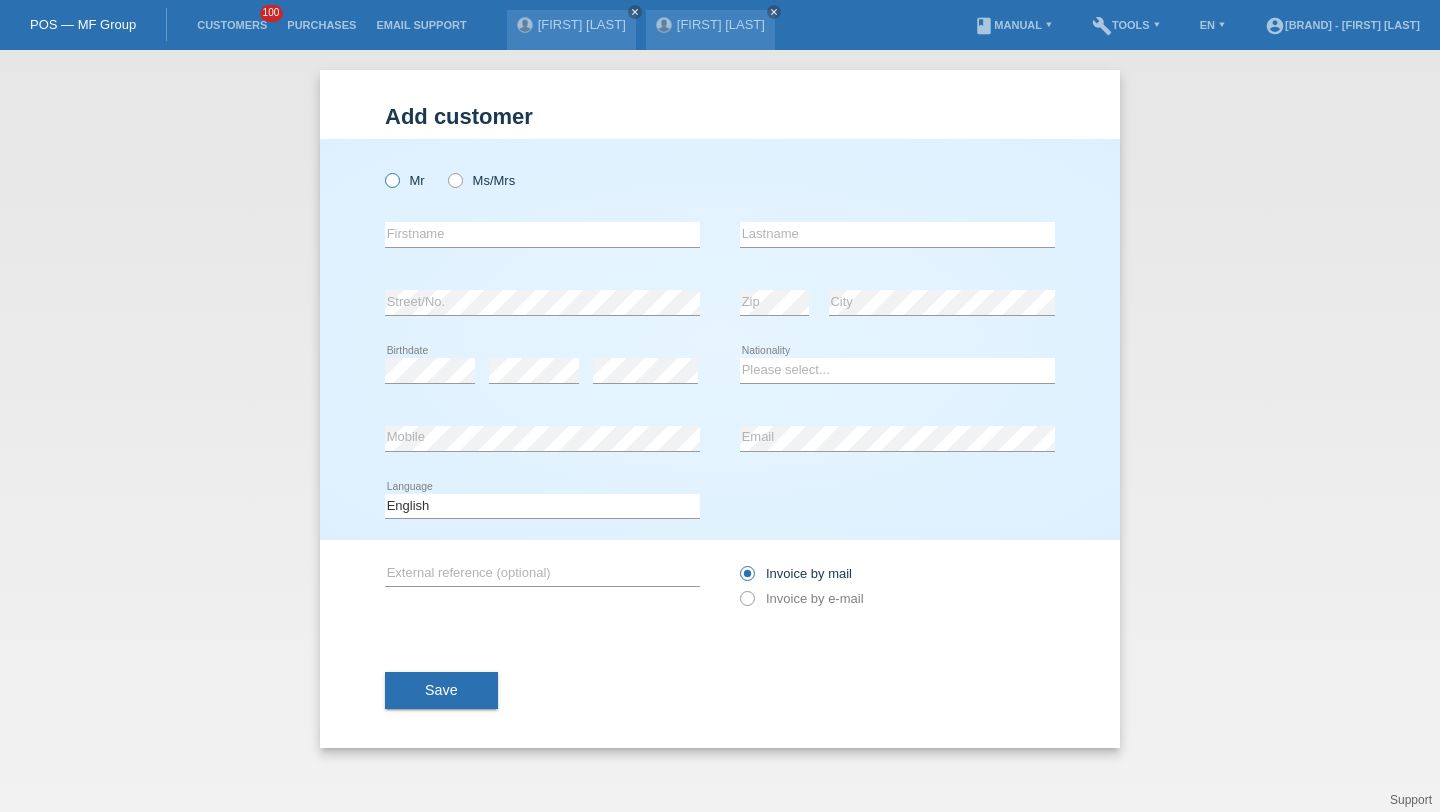 click at bounding box center (382, 170) 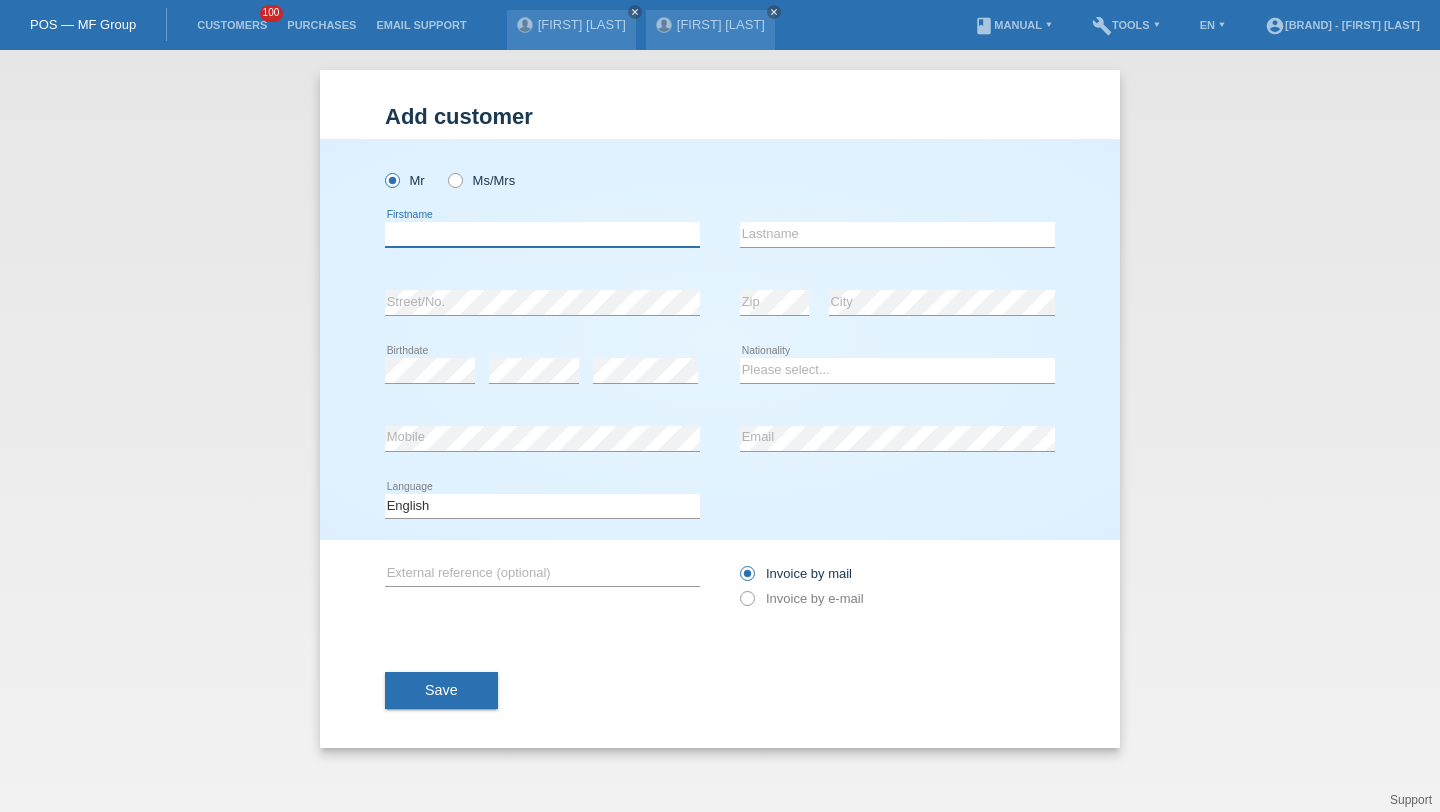 click at bounding box center (542, 234) 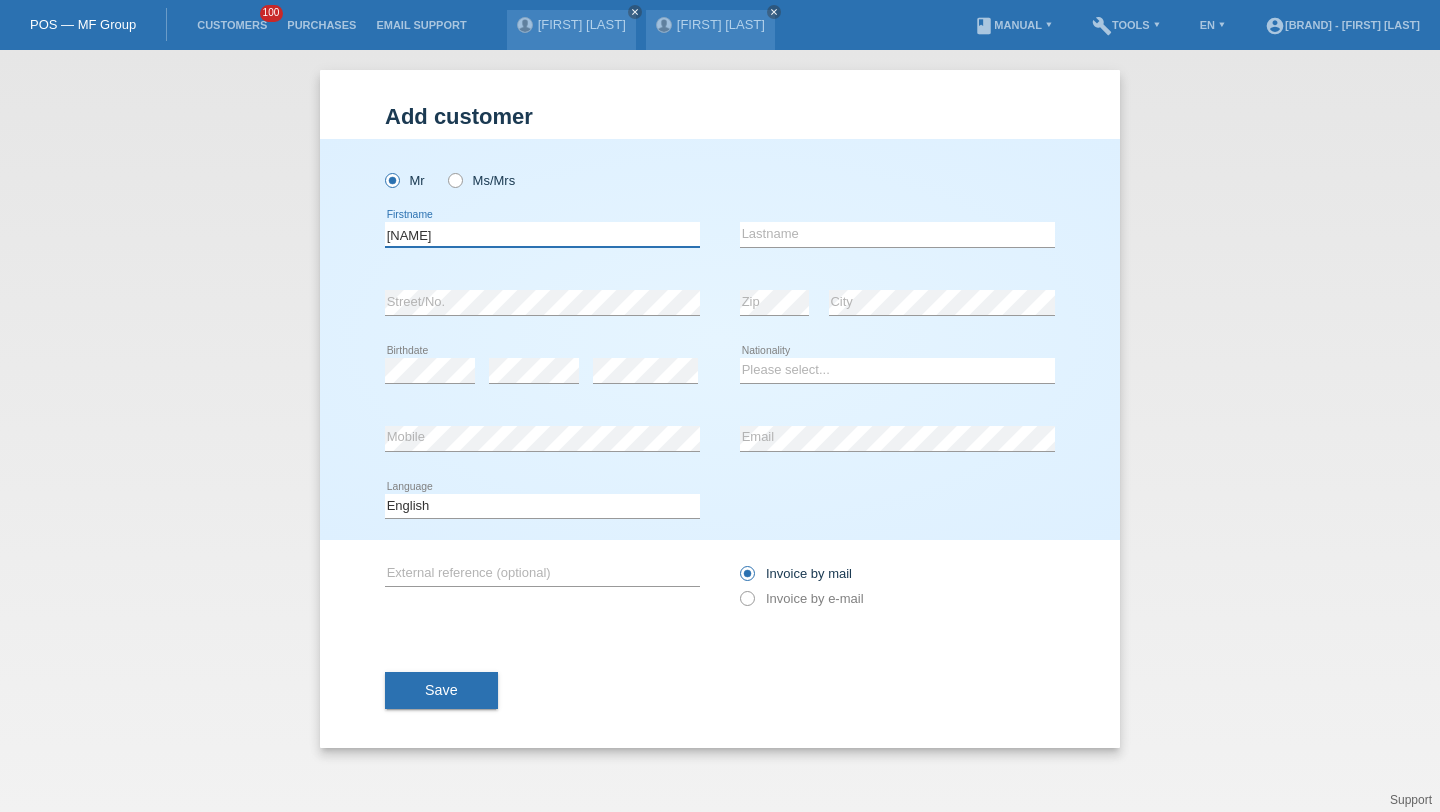 type on "[NAME]" 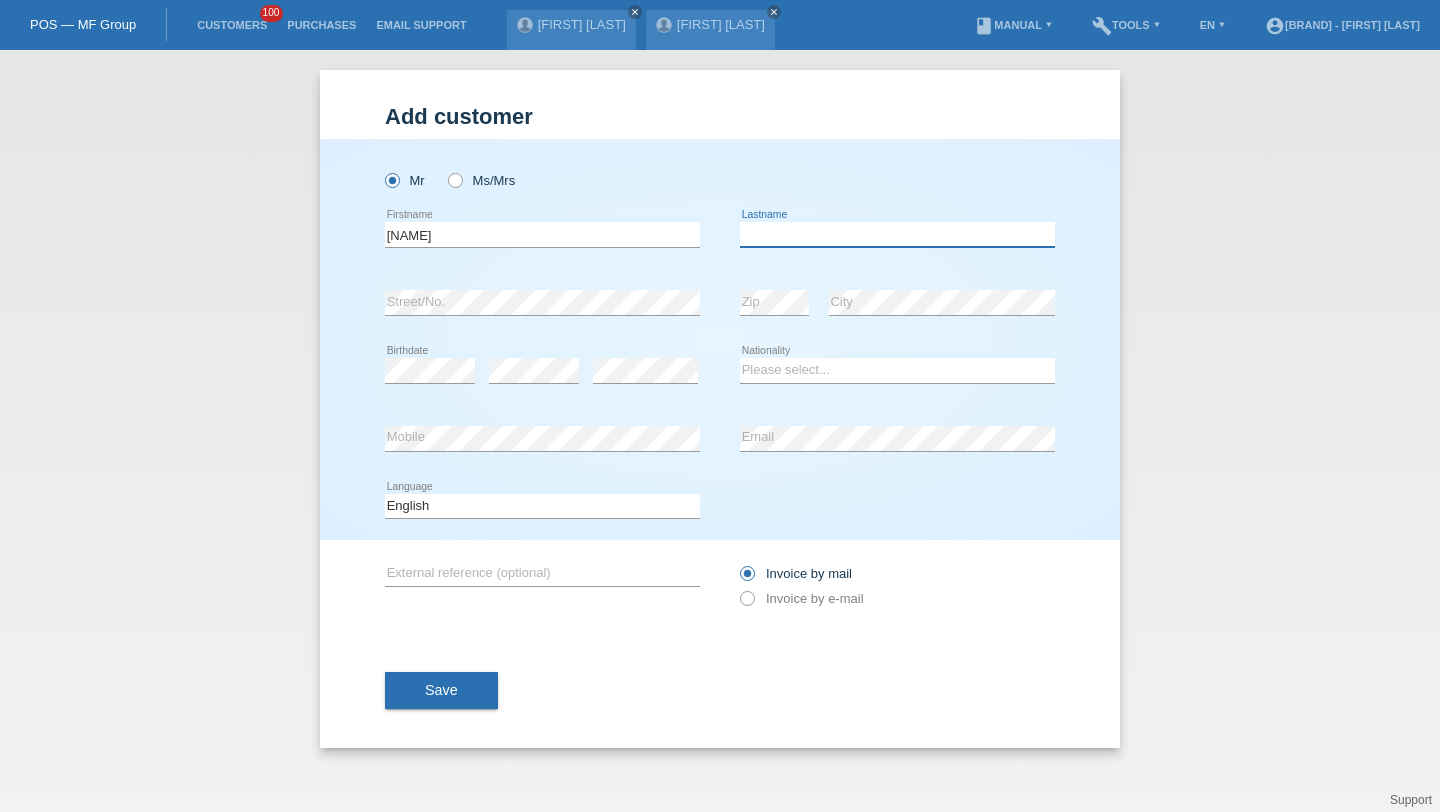 paste on "[LAST]" 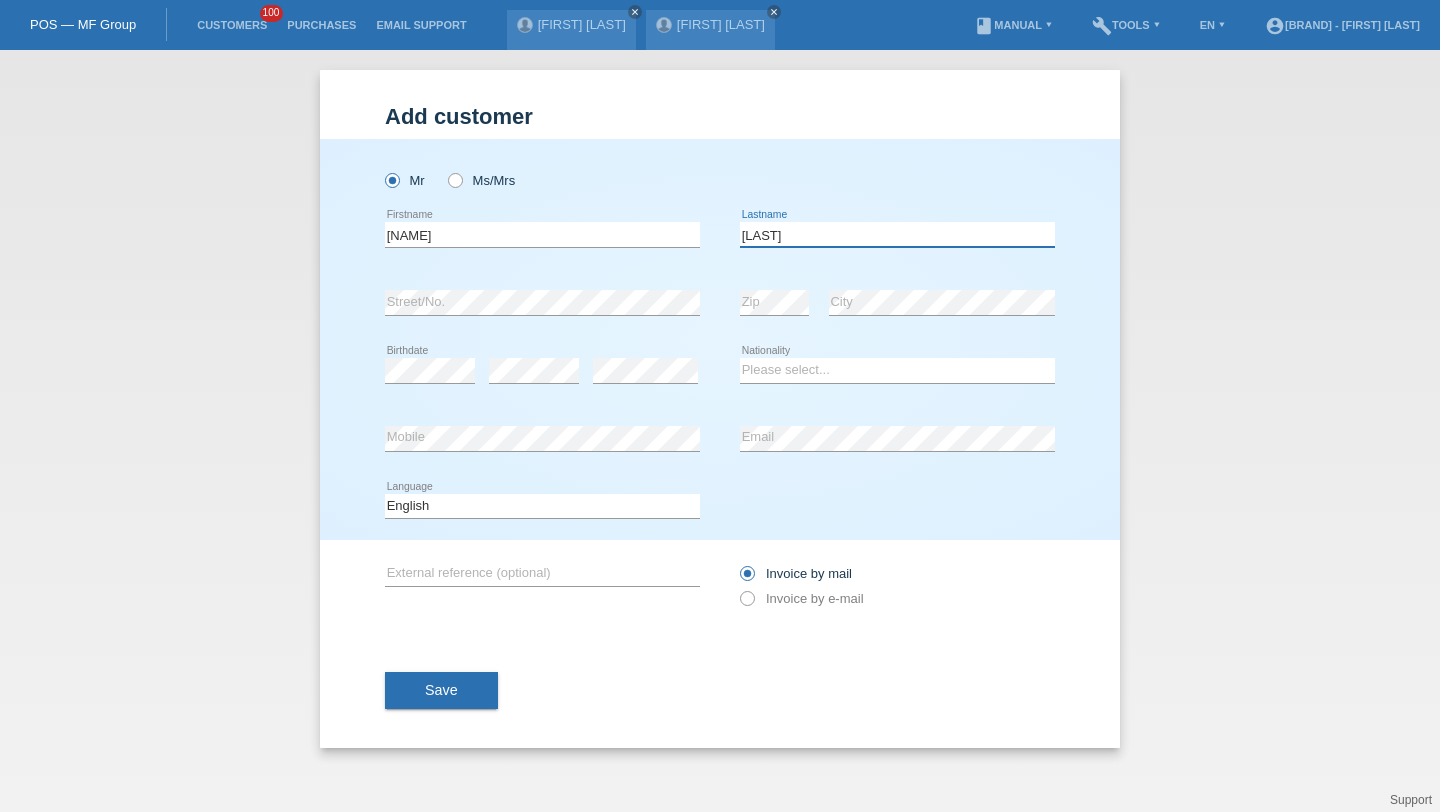 type on "[LAST]" 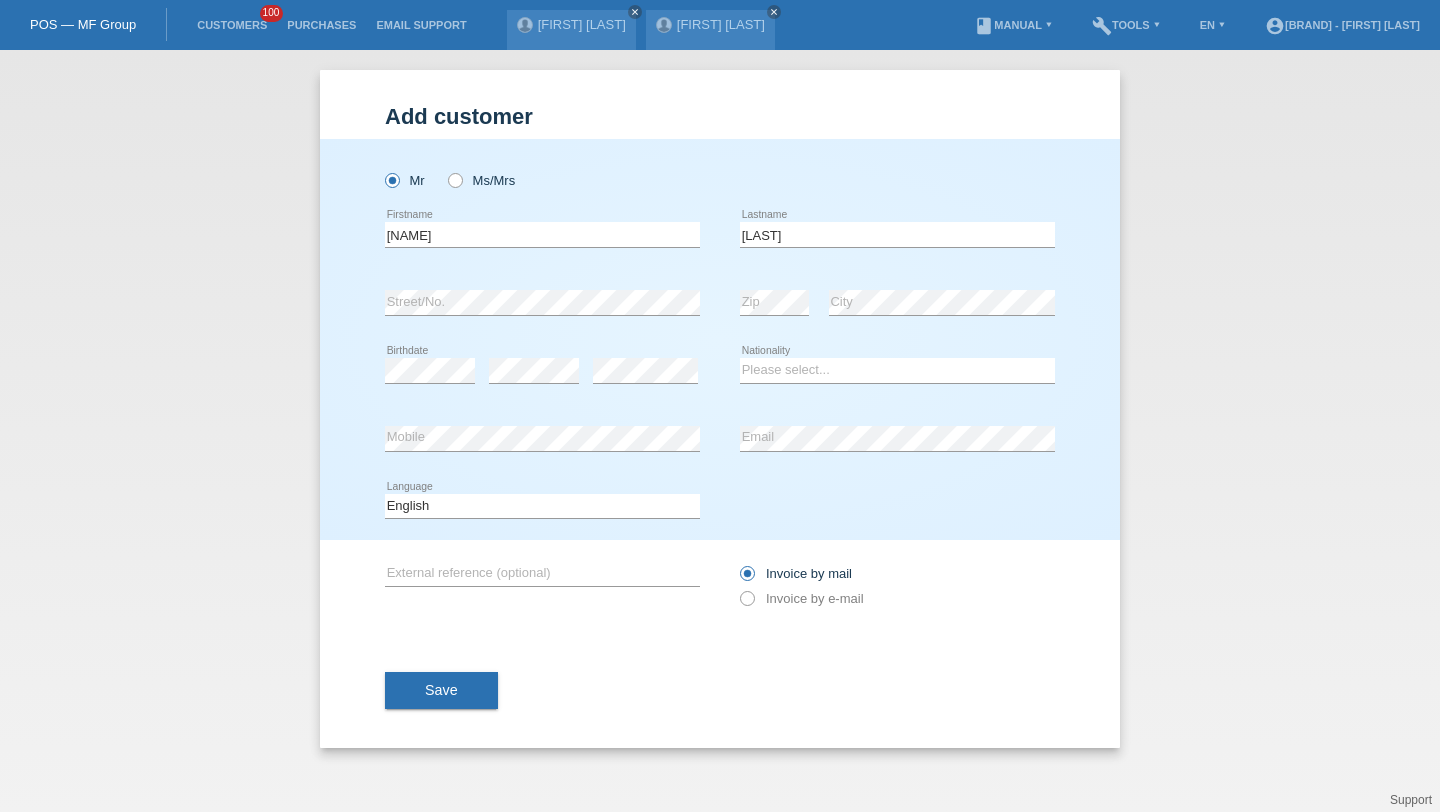 click on "error
Birthdate" at bounding box center [430, 371] 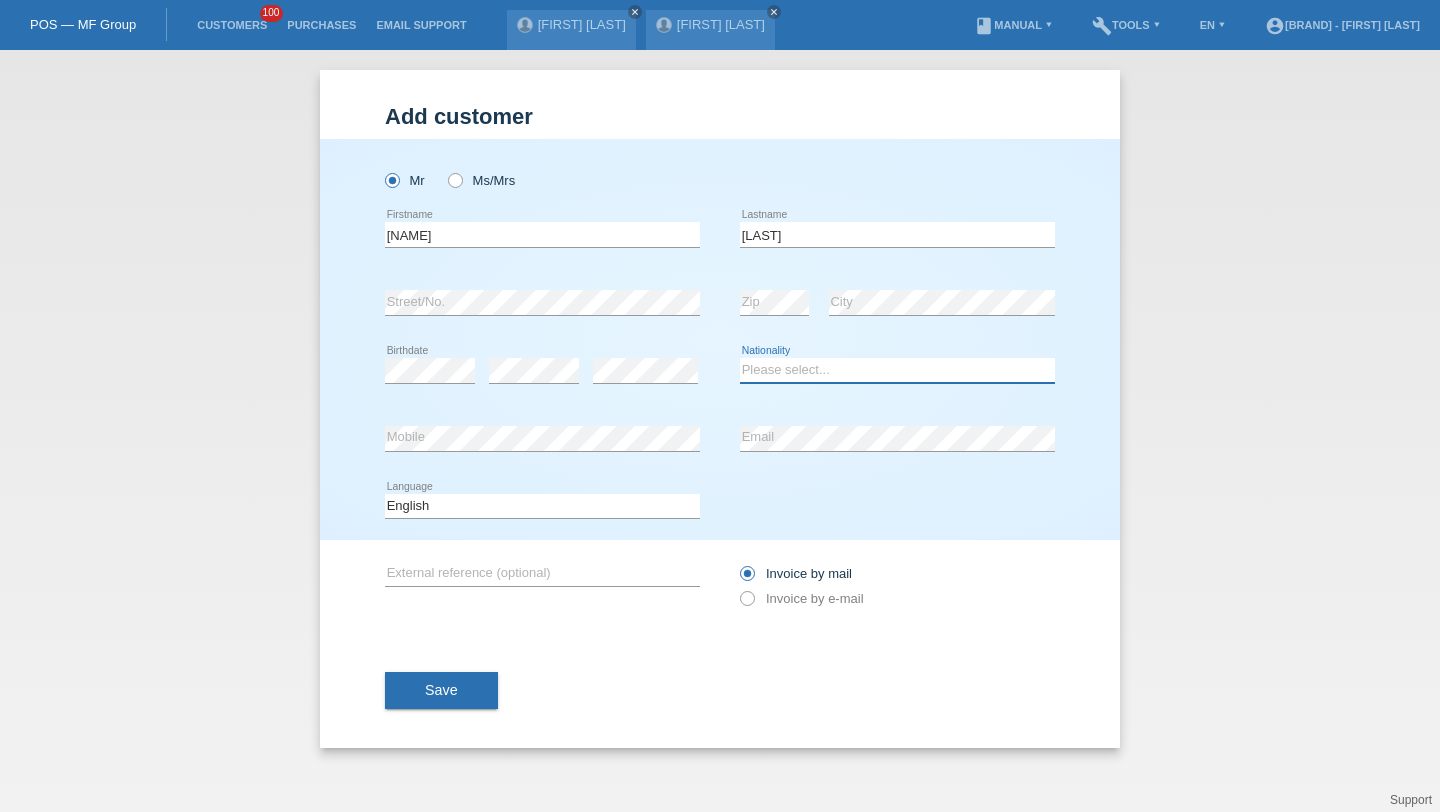 click on "Please select...
Switzerland
Austria
Germany
Liechtenstein
------------
Afghanistan
Åland Islands
Albania
Algeria
American Samoa Andorra Angola Anguilla Antarctica Antigua and Barbuda Argentina Armenia" at bounding box center [897, 370] 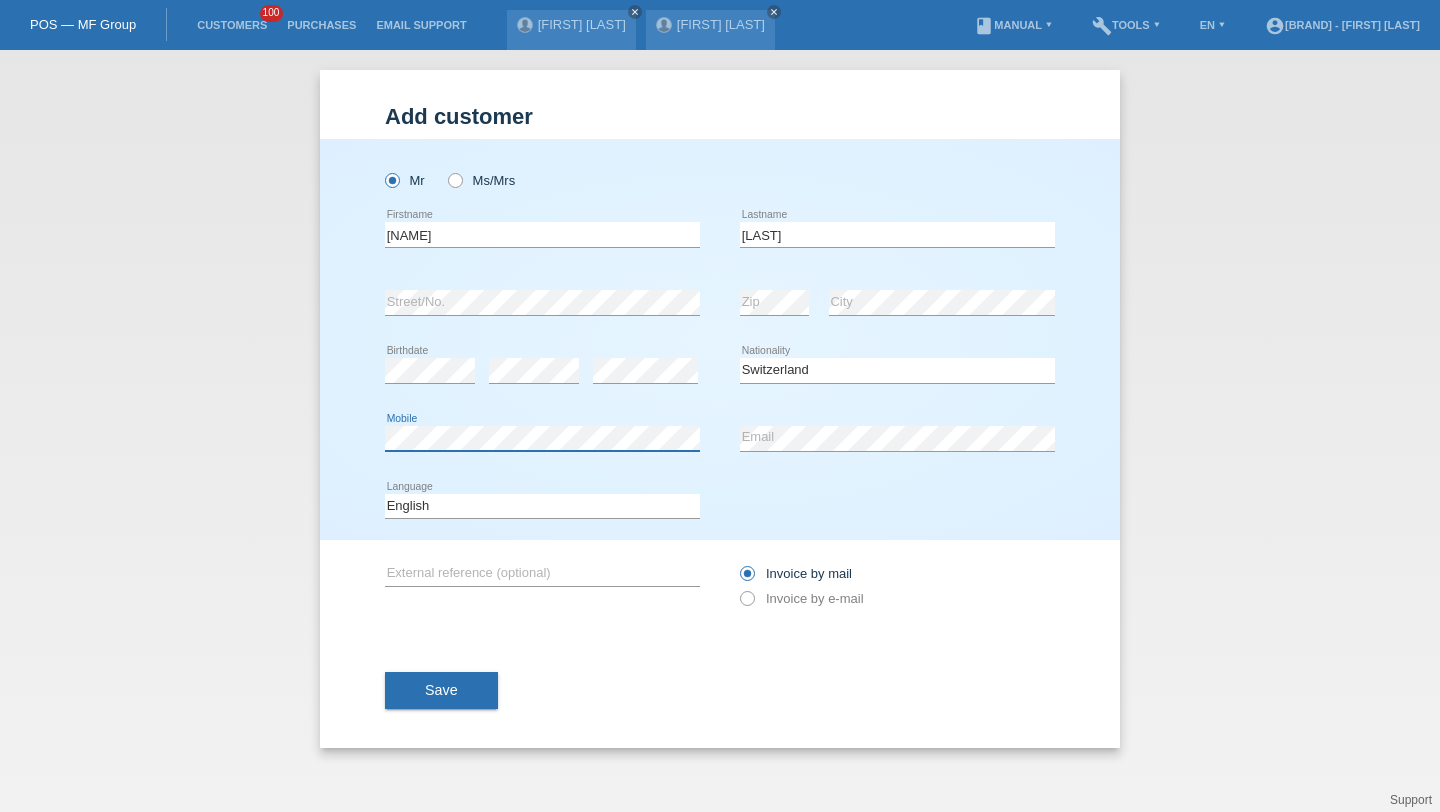 click on "error
Mobile" at bounding box center (542, 439) 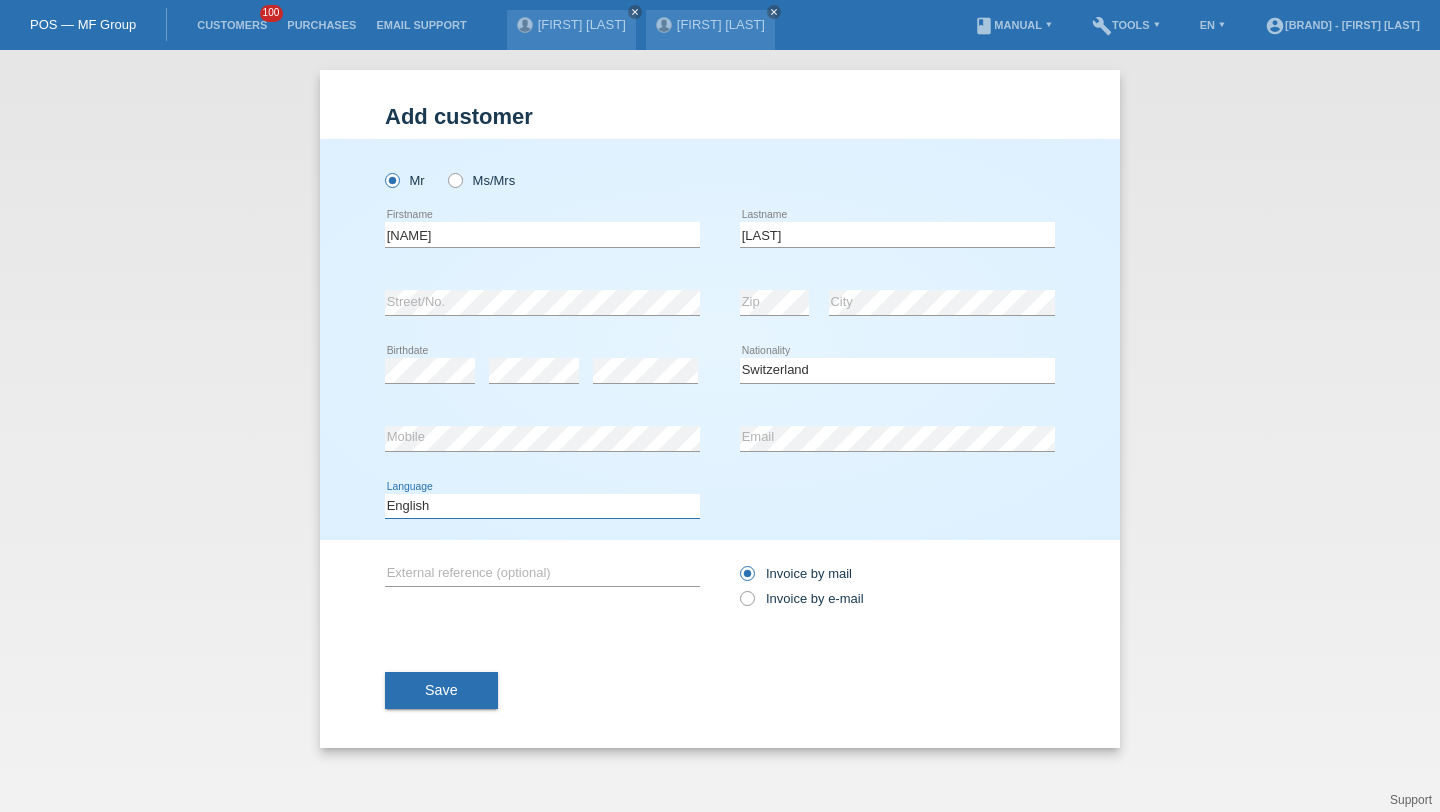 click on "Deutsch
Français
Italiano
English" at bounding box center [542, 506] 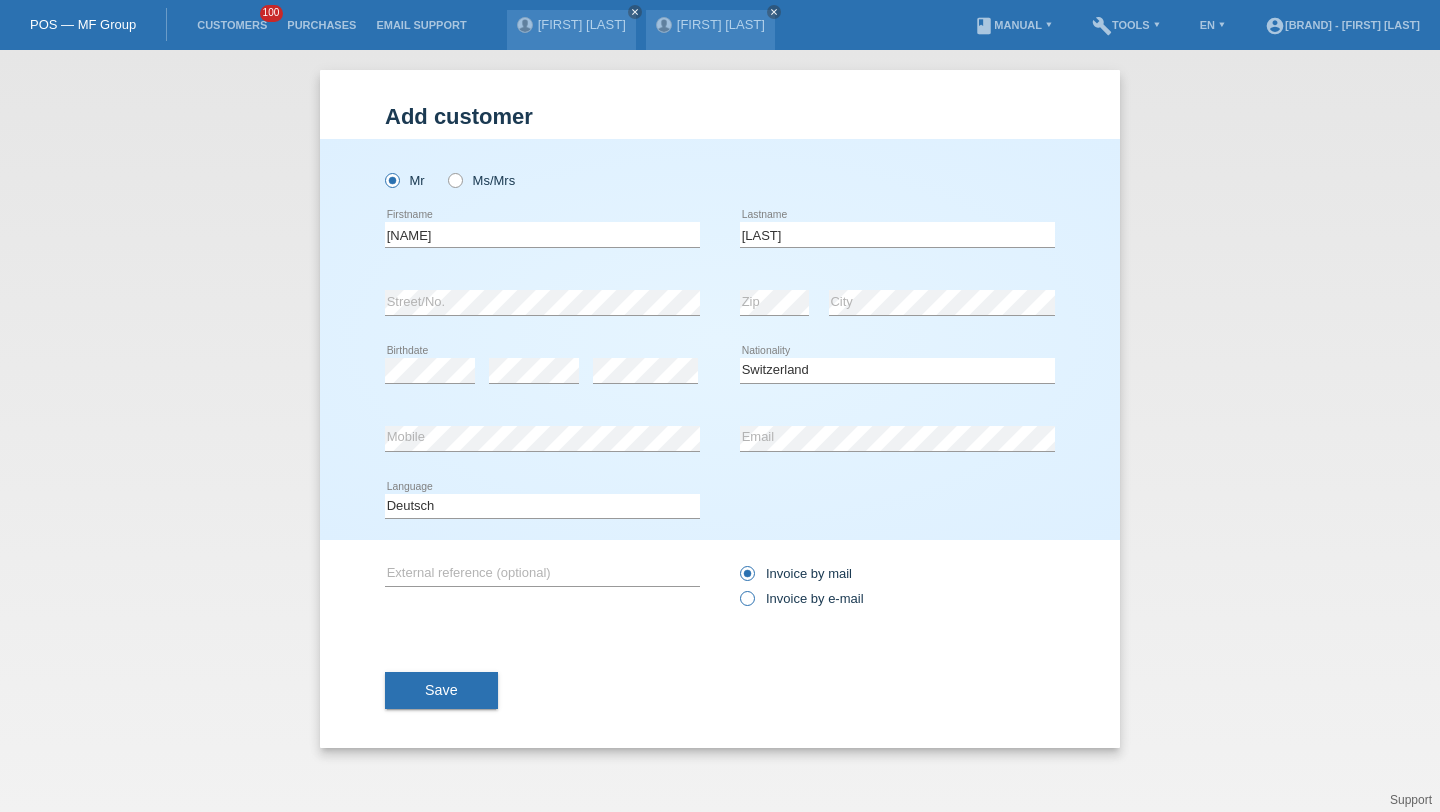 click on "Invoice by e-mail" at bounding box center [802, 598] 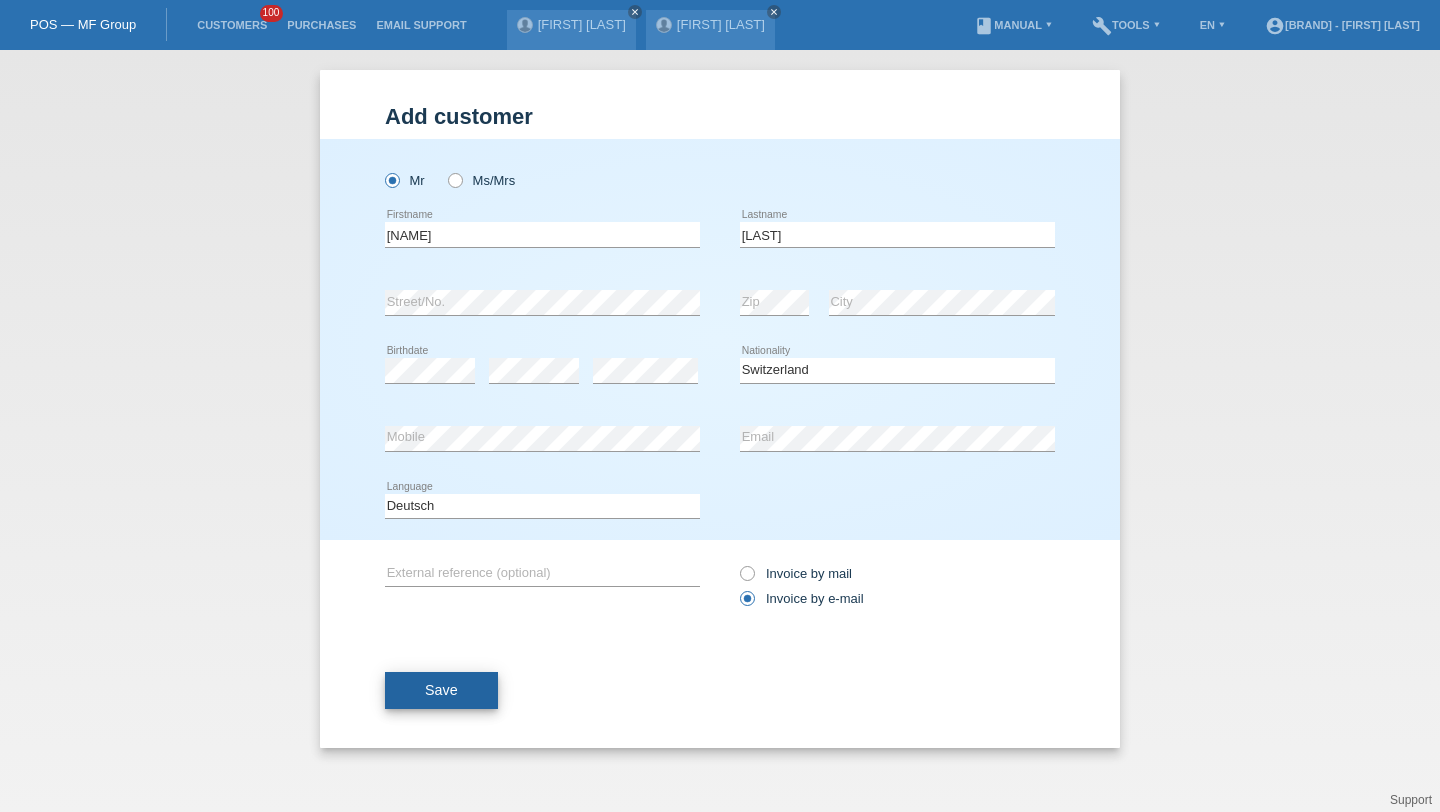 click on "Save" at bounding box center (441, 691) 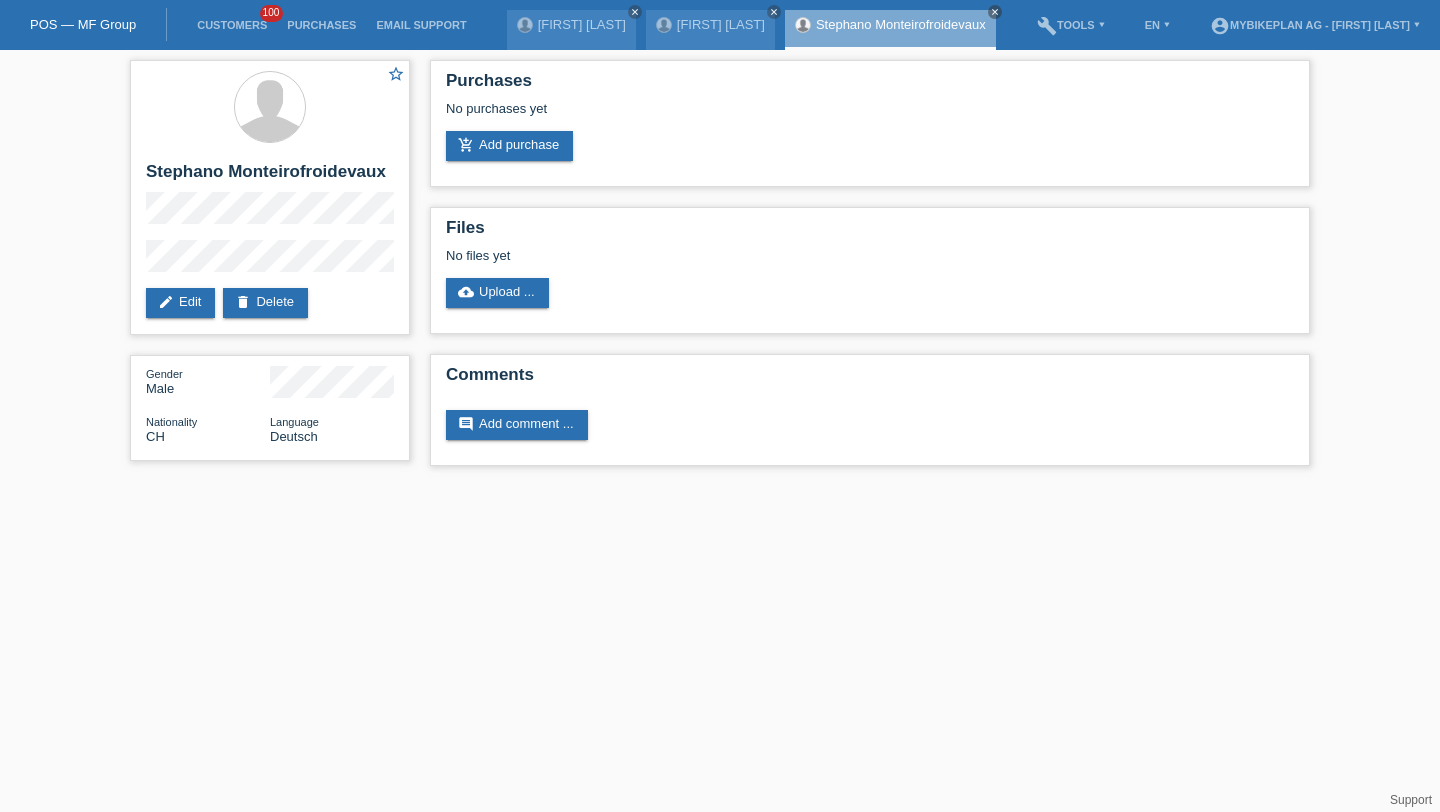 scroll, scrollTop: 0, scrollLeft: 0, axis: both 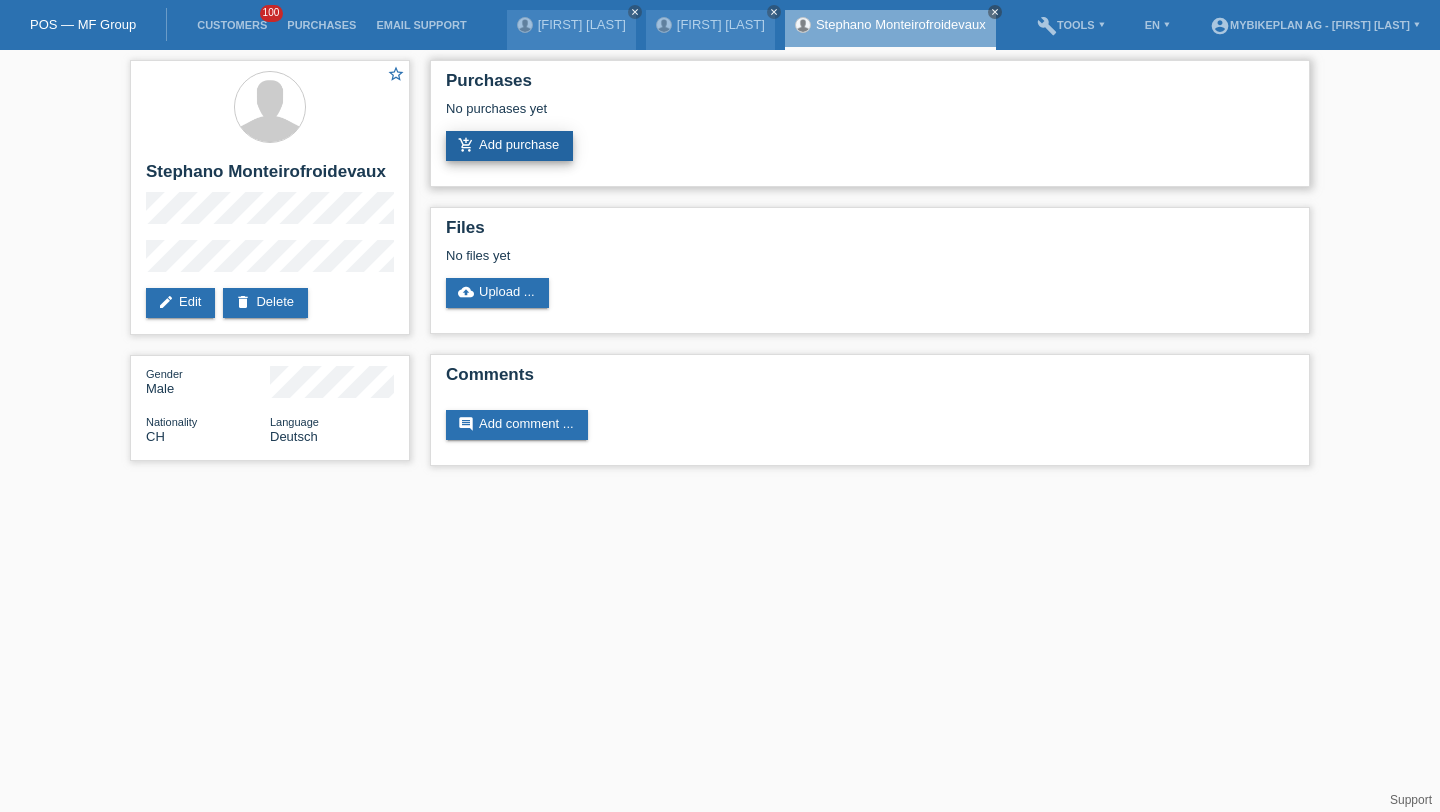 click on "add_shopping_cart  Add purchase" at bounding box center [509, 146] 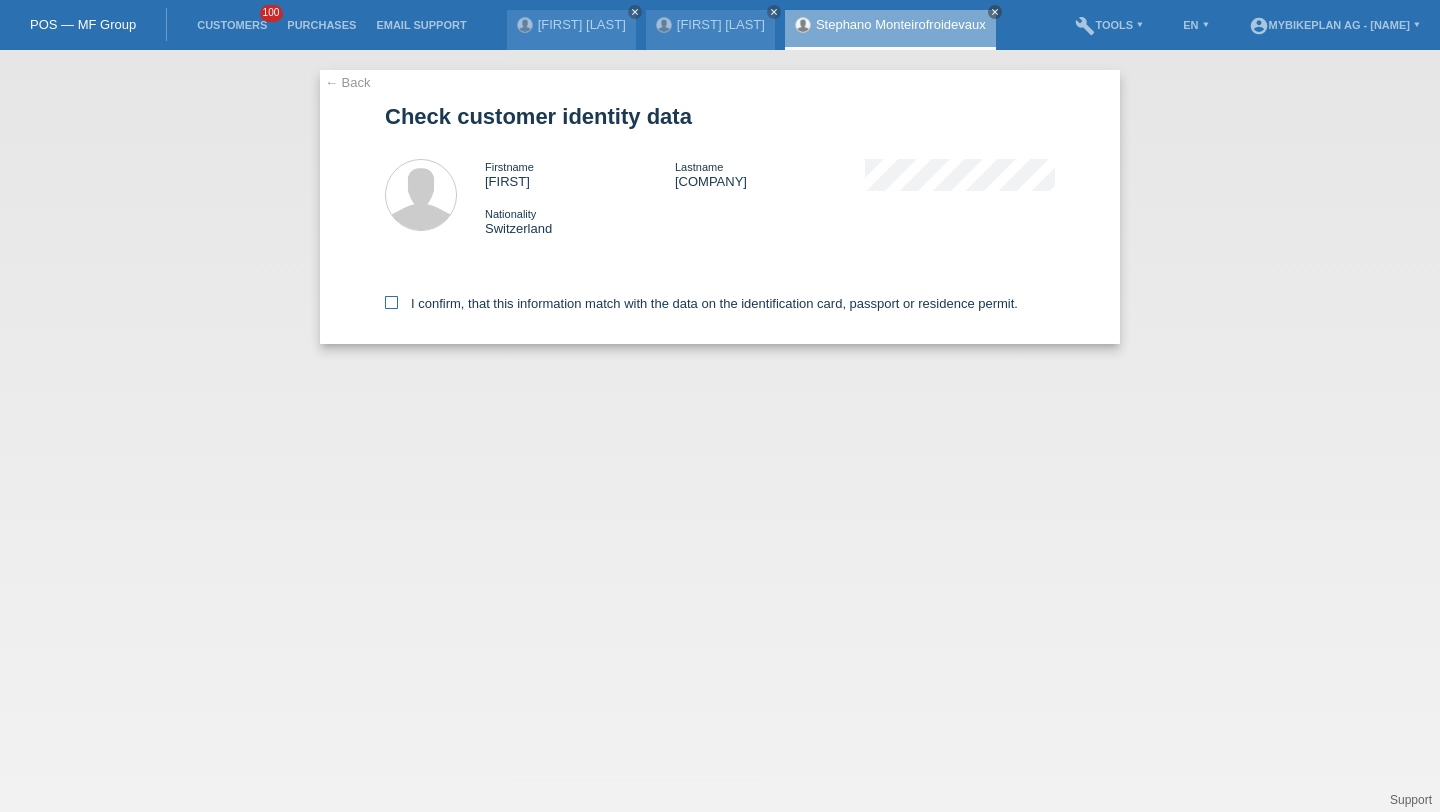 scroll, scrollTop: 0, scrollLeft: 0, axis: both 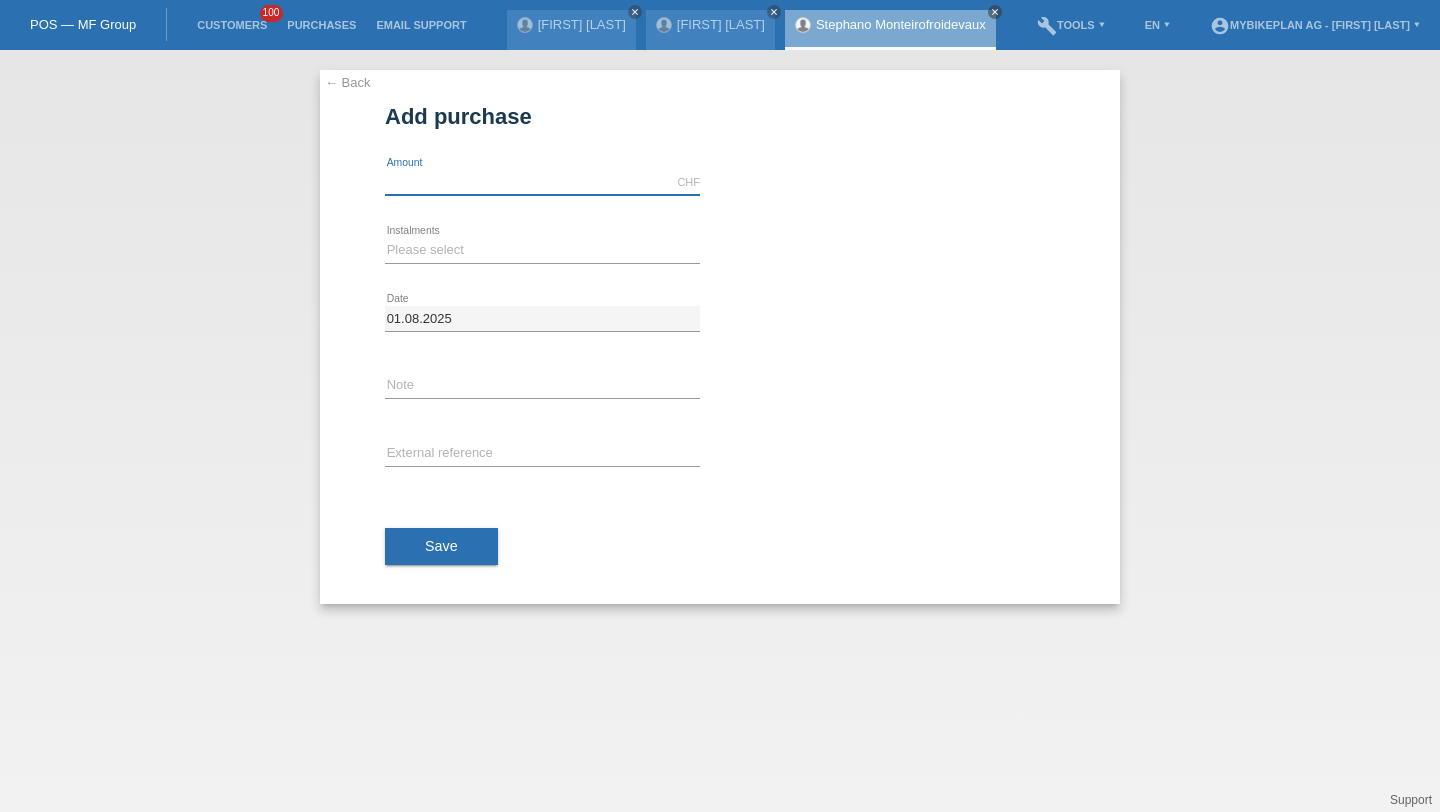 click at bounding box center [542, 182] 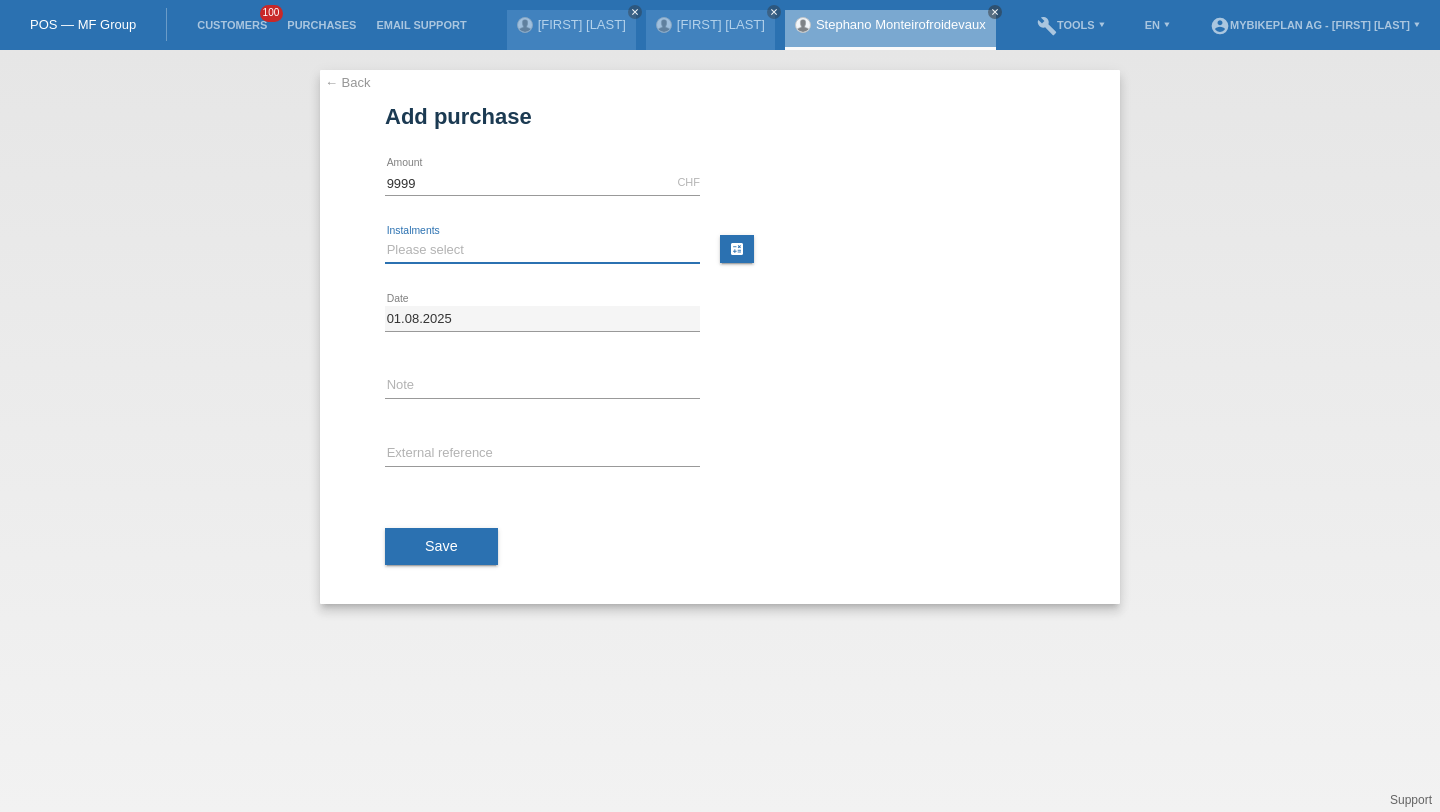 type on "9999.00" 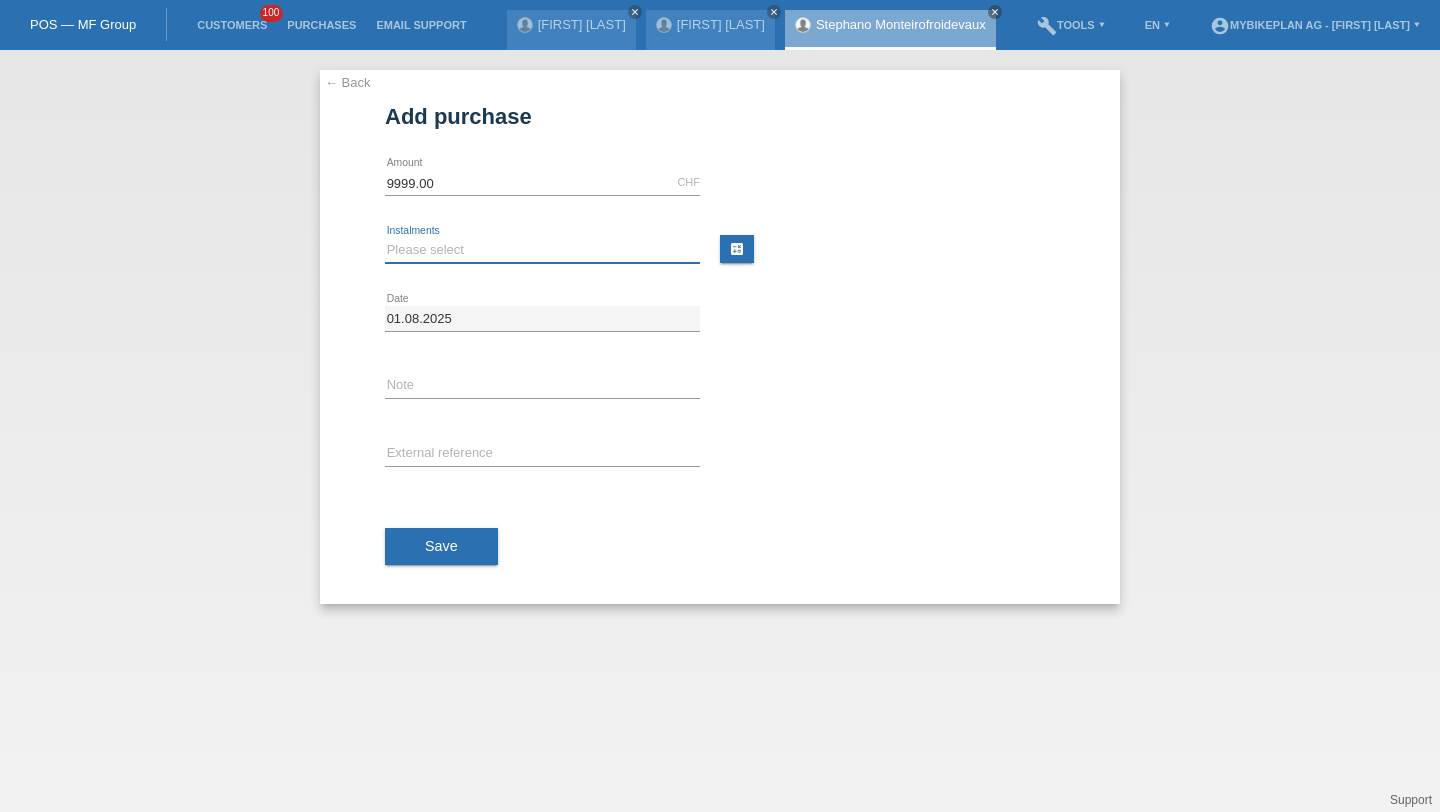 select on "487" 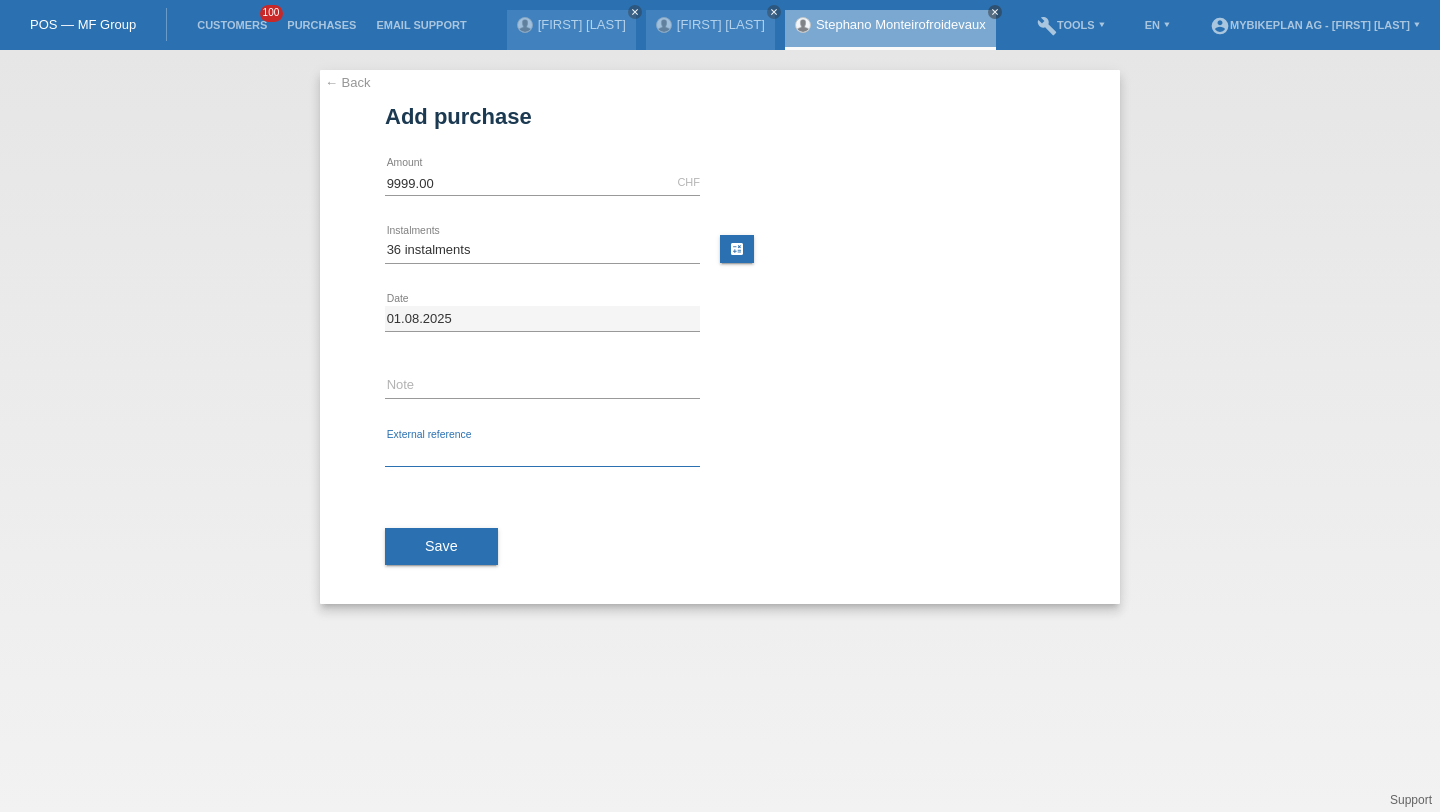 click at bounding box center [542, 454] 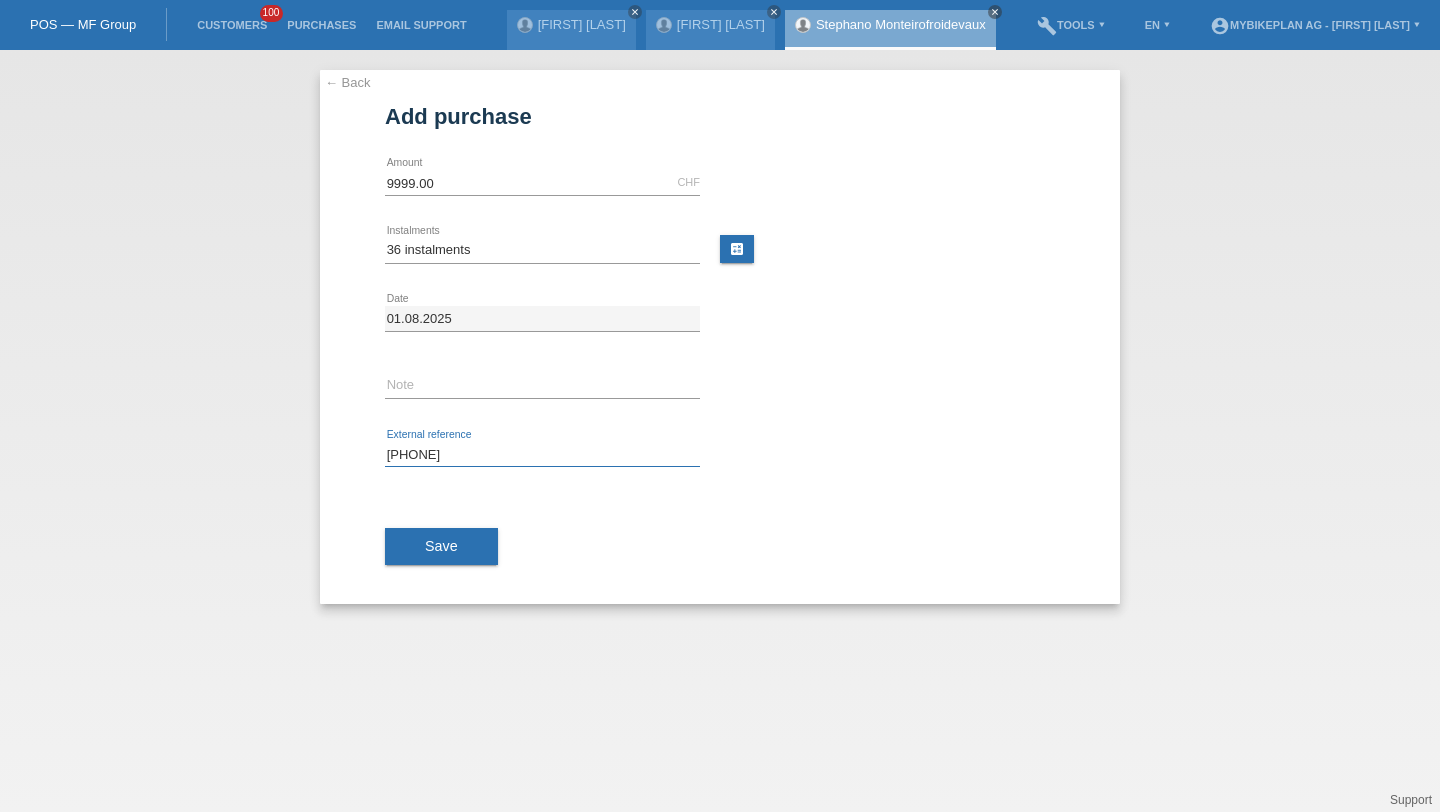 type on "41141569367" 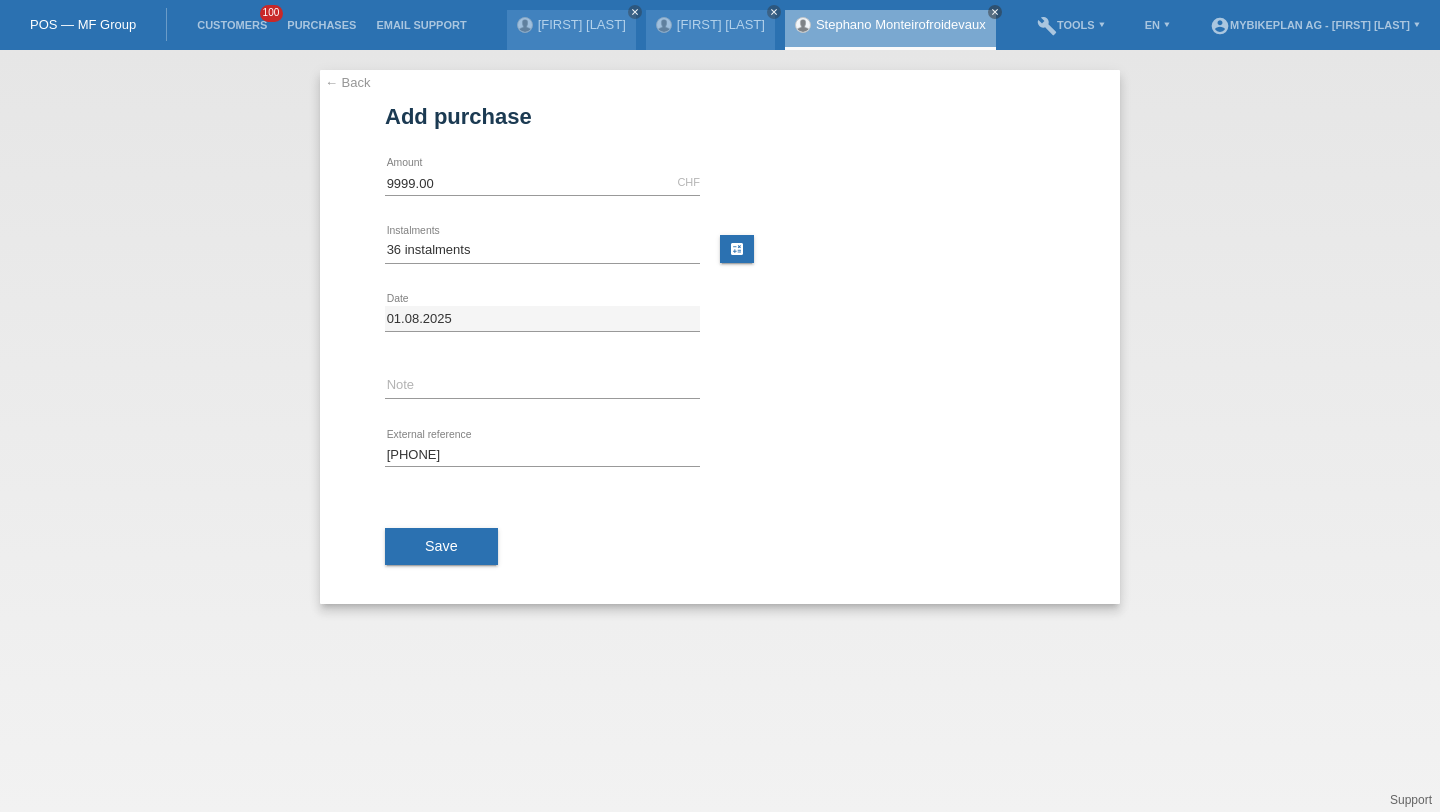 click on "Save" at bounding box center [441, 547] 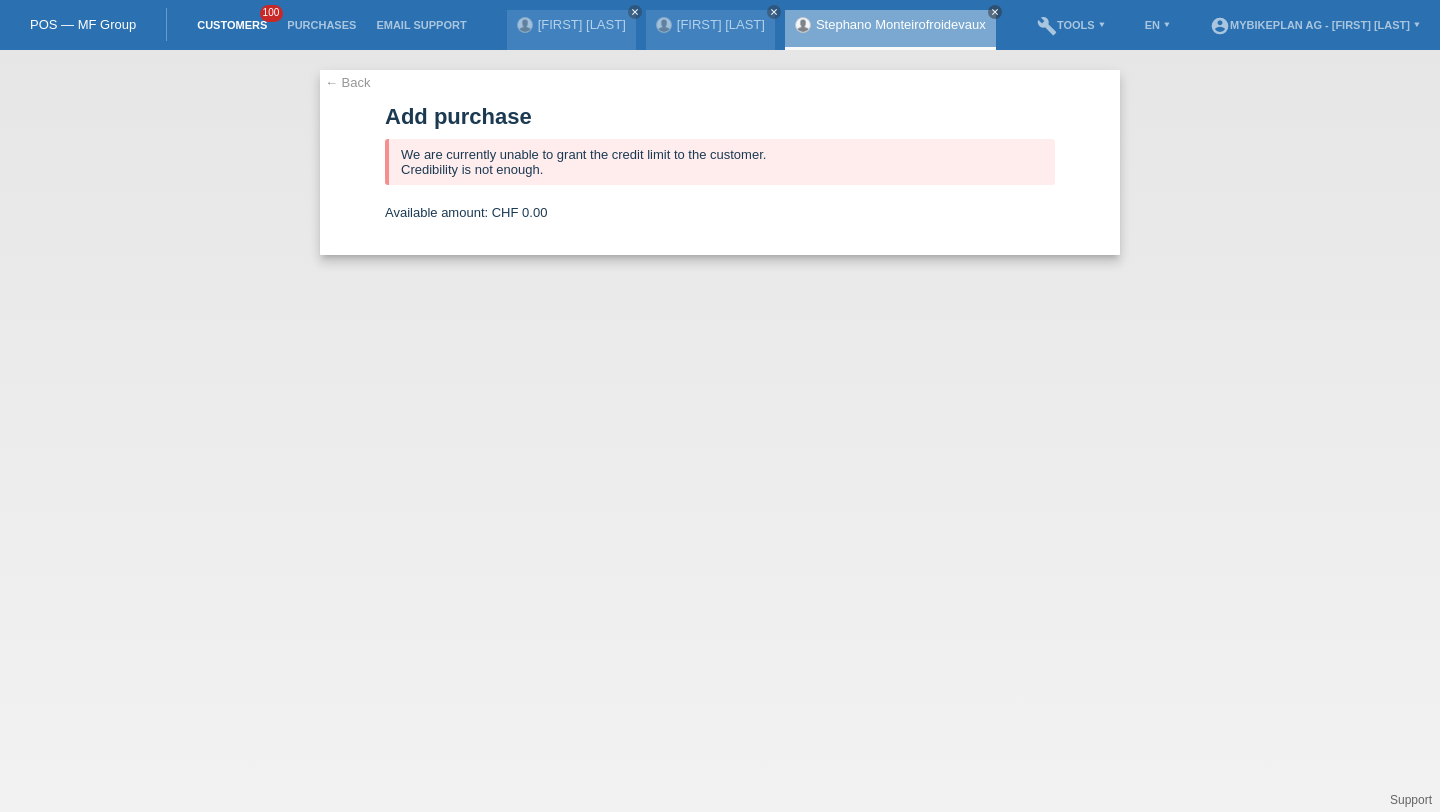 click on "Customers" at bounding box center [232, 25] 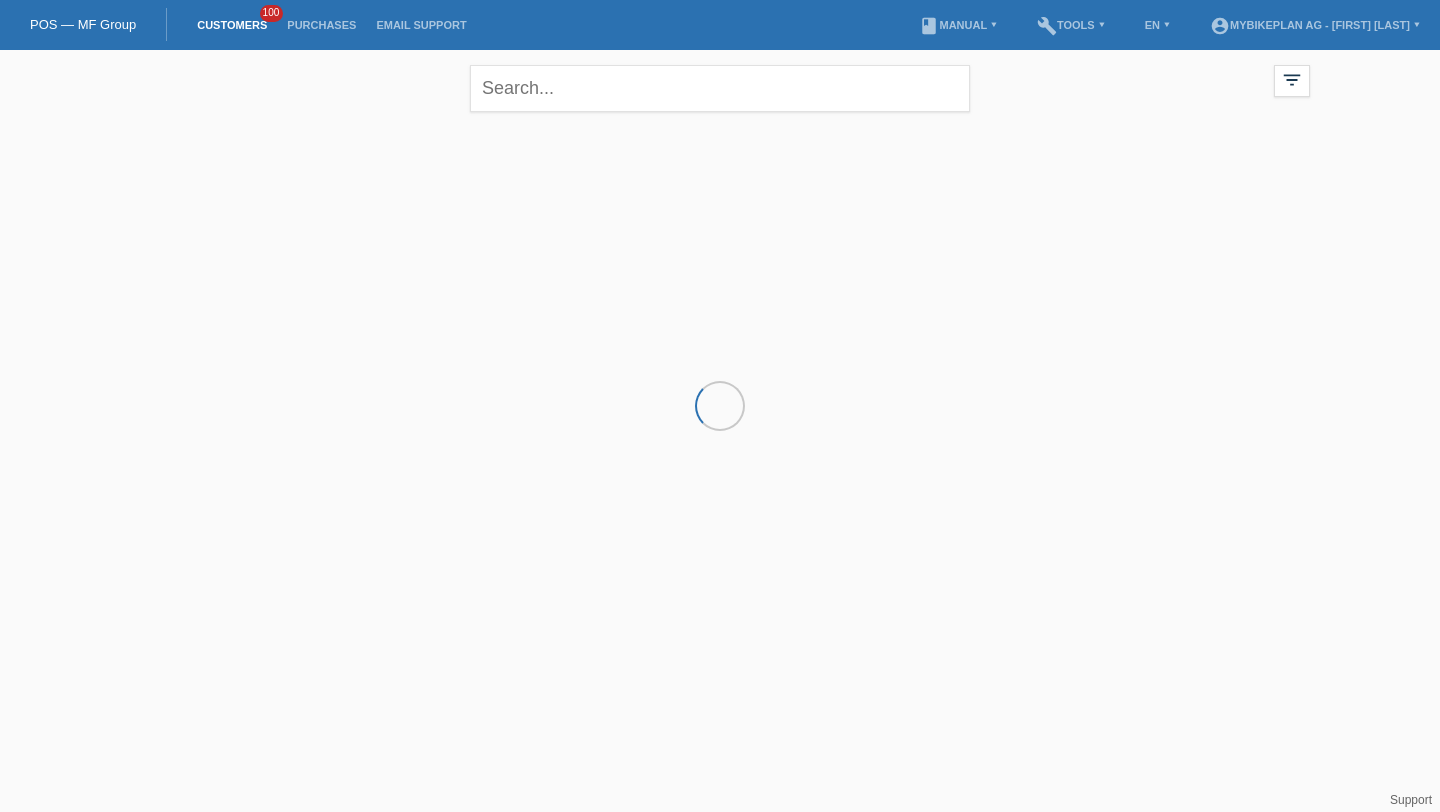 scroll, scrollTop: 0, scrollLeft: 0, axis: both 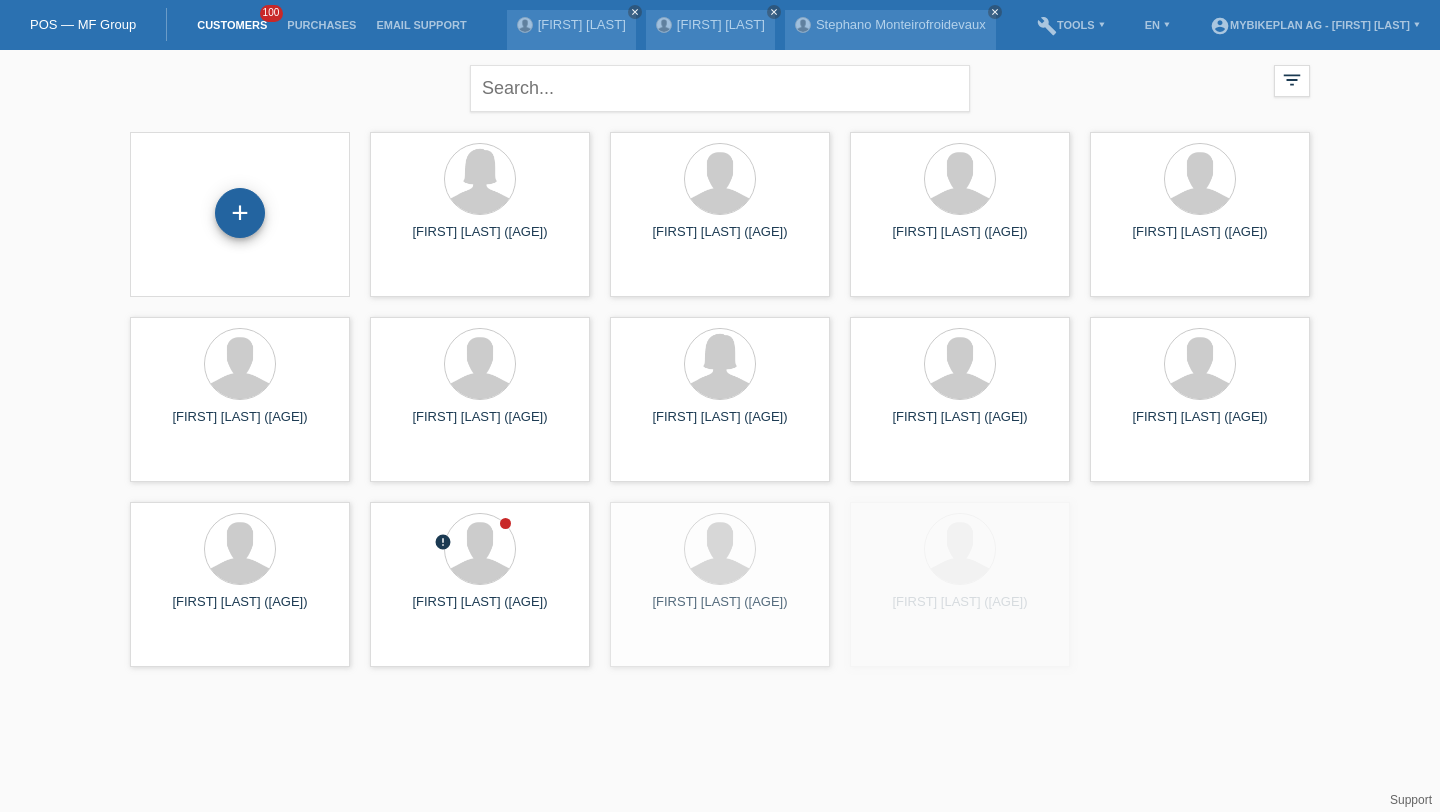 click on "+" at bounding box center [240, 213] 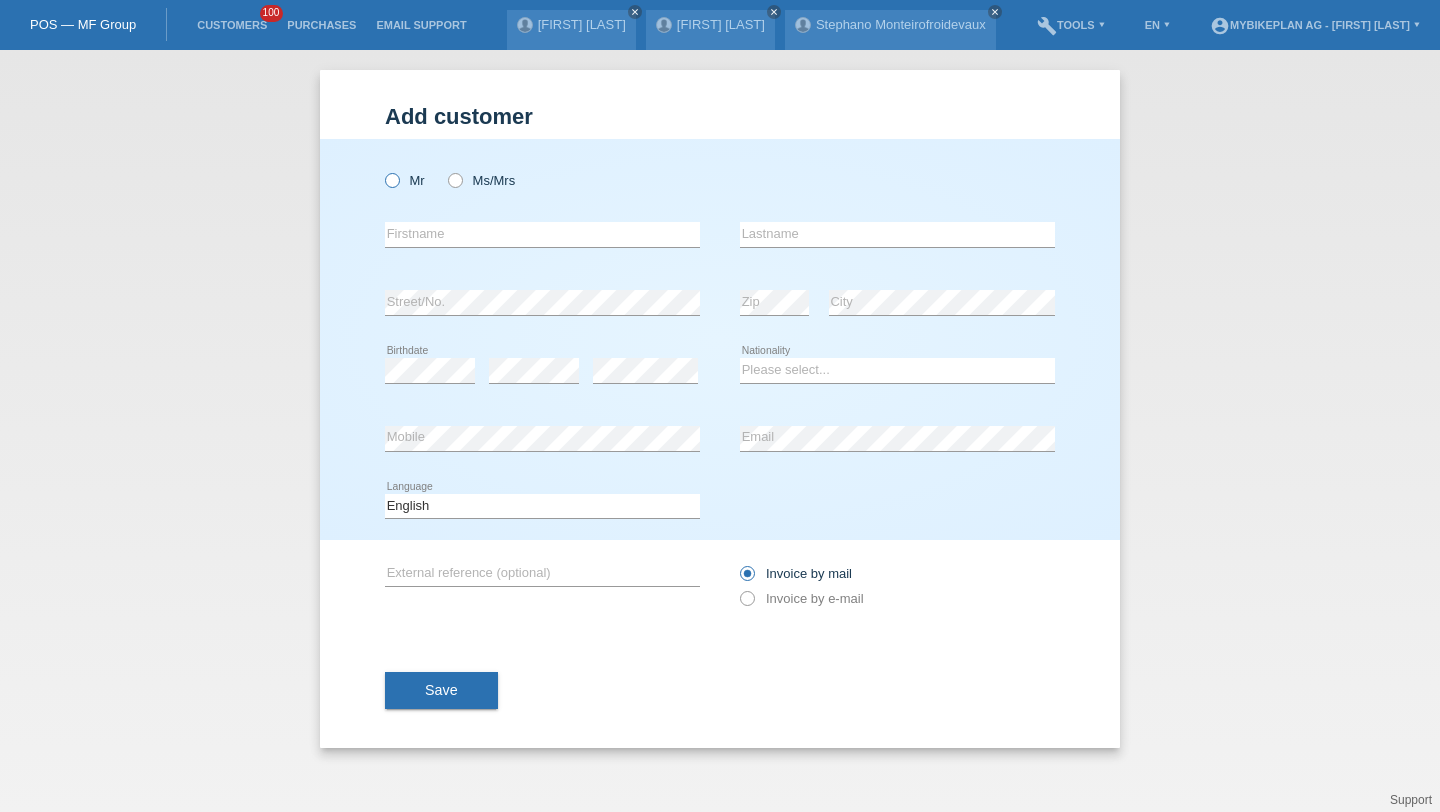 scroll, scrollTop: 0, scrollLeft: 0, axis: both 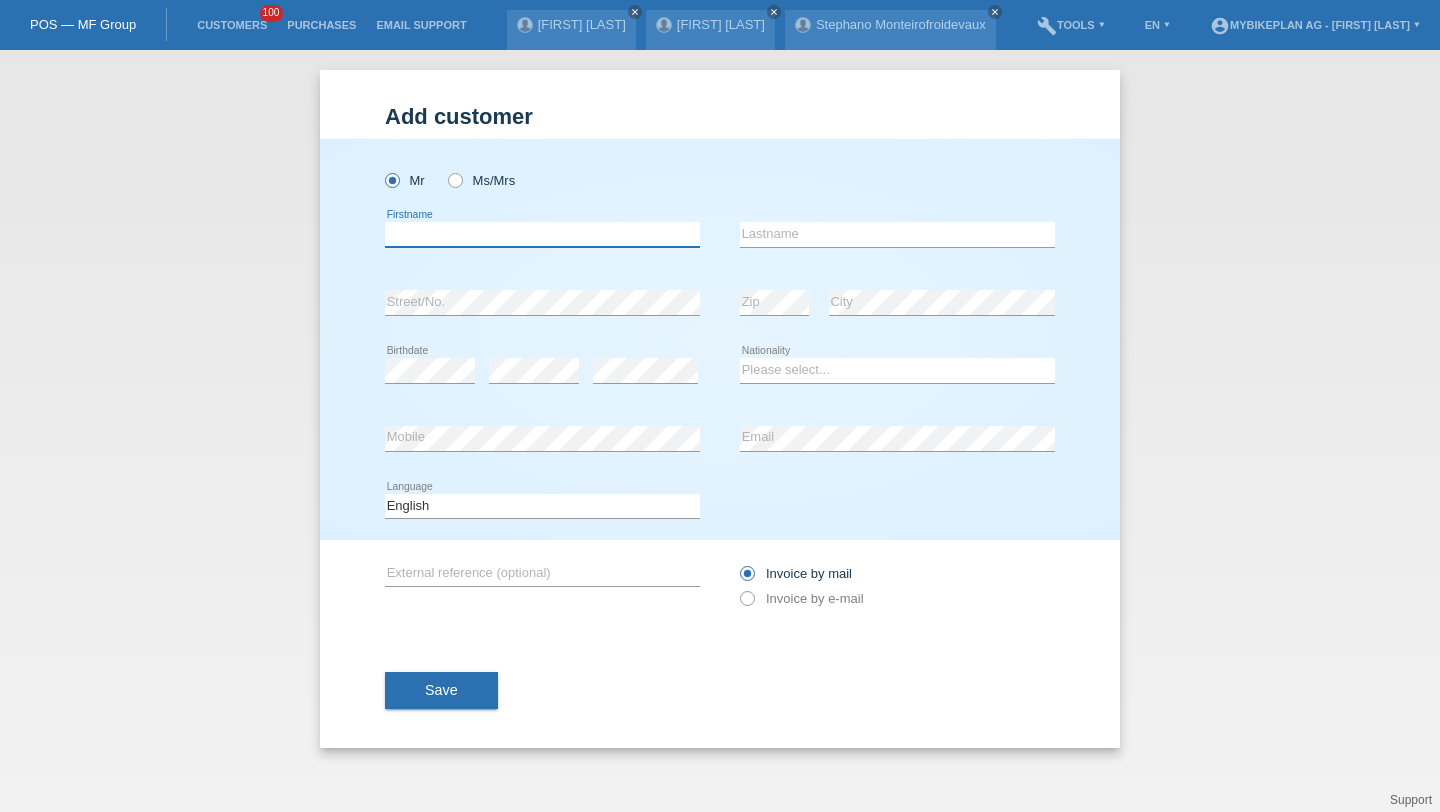 click at bounding box center (542, 234) 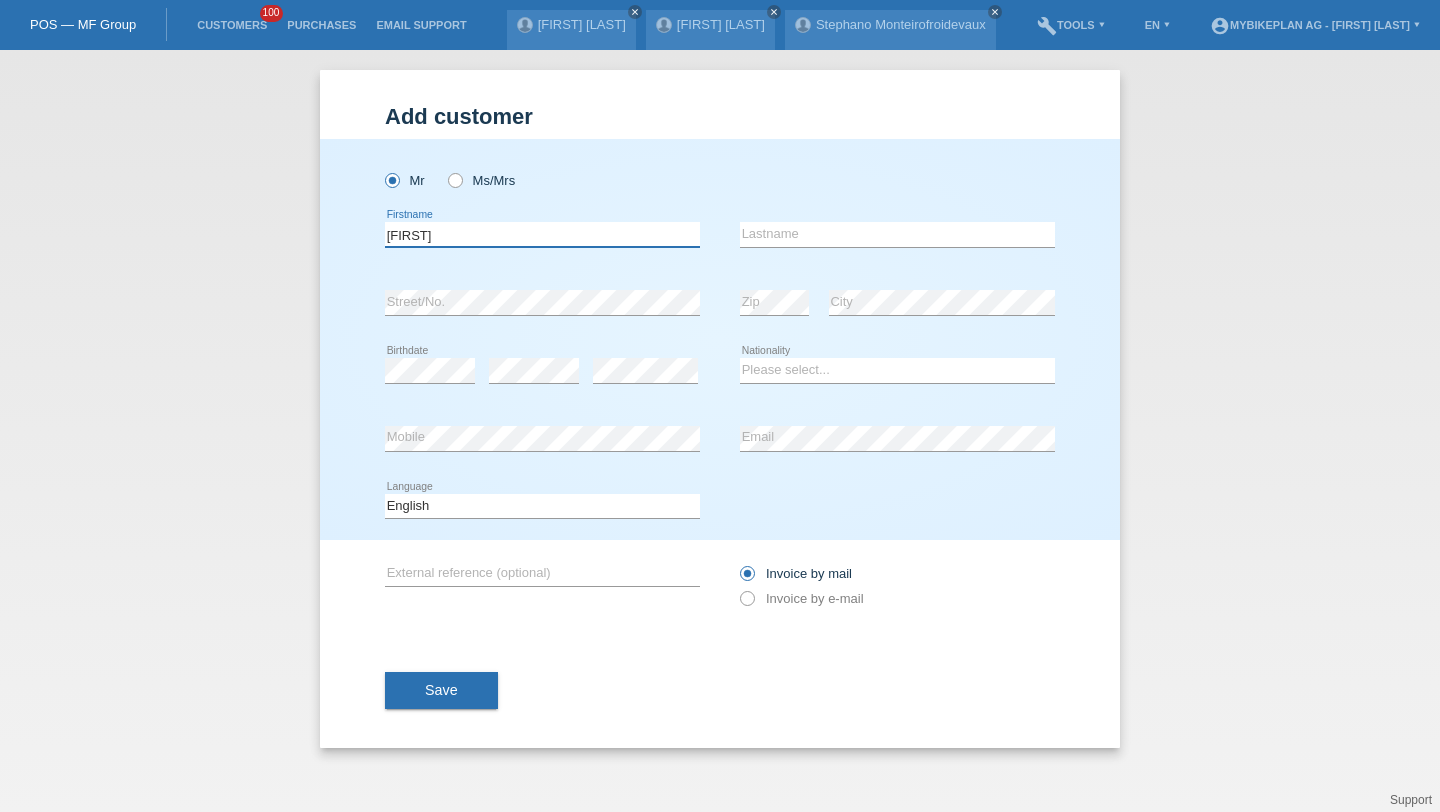 type on "[FIRST]" 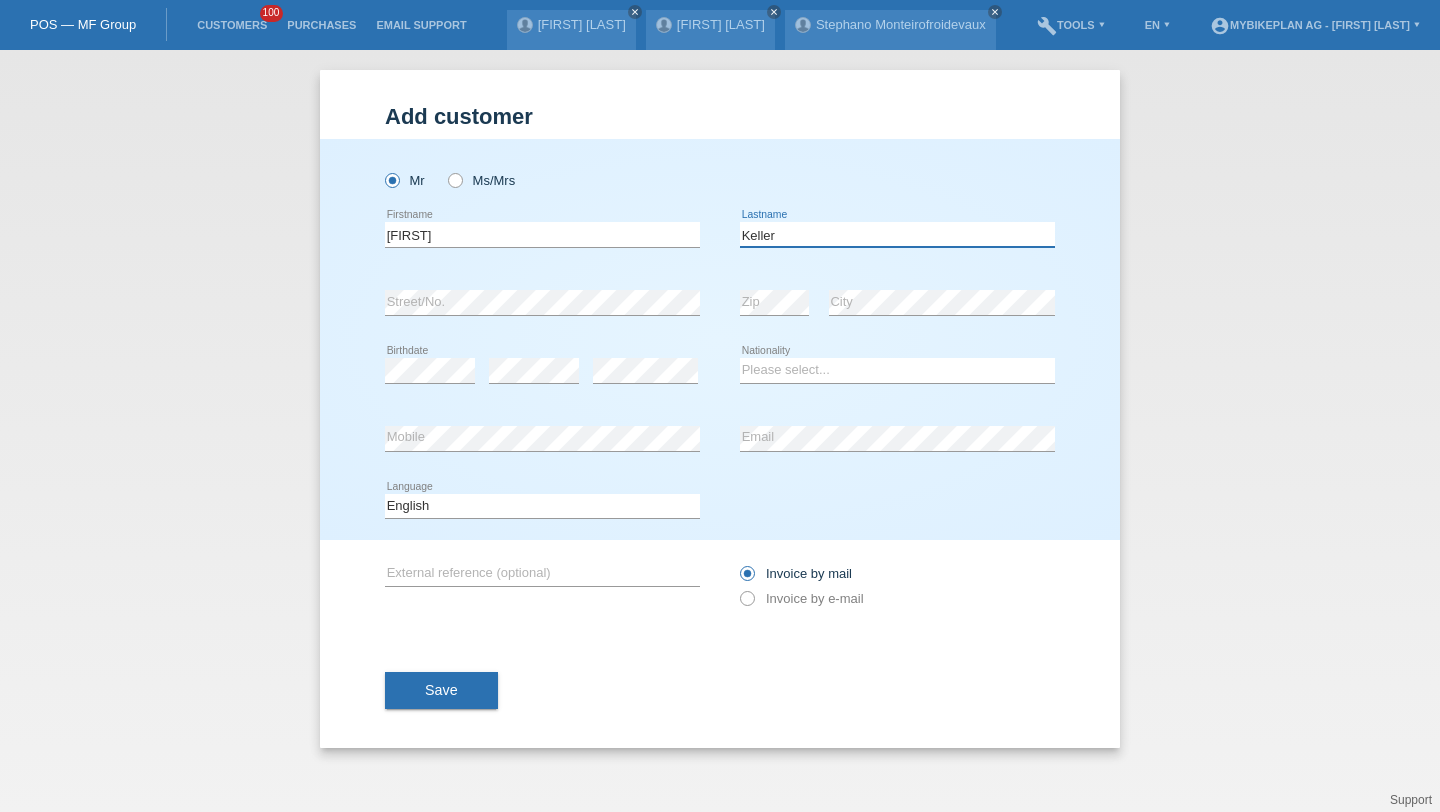 type on "Keller" 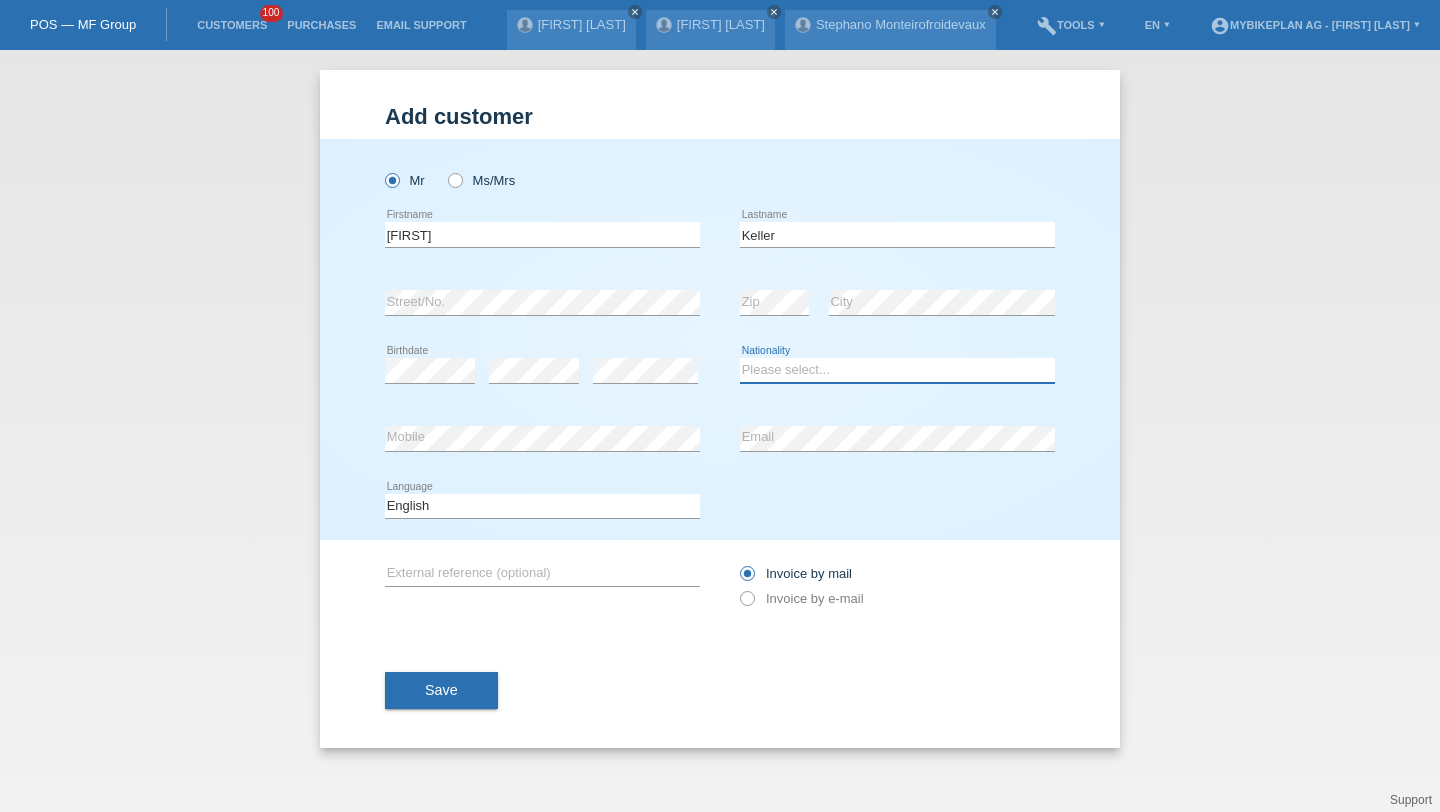 click on "Please select...
Switzerland
Austria
Germany
Liechtenstein
------------
Afghanistan
Åland Islands
Albania
Algeria
American Samoa Andorra Angola Anguilla Antarctica Antigua and Barbuda Argentina Armenia" at bounding box center (897, 370) 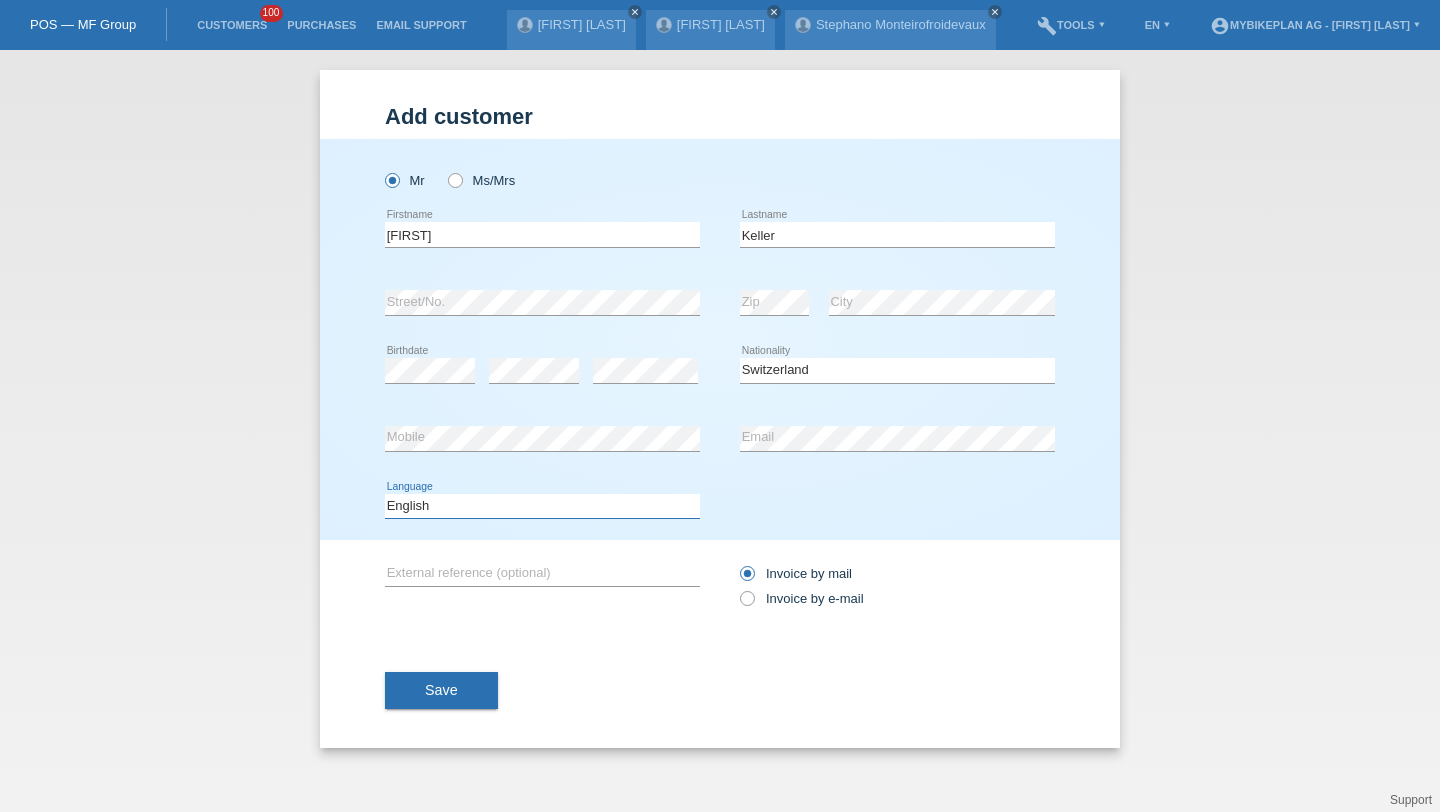 click on "Deutsch
Français
Italiano
English" at bounding box center [542, 506] 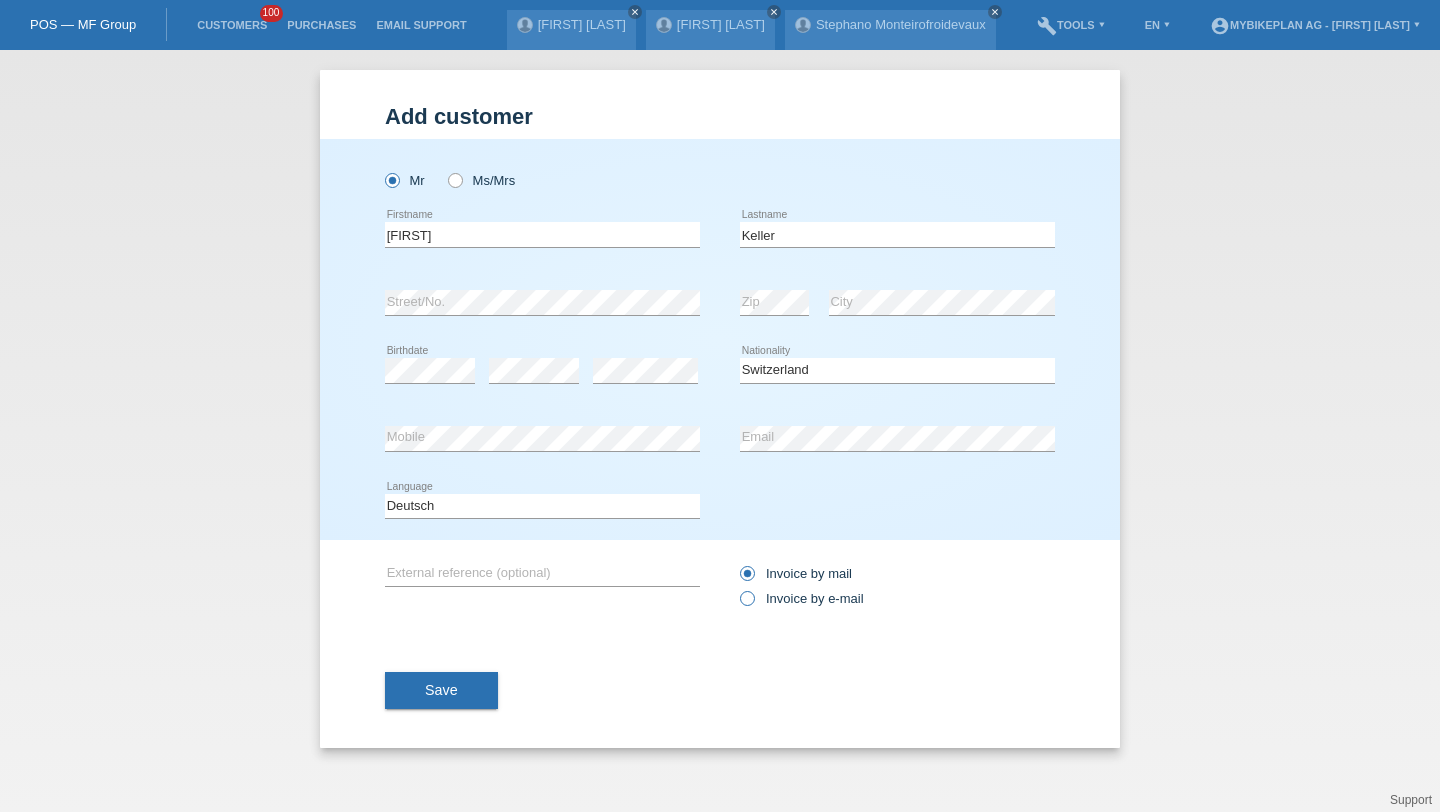 click on "Invoice by e-mail" at bounding box center (802, 598) 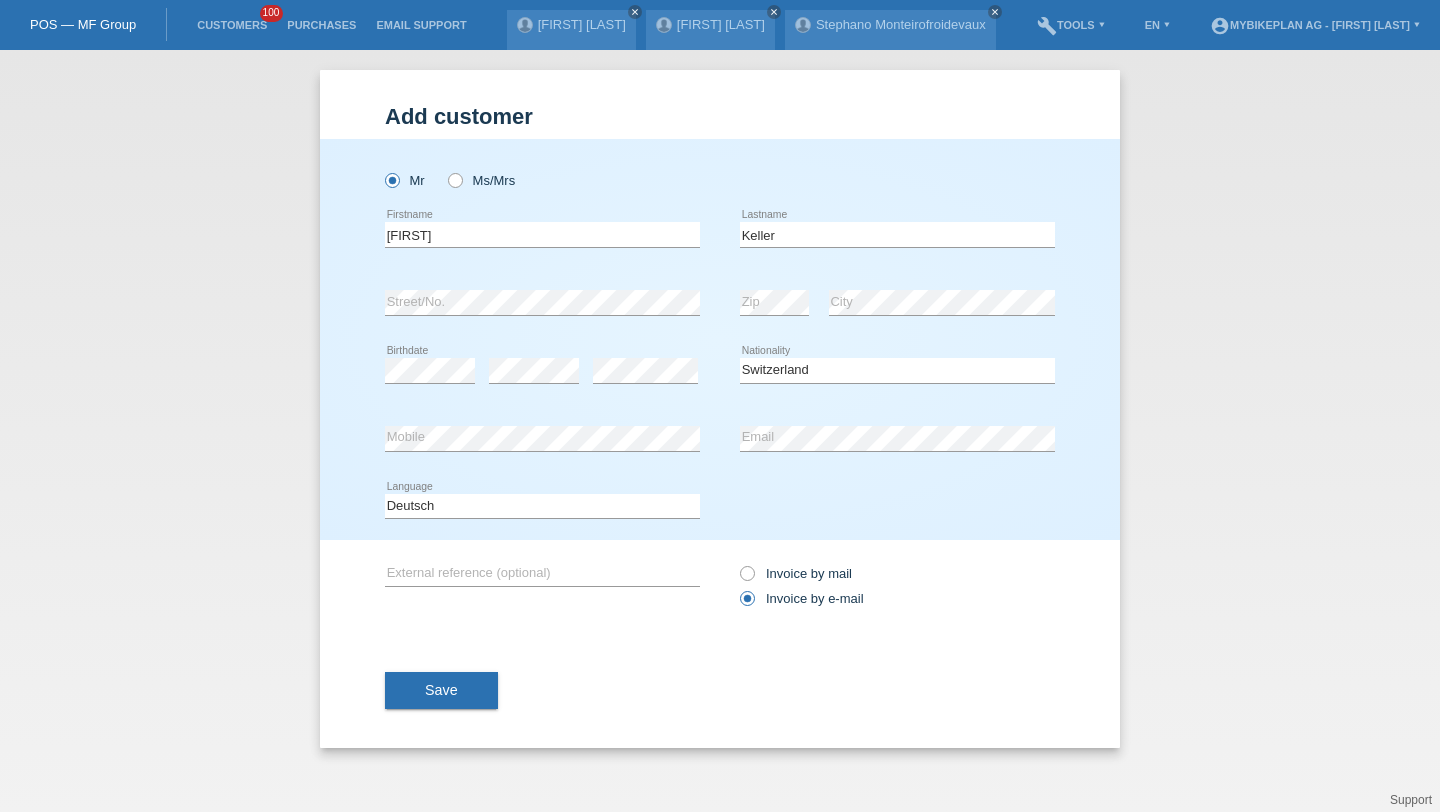 click on "Save" at bounding box center (720, 691) 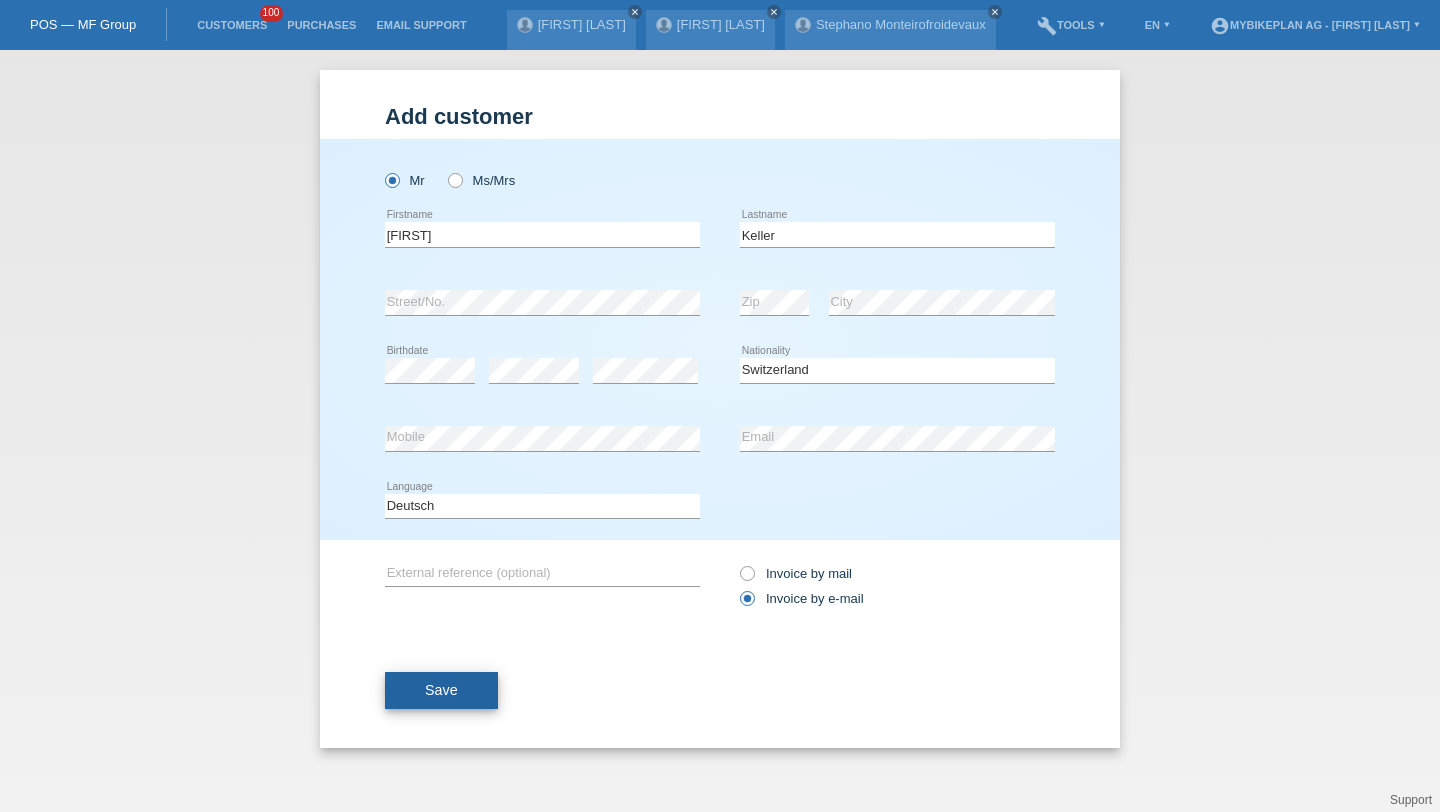 click on "Save" at bounding box center (441, 691) 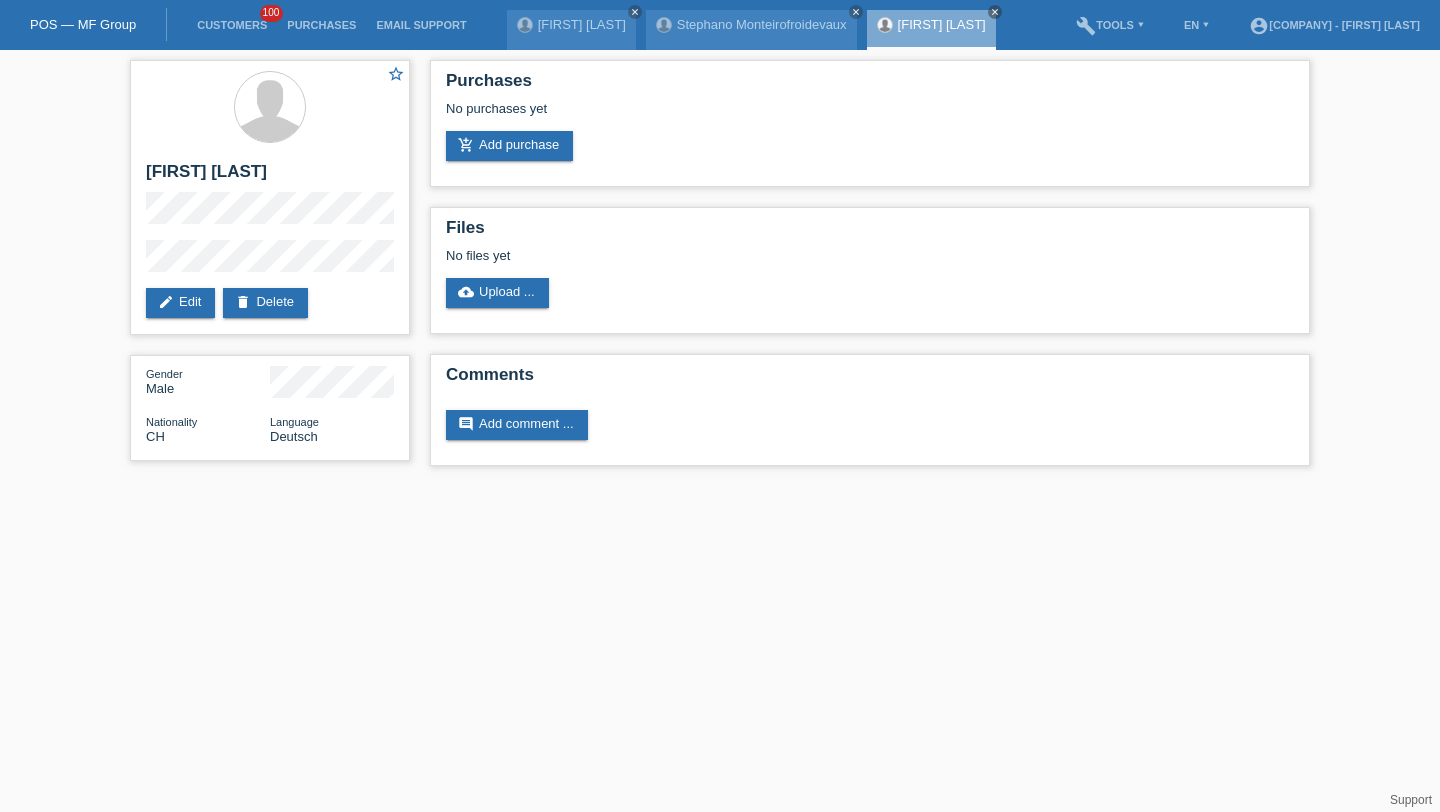scroll, scrollTop: 0, scrollLeft: 0, axis: both 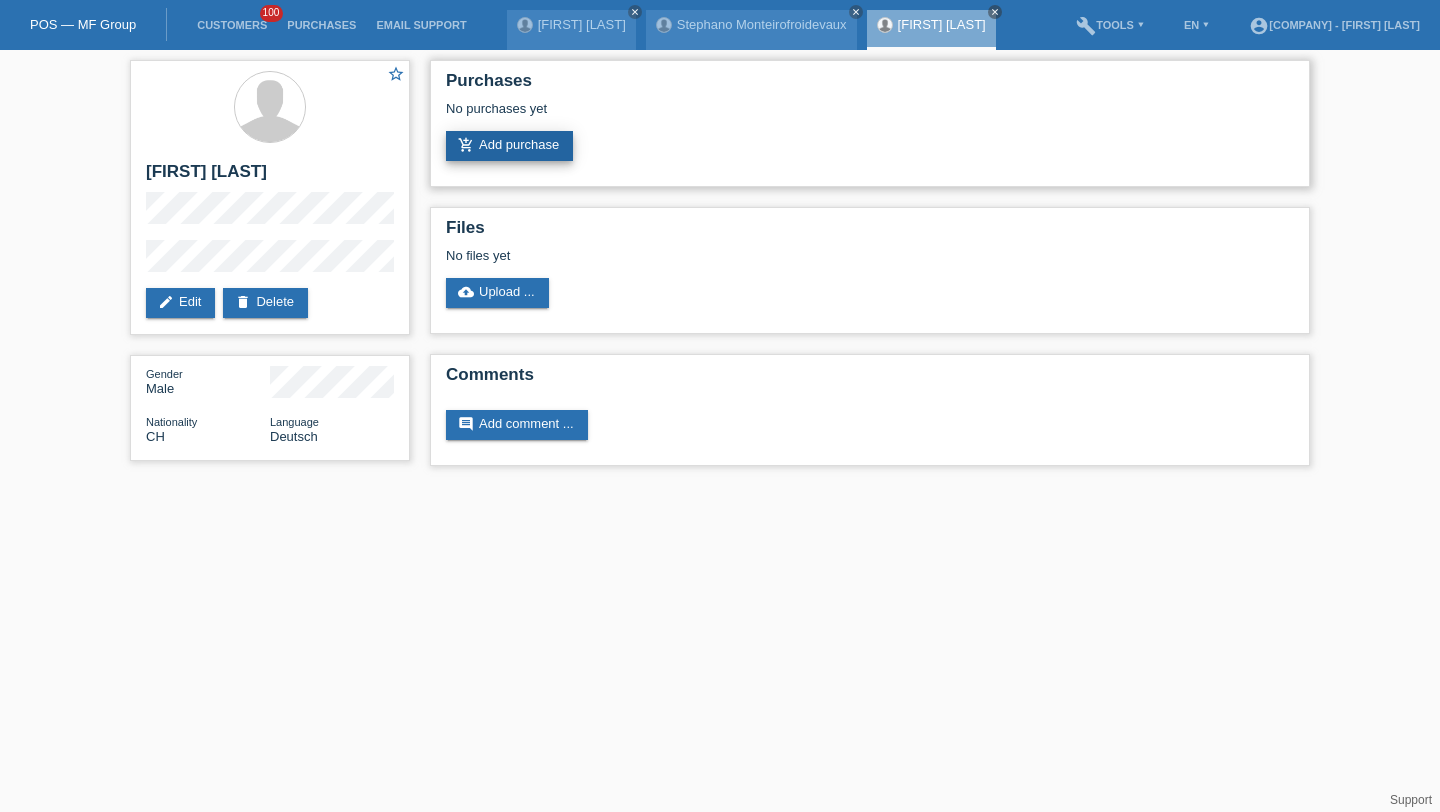 click on "add_shopping_cart  Add purchase" at bounding box center [509, 146] 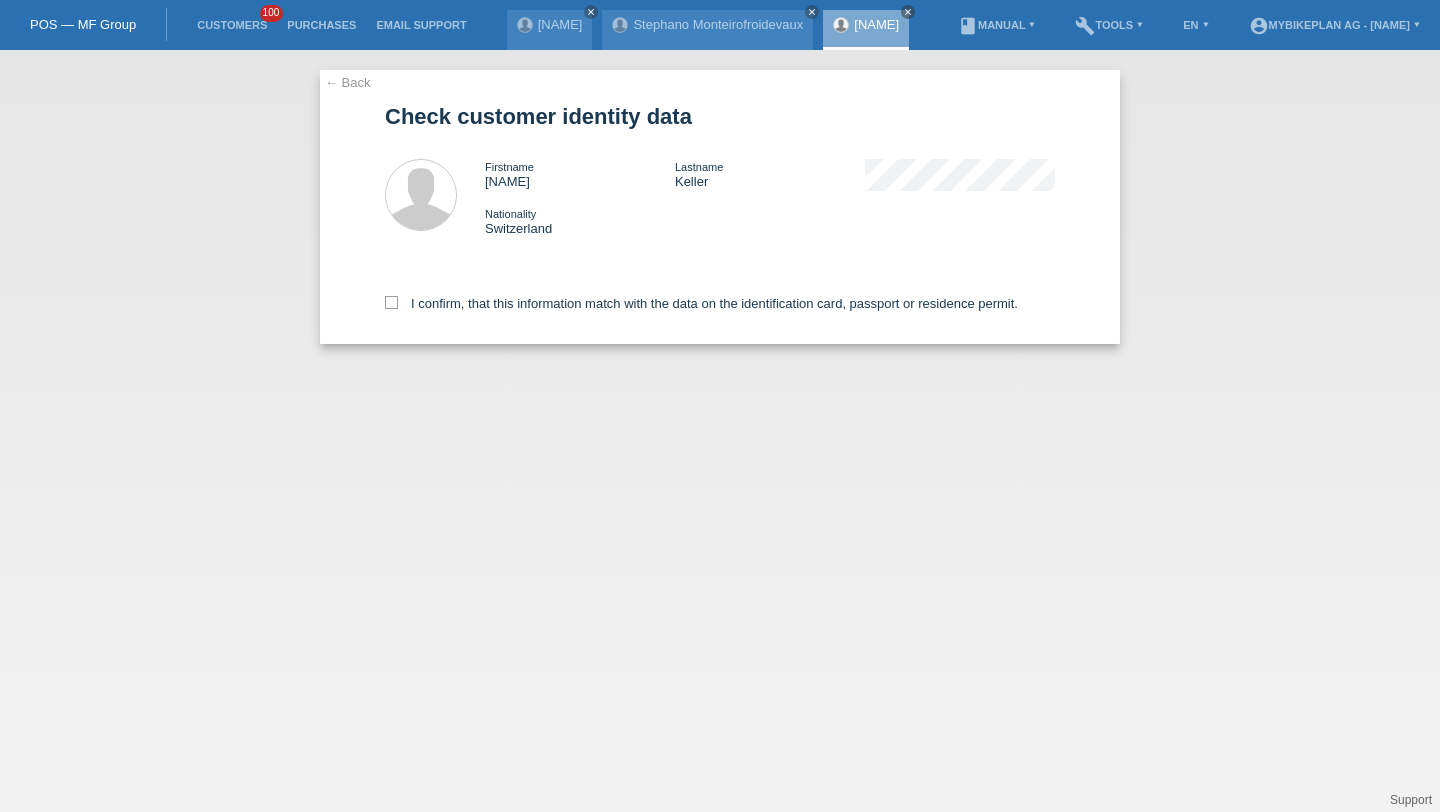scroll, scrollTop: 0, scrollLeft: 0, axis: both 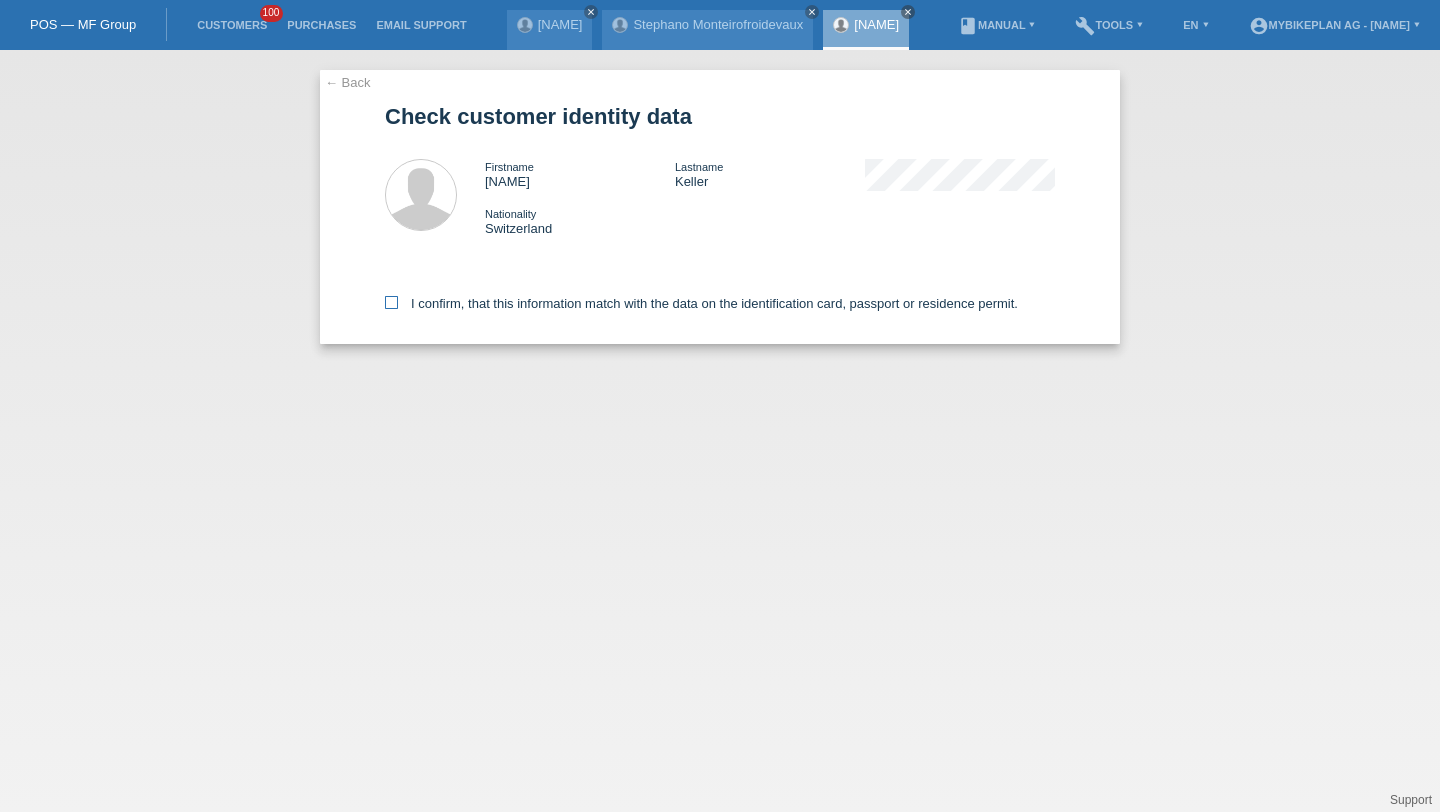 click on "I confirm, that this information match with the data on the identification card, passport or residence permit." at bounding box center (701, 303) 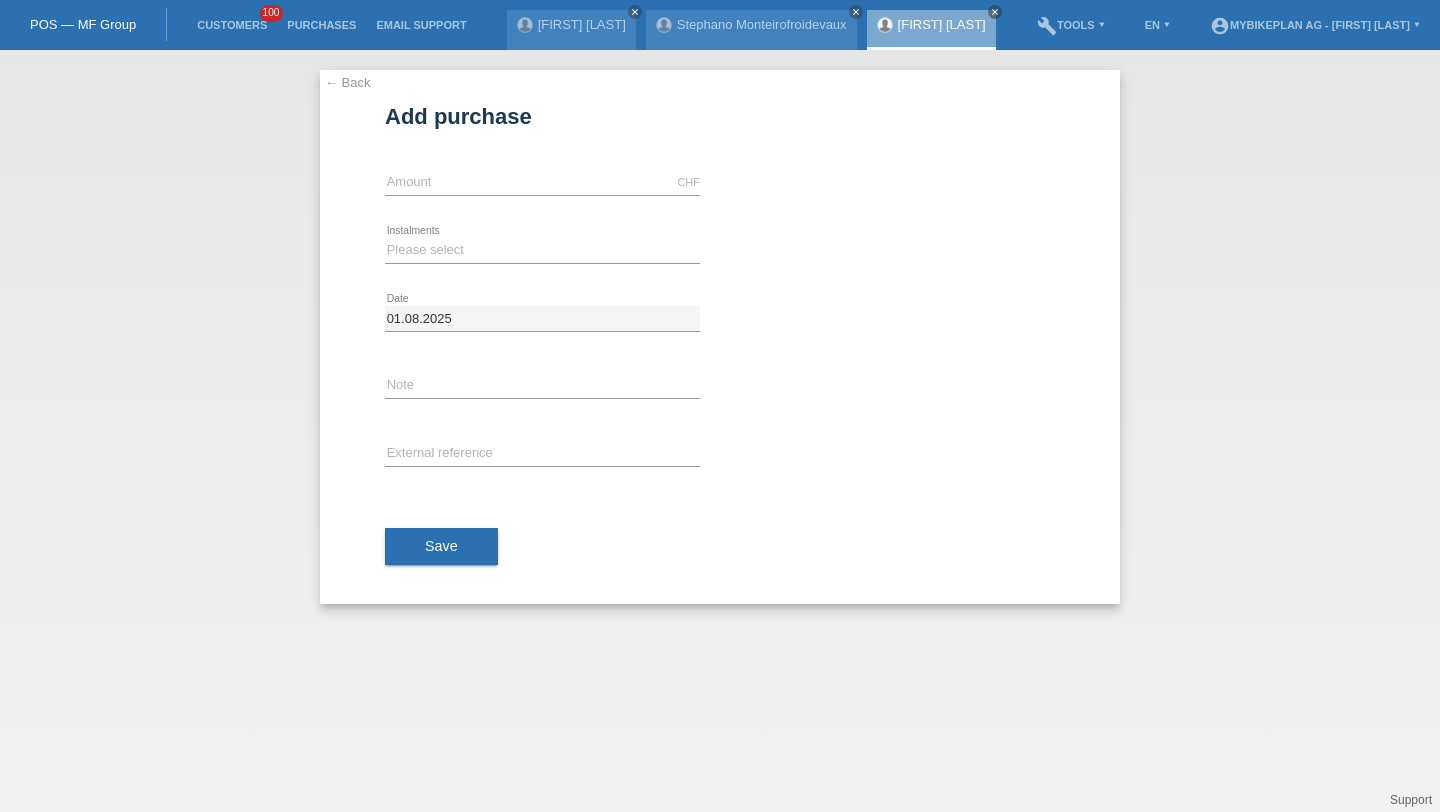 scroll, scrollTop: 0, scrollLeft: 0, axis: both 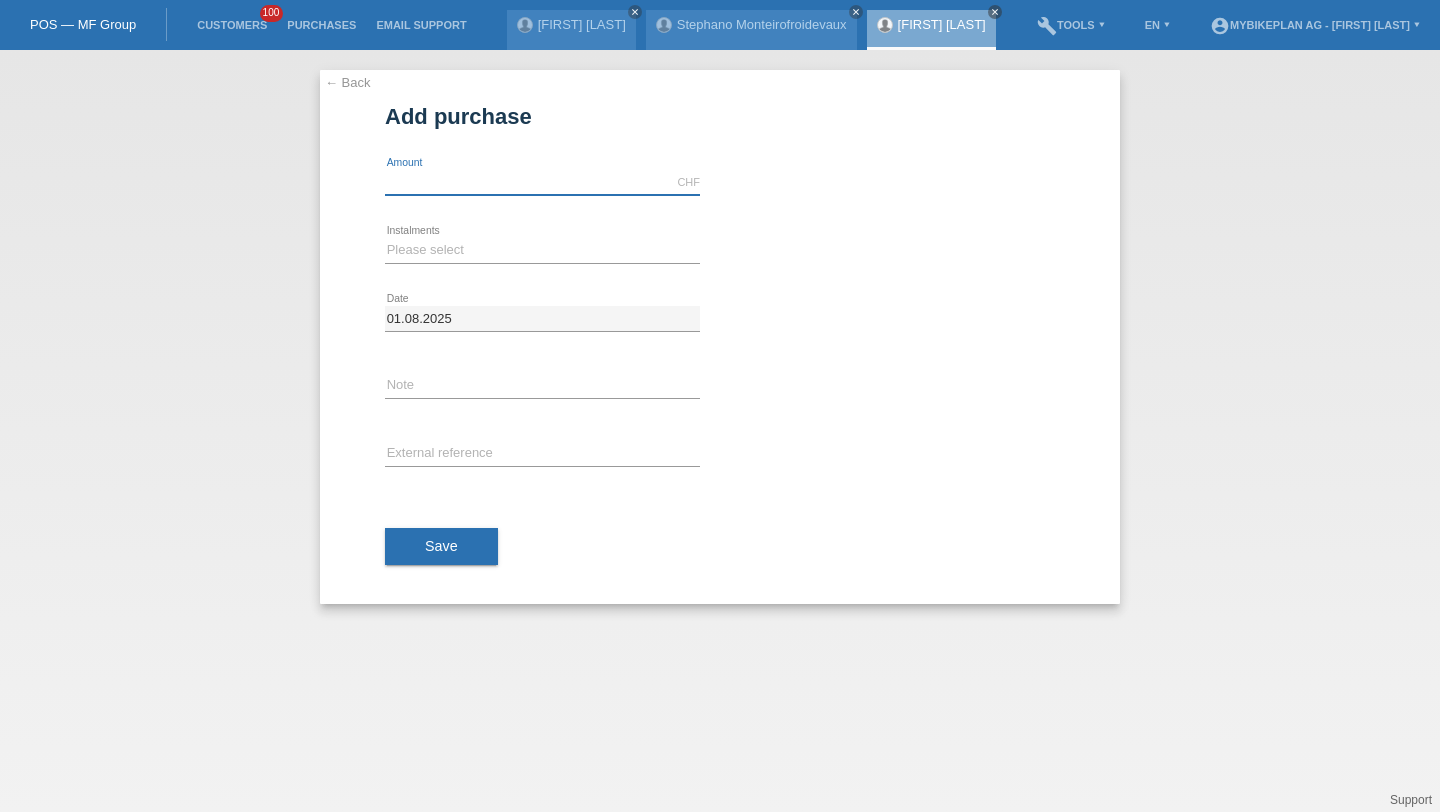 click at bounding box center [542, 182] 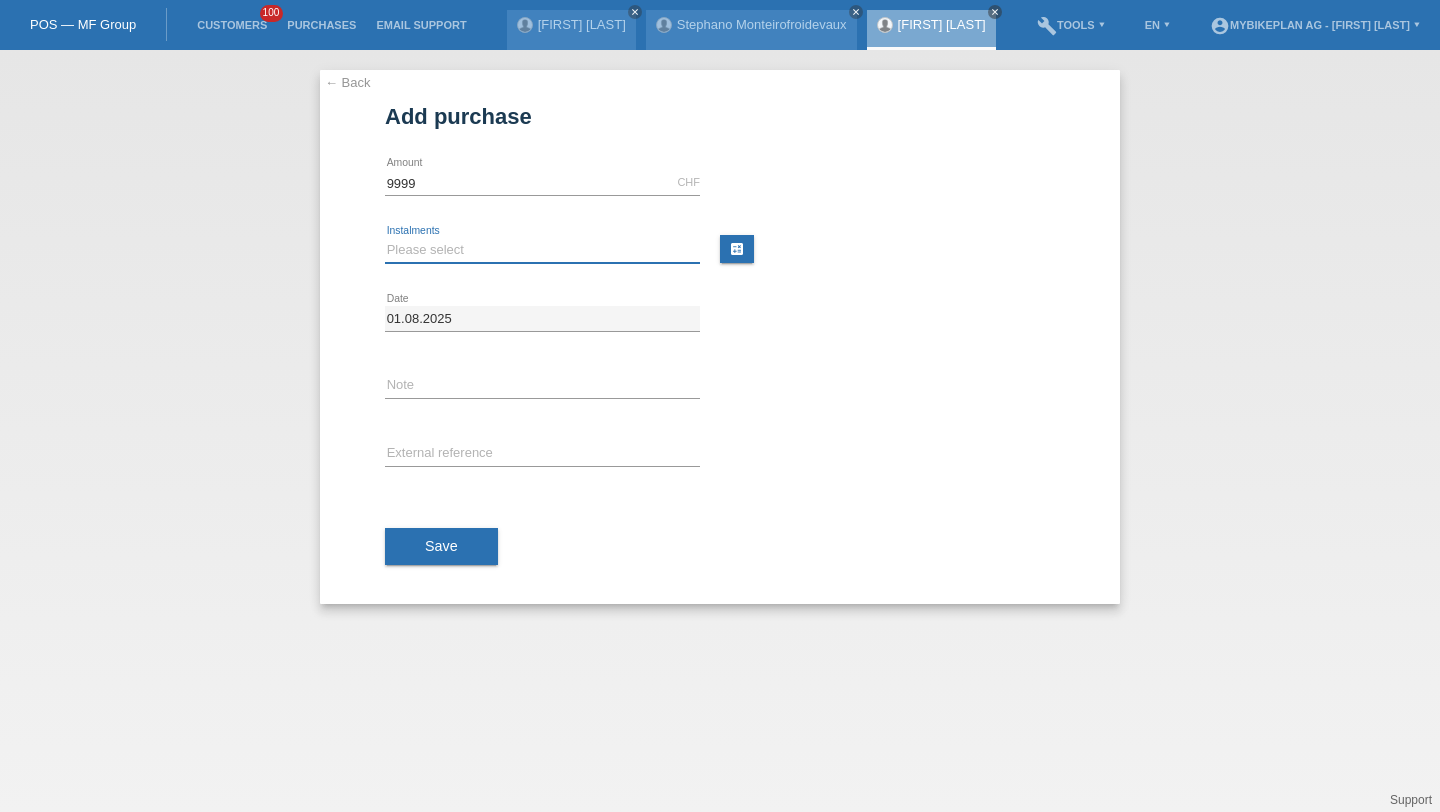 type on "9999.00" 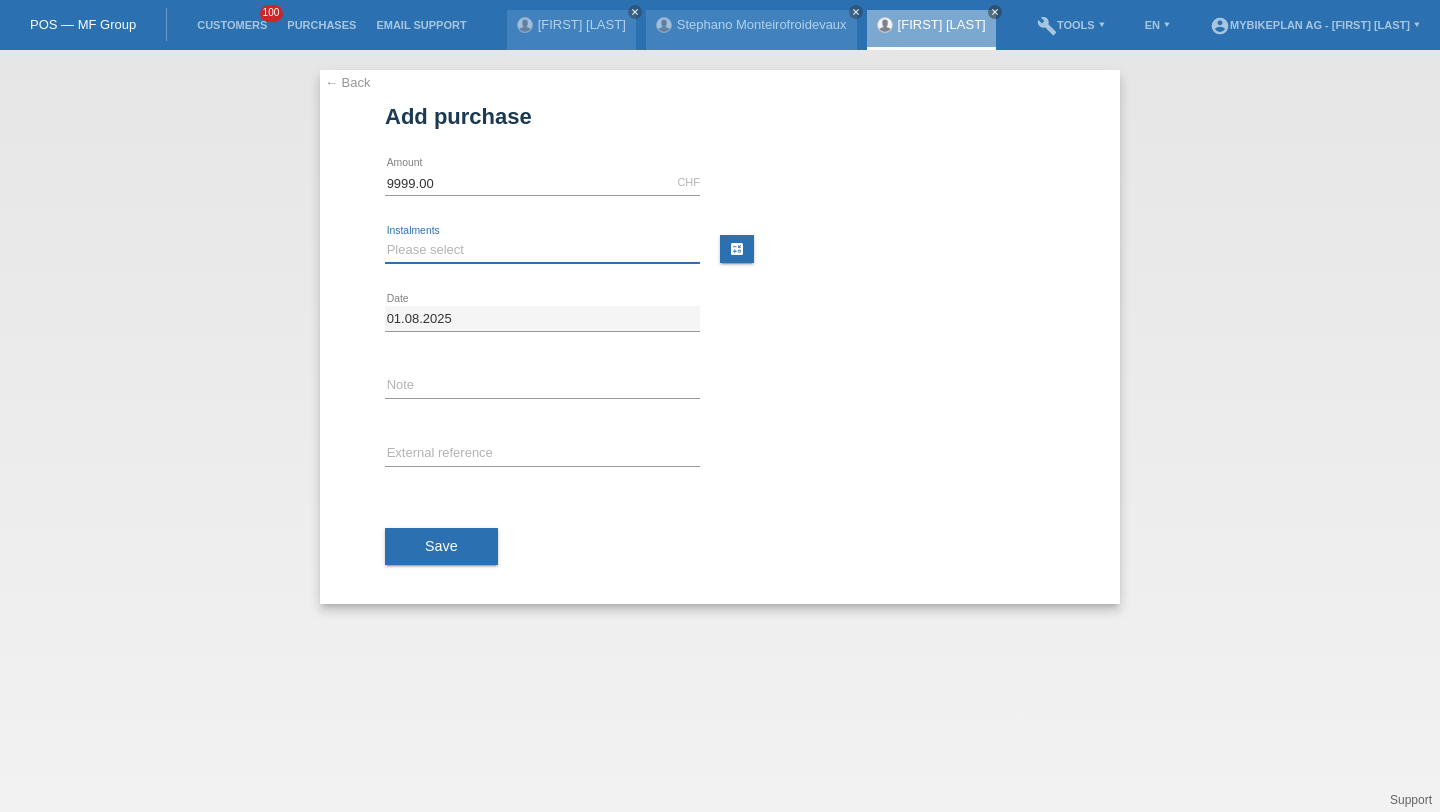 click on "Please select
6 instalments
12 instalments
18 instalments
24 instalments
36 instalments
48 instalments" at bounding box center [542, 250] 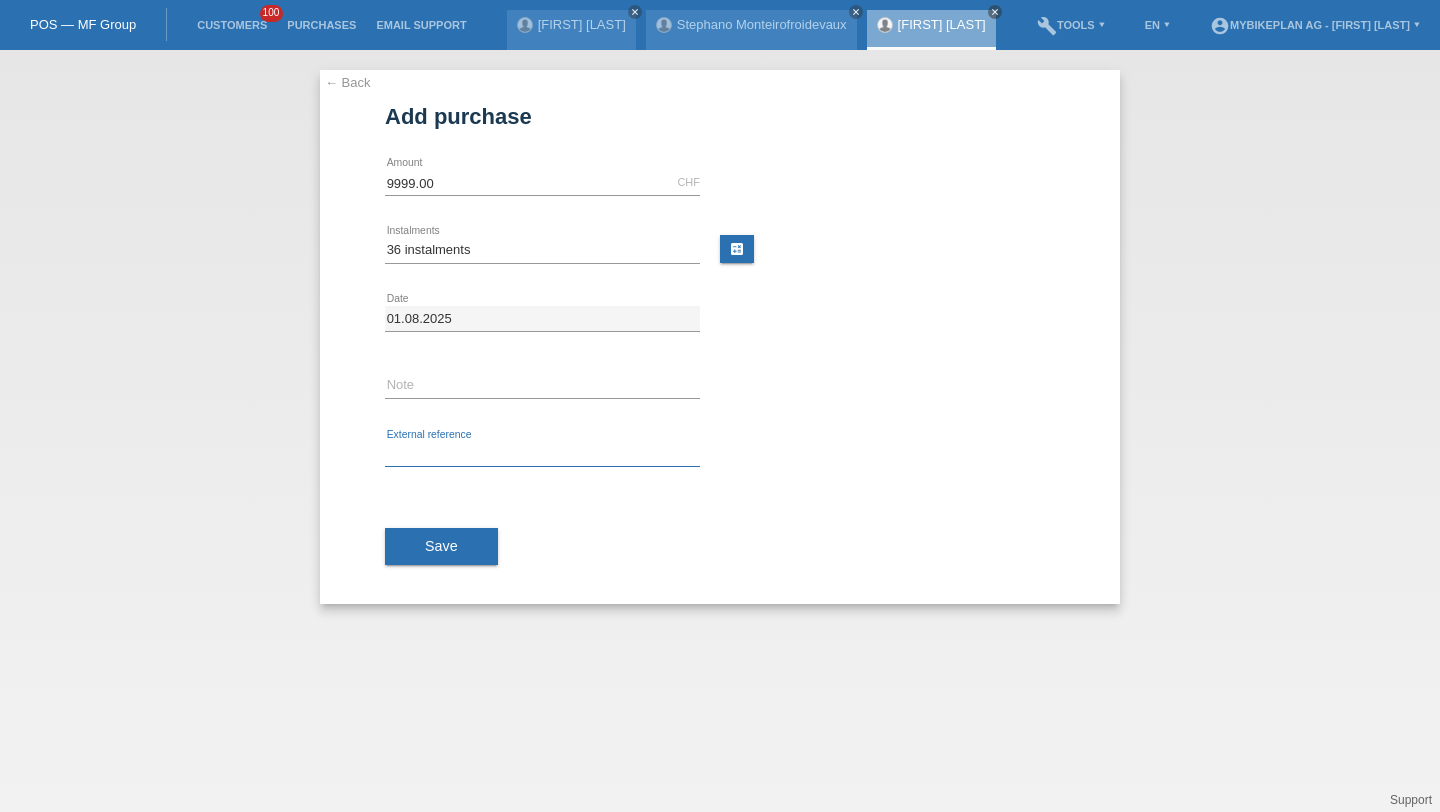 click at bounding box center [542, 454] 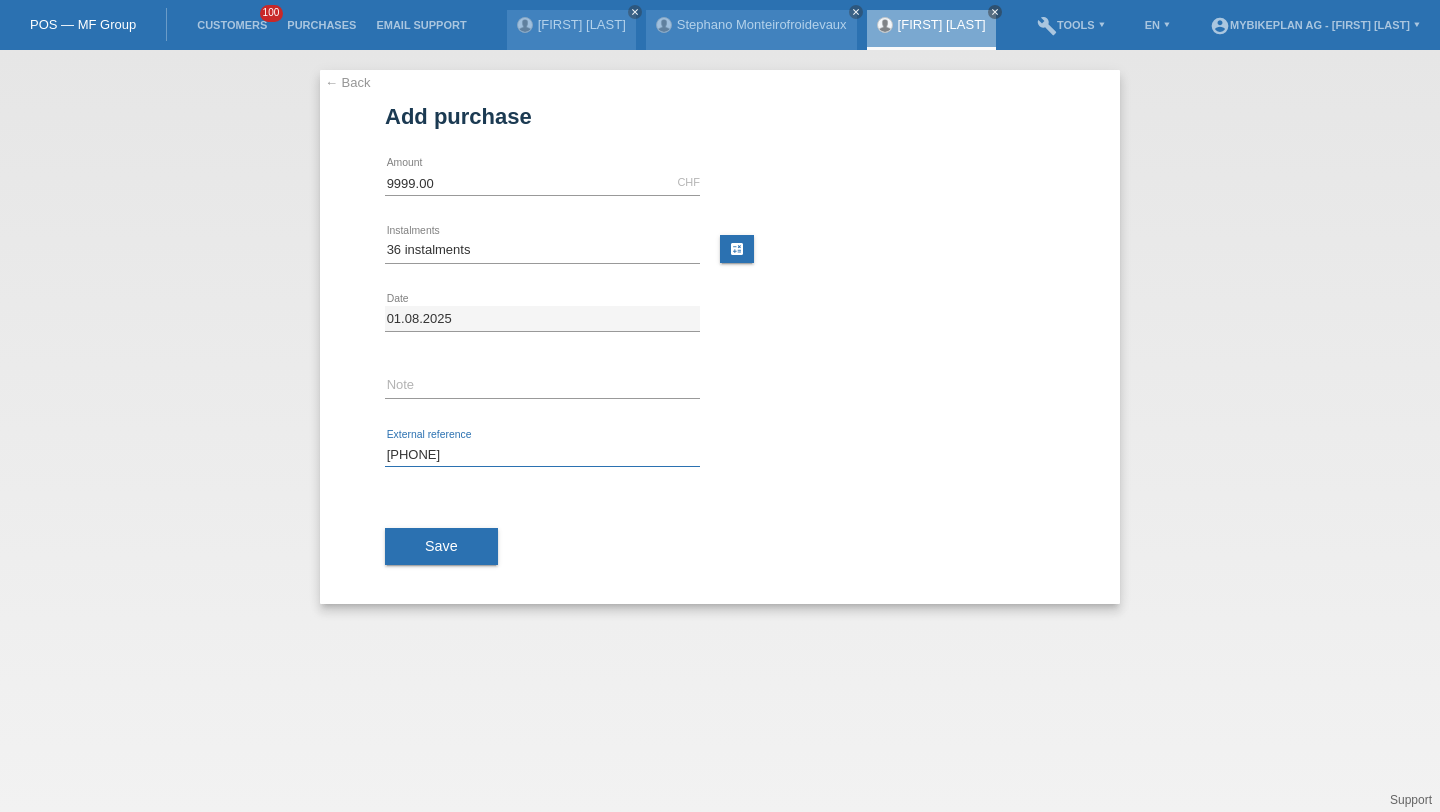 type on "[PHONE]" 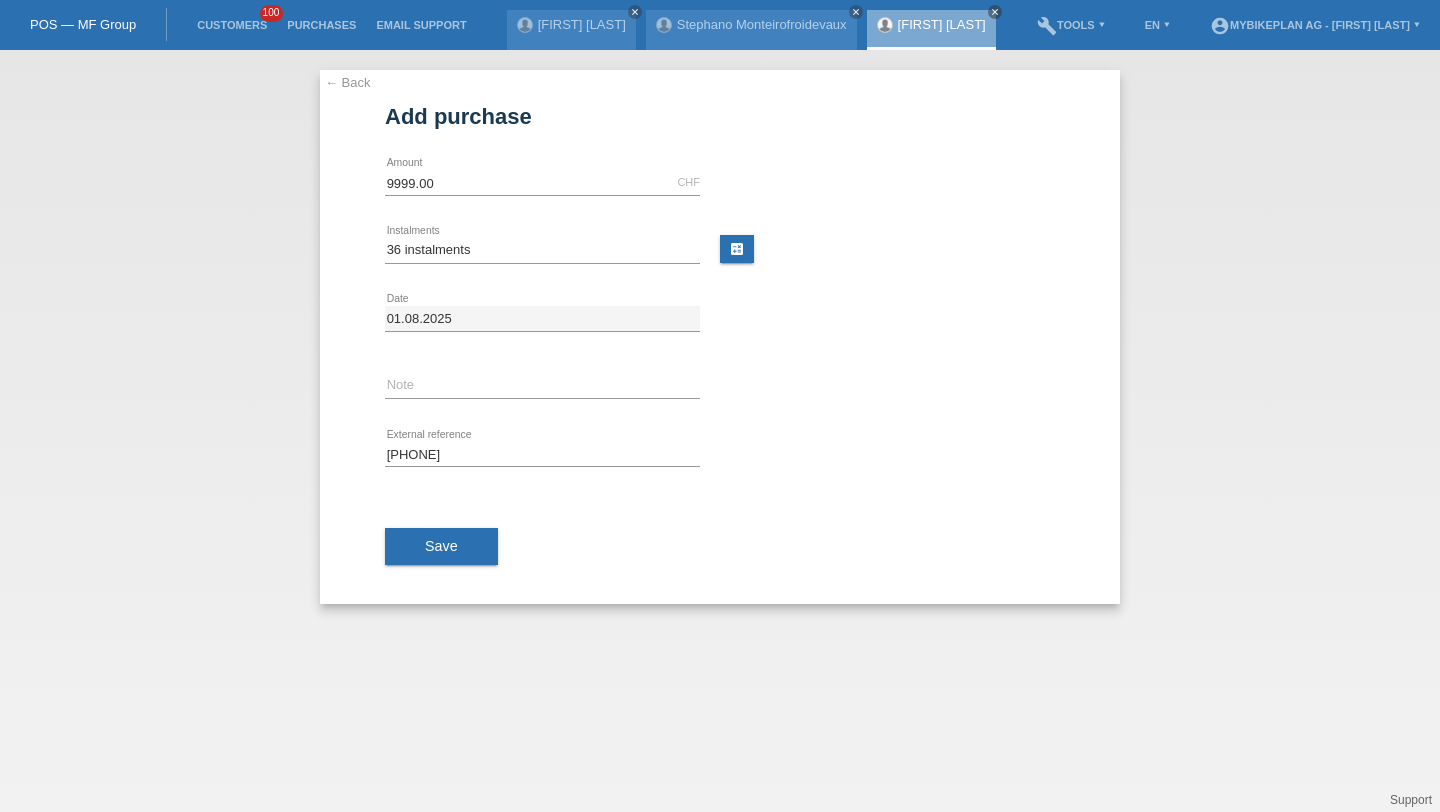 click on "Save" at bounding box center (441, 547) 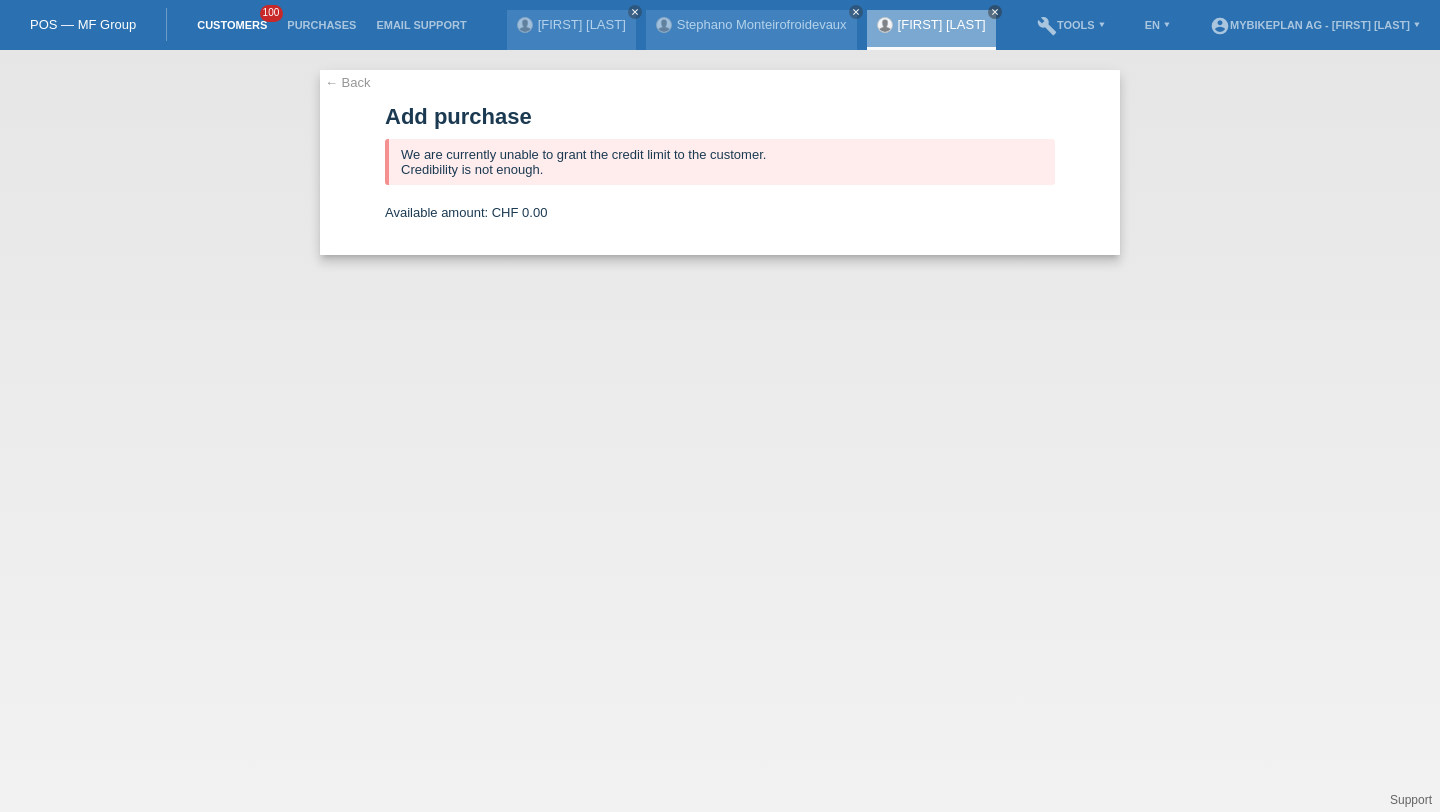 click on "Customers" at bounding box center [232, 25] 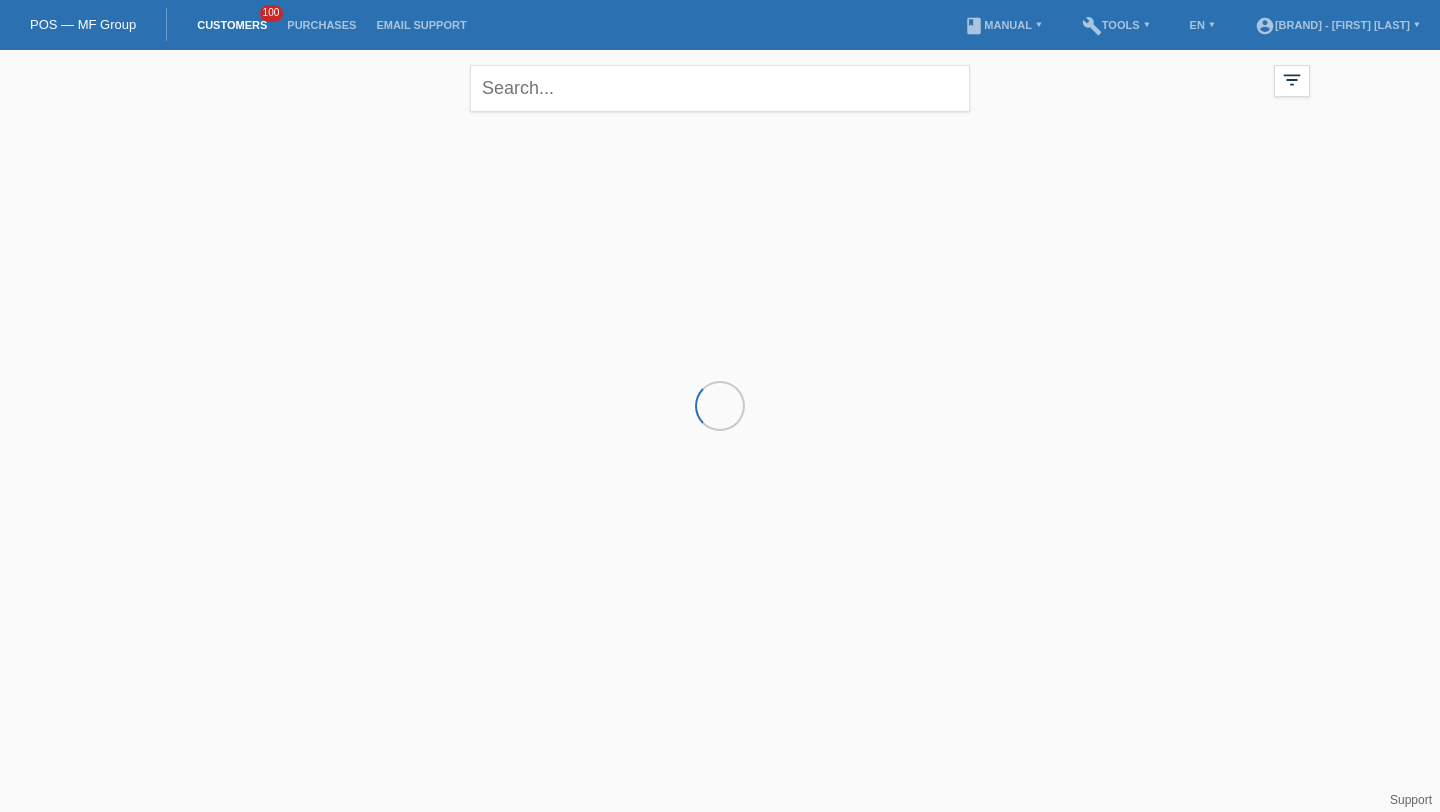 scroll, scrollTop: 0, scrollLeft: 0, axis: both 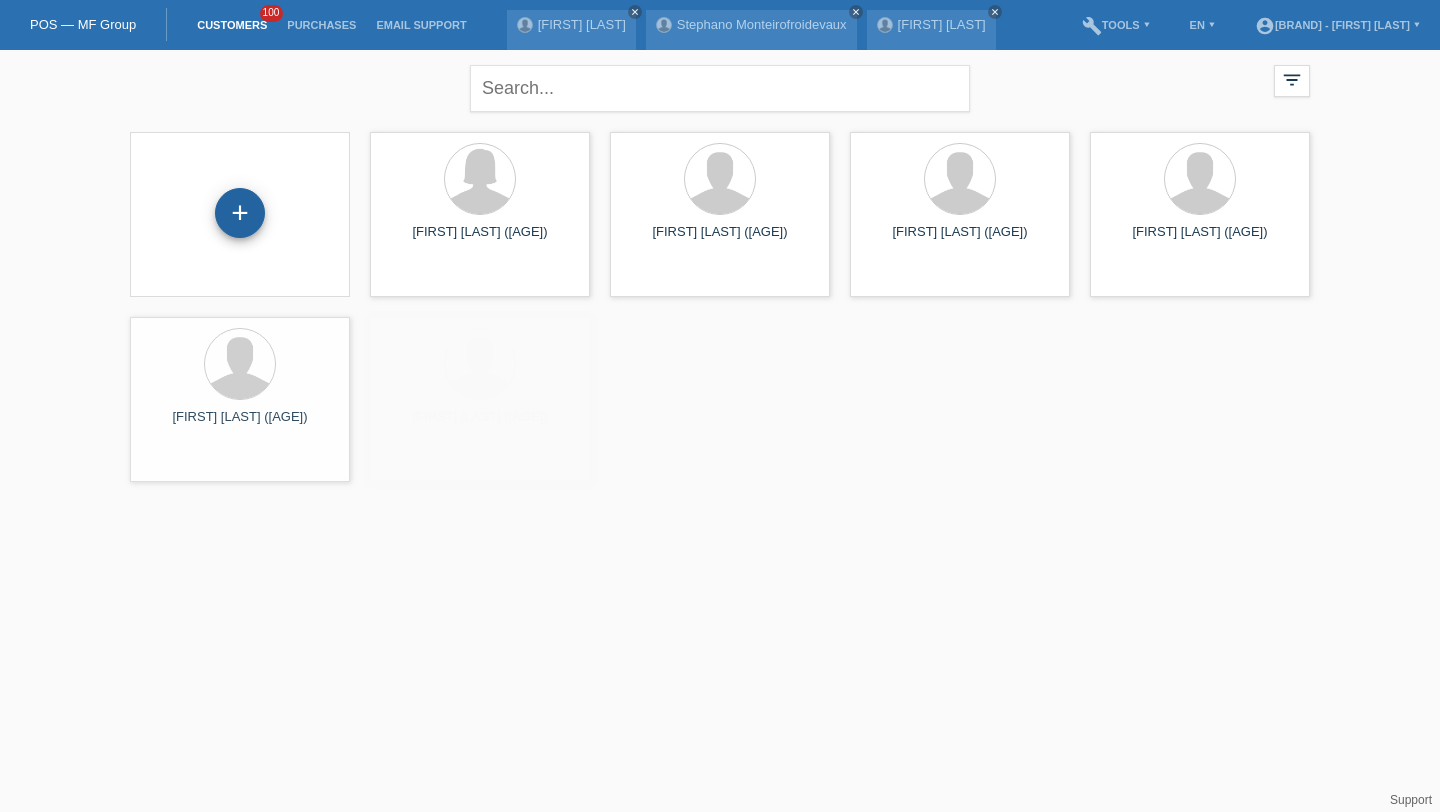 click on "+" at bounding box center (240, 213) 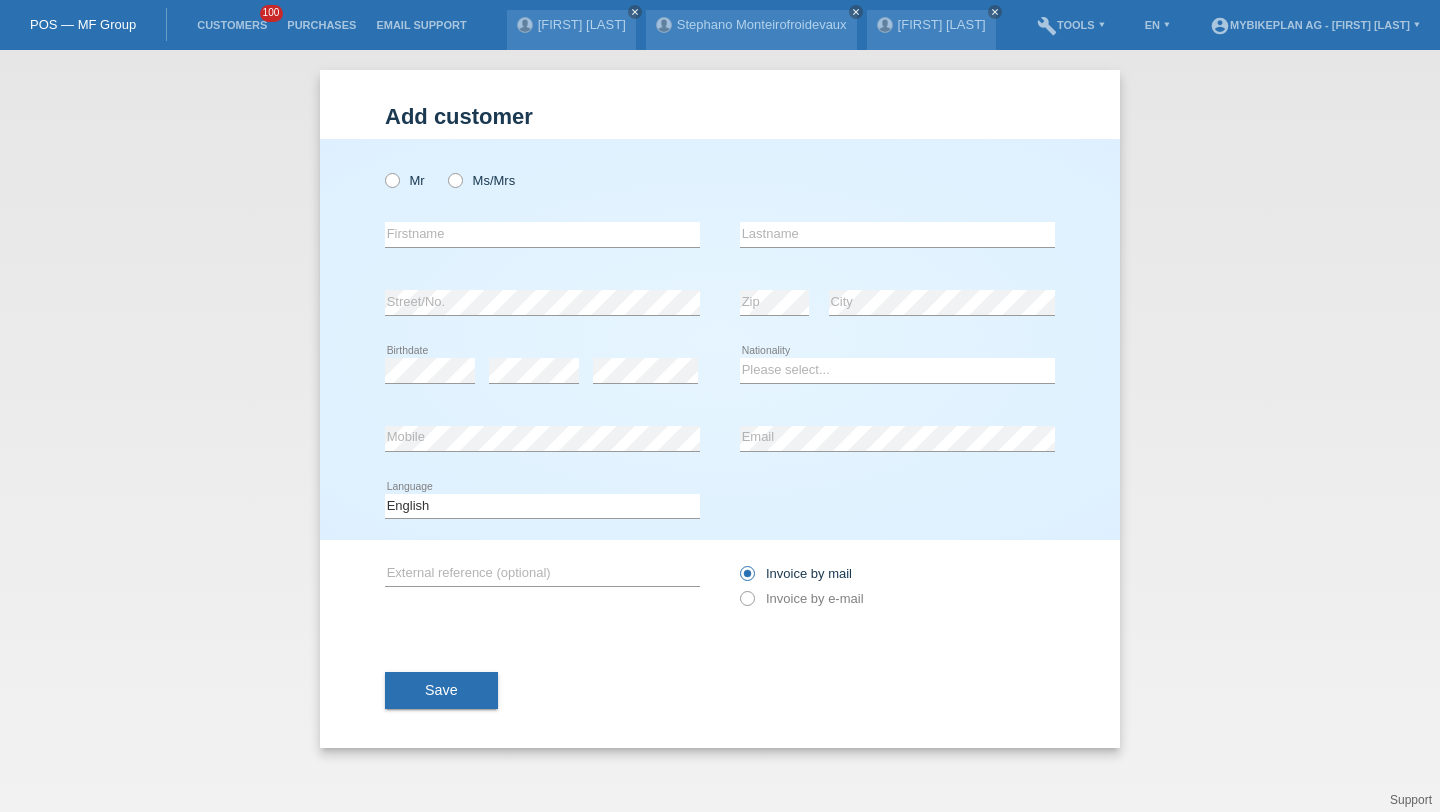 scroll, scrollTop: 0, scrollLeft: 0, axis: both 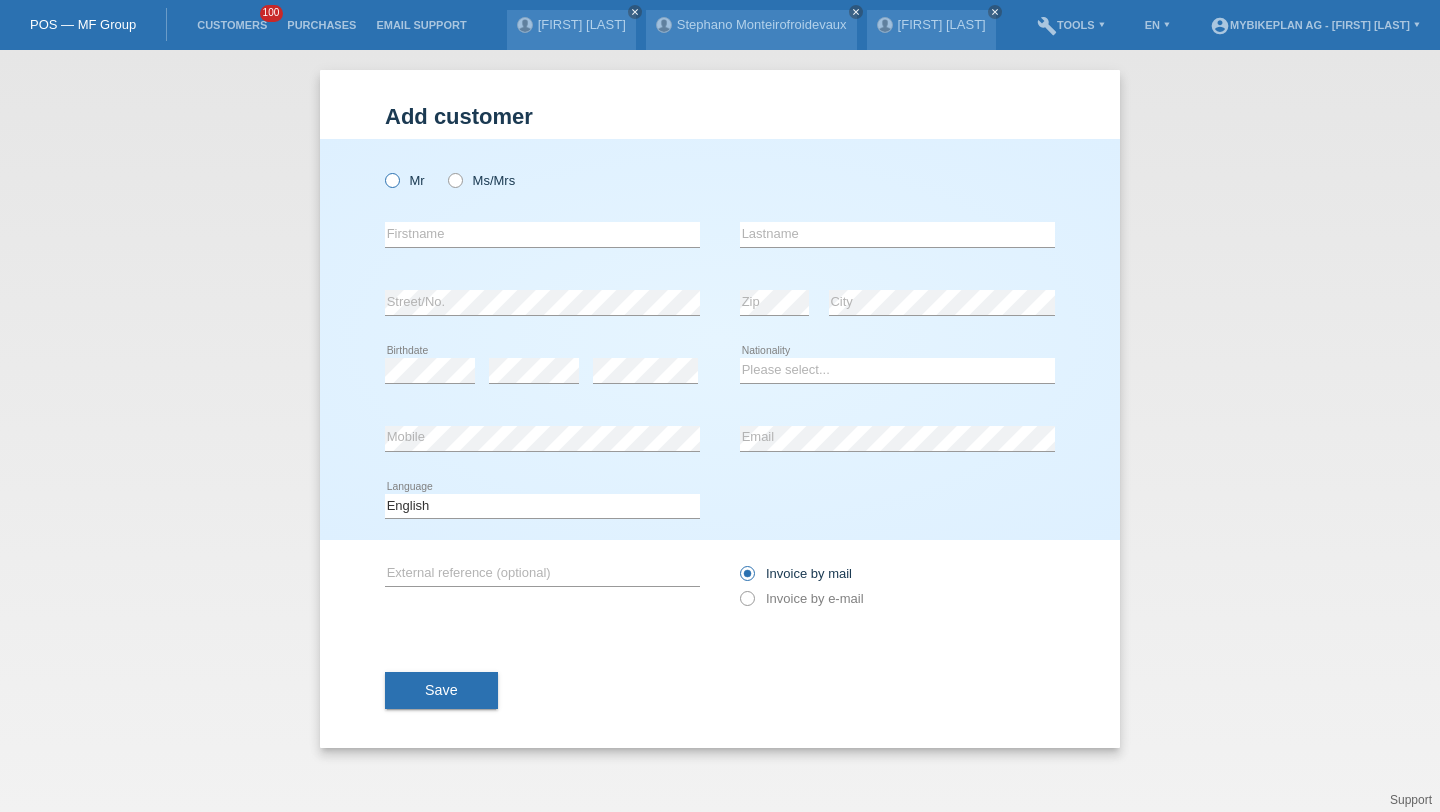 click on "Mr" at bounding box center (405, 180) 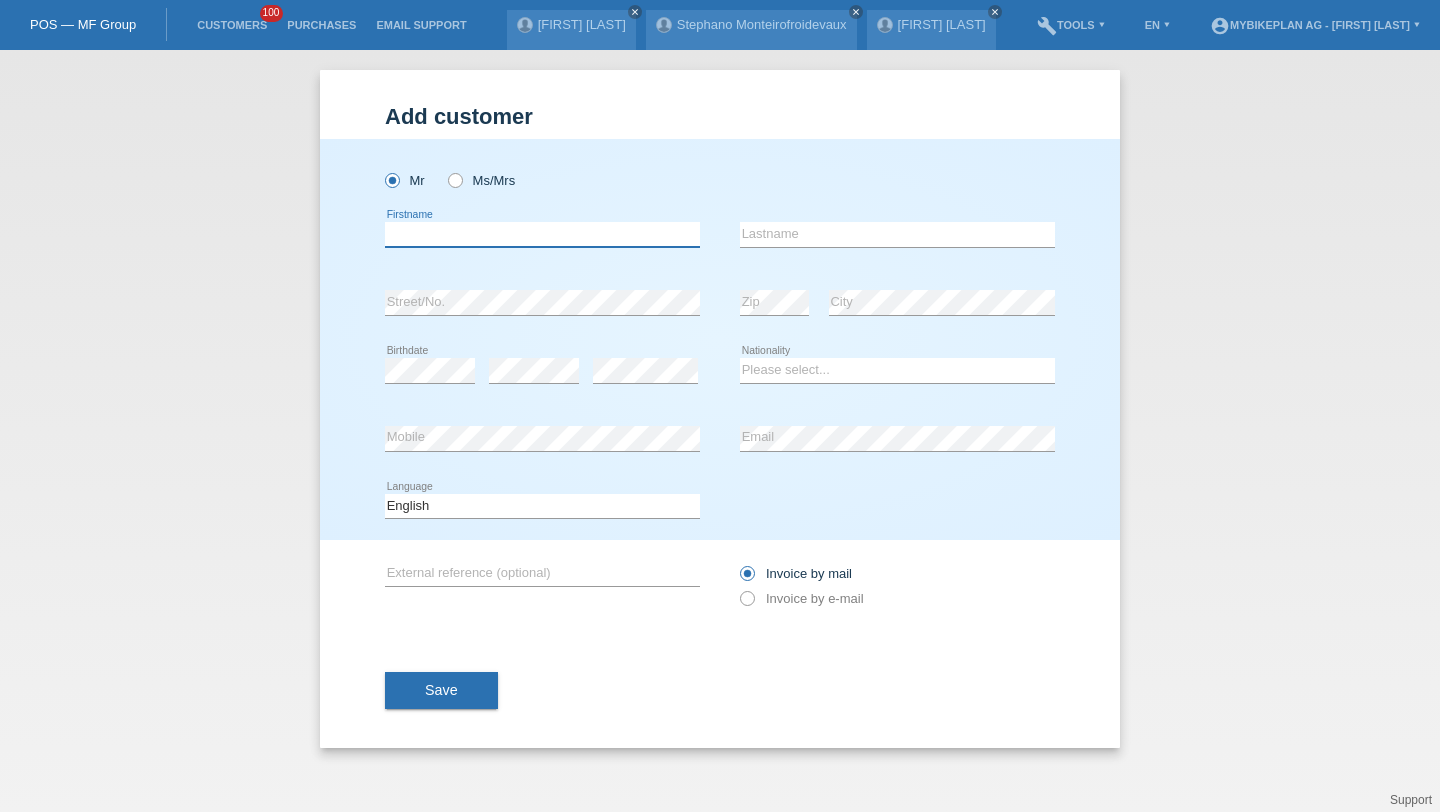 click at bounding box center [542, 234] 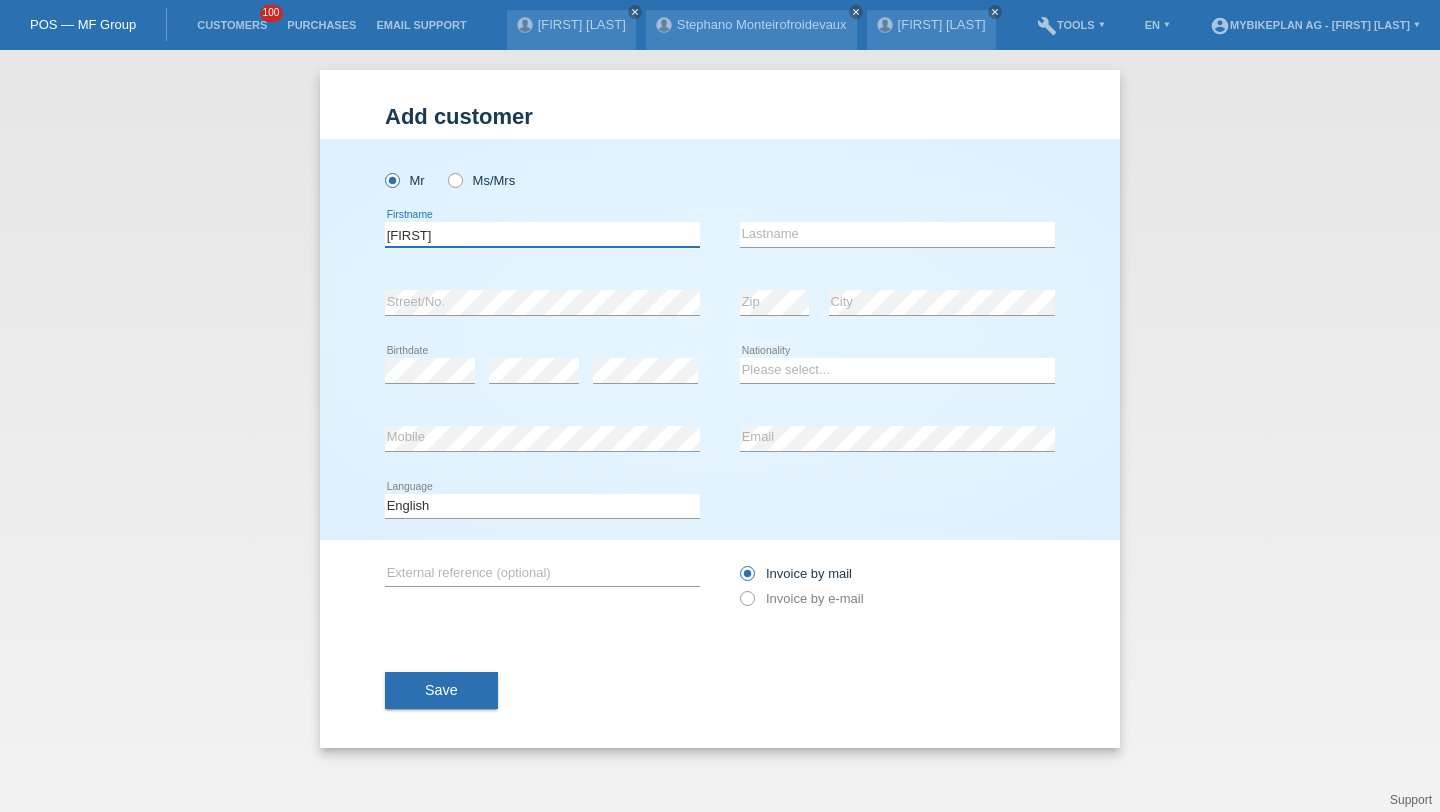 type on "Vincenzo" 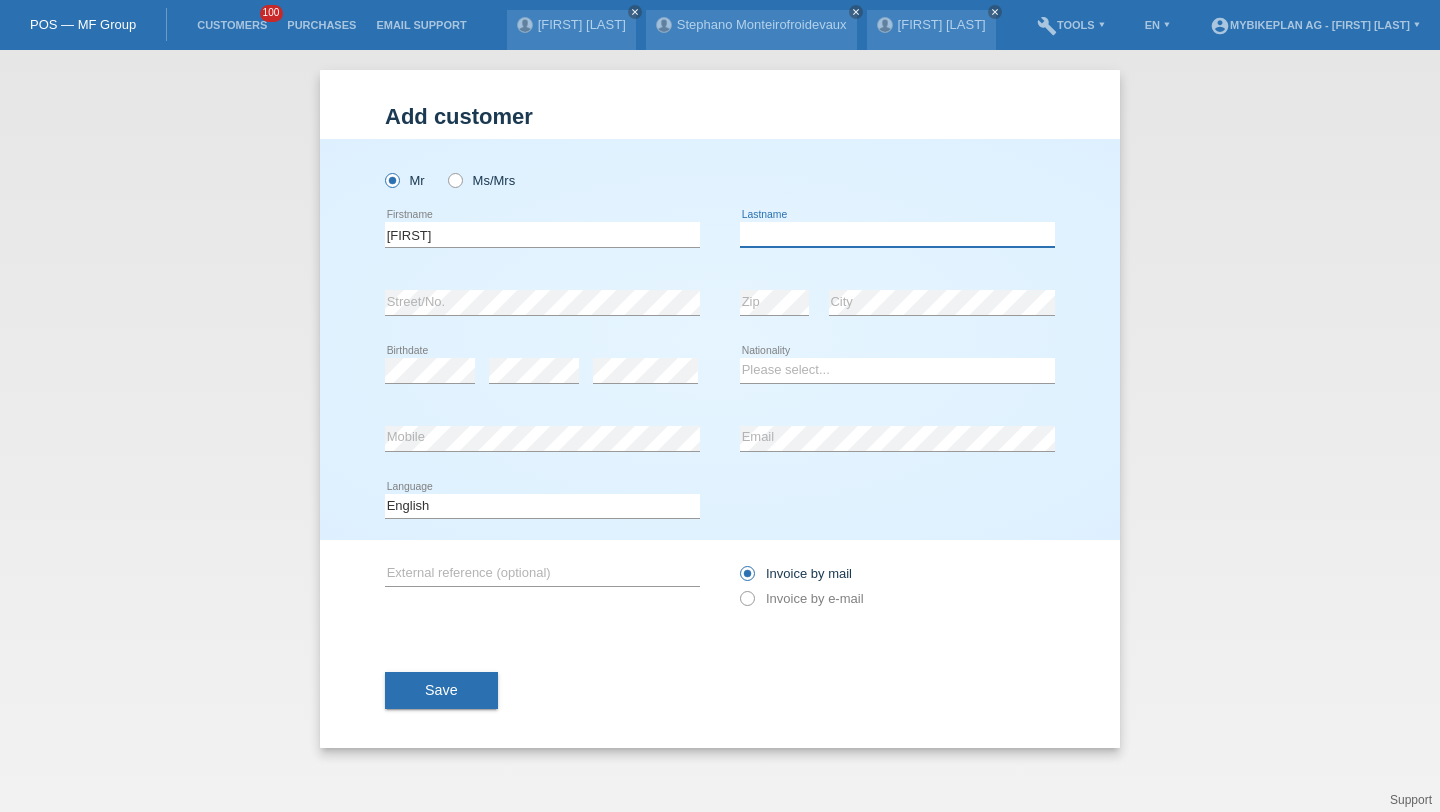 paste on "Moschettieri" 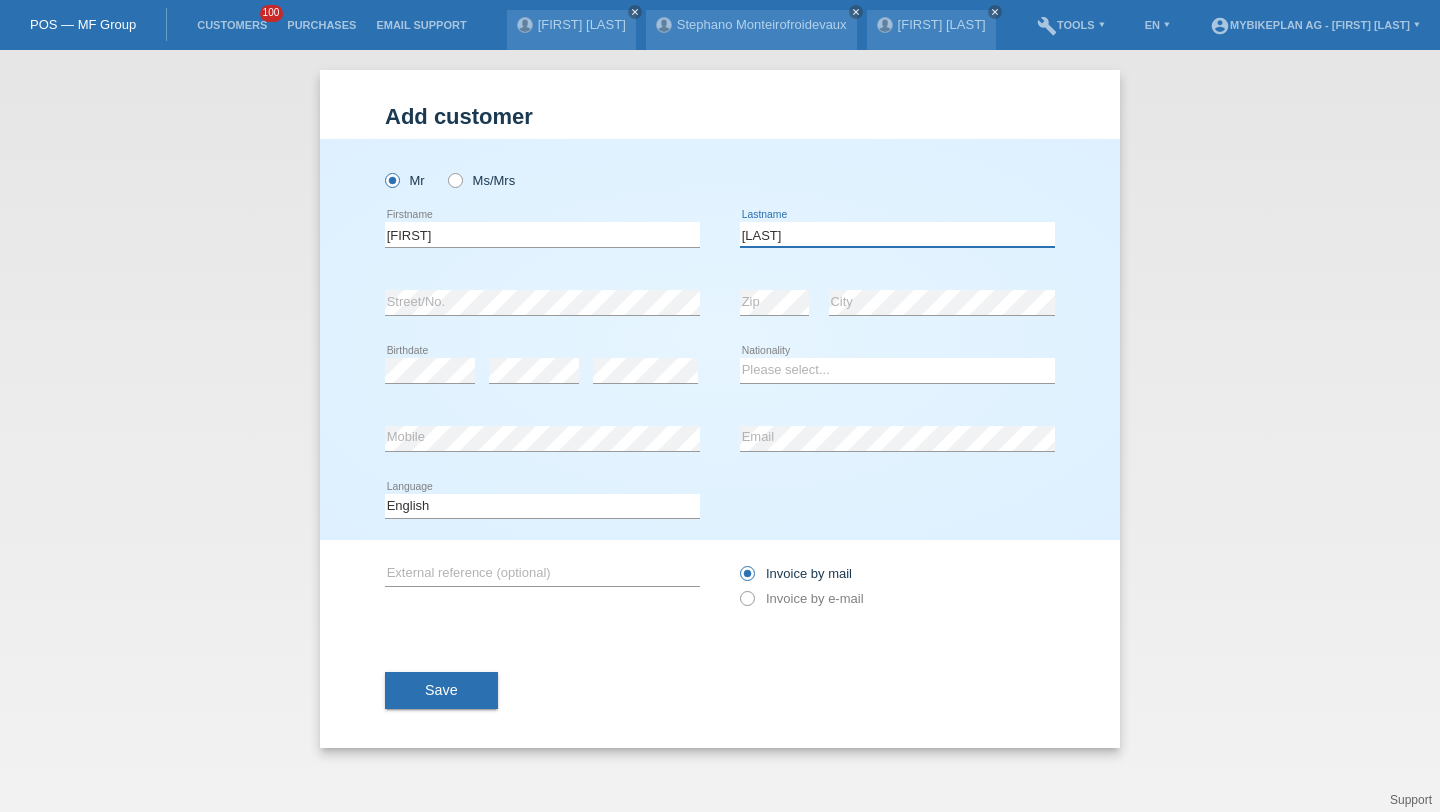 type on "Moschettieri" 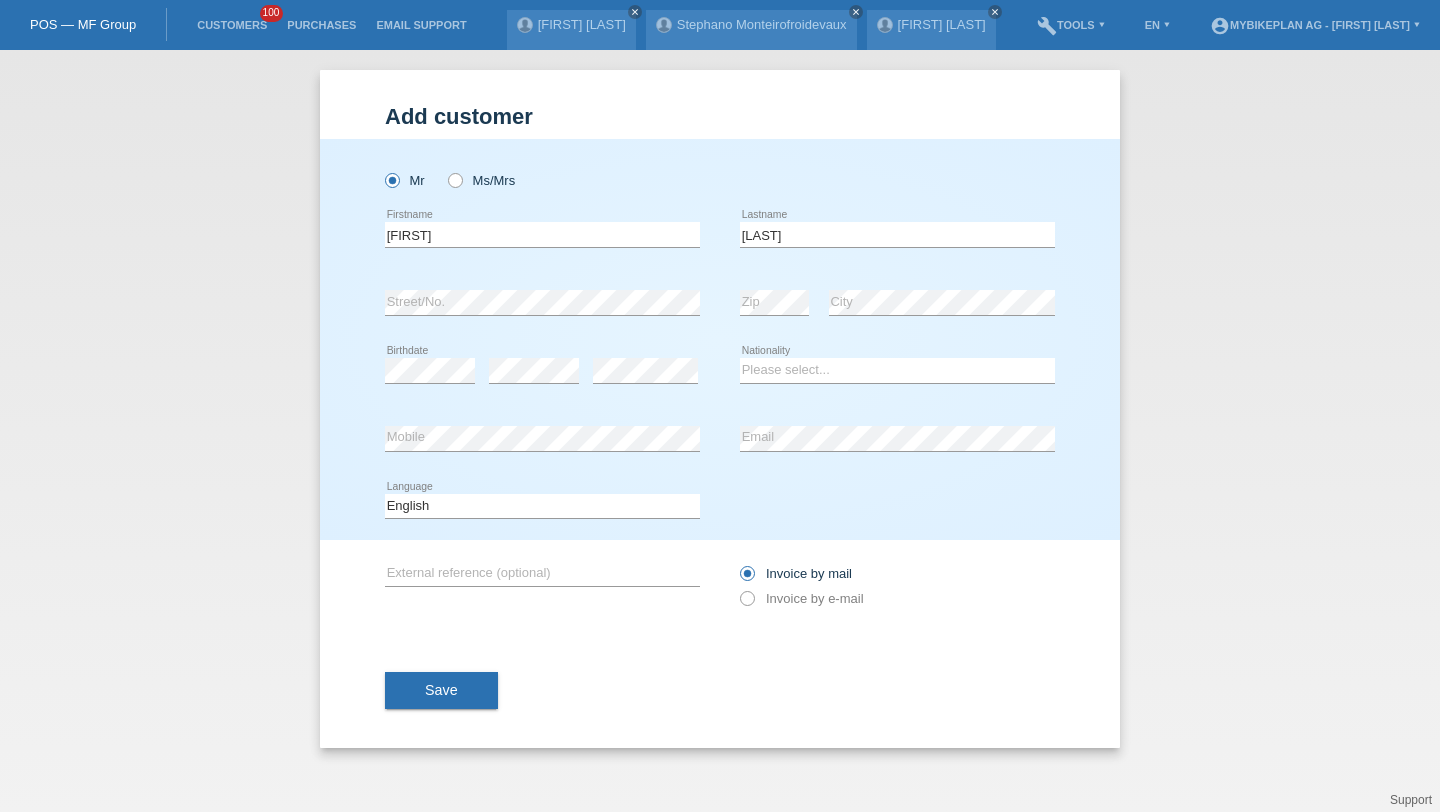 click on "error" at bounding box center (534, 371) 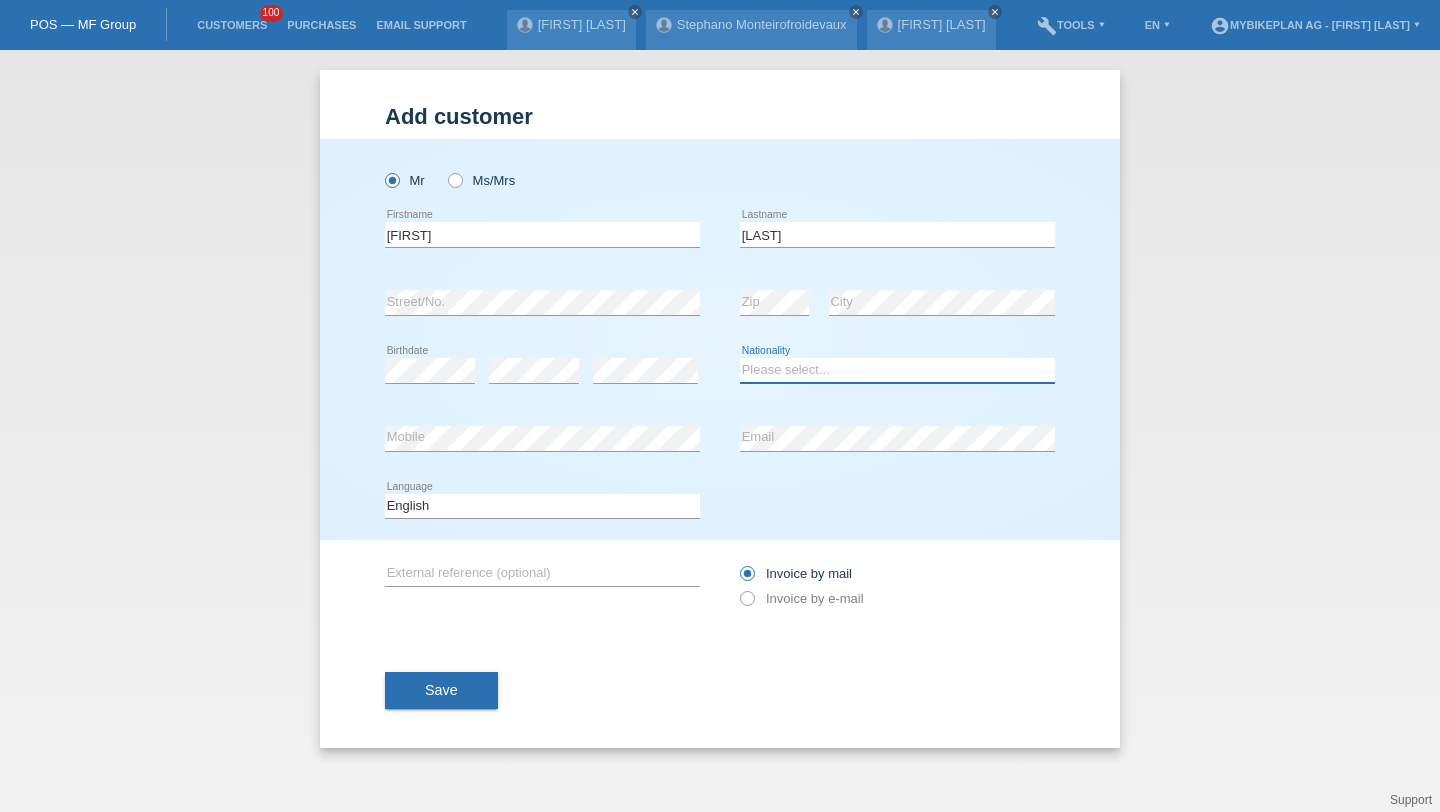 click on "Please select...
Switzerland
Austria
Germany
Liechtenstein
------------
Afghanistan
Åland Islands
Albania
Algeria
American Samoa Andorra Angola Anguilla Antarctica Antigua and Barbuda Argentina Armenia" at bounding box center (897, 370) 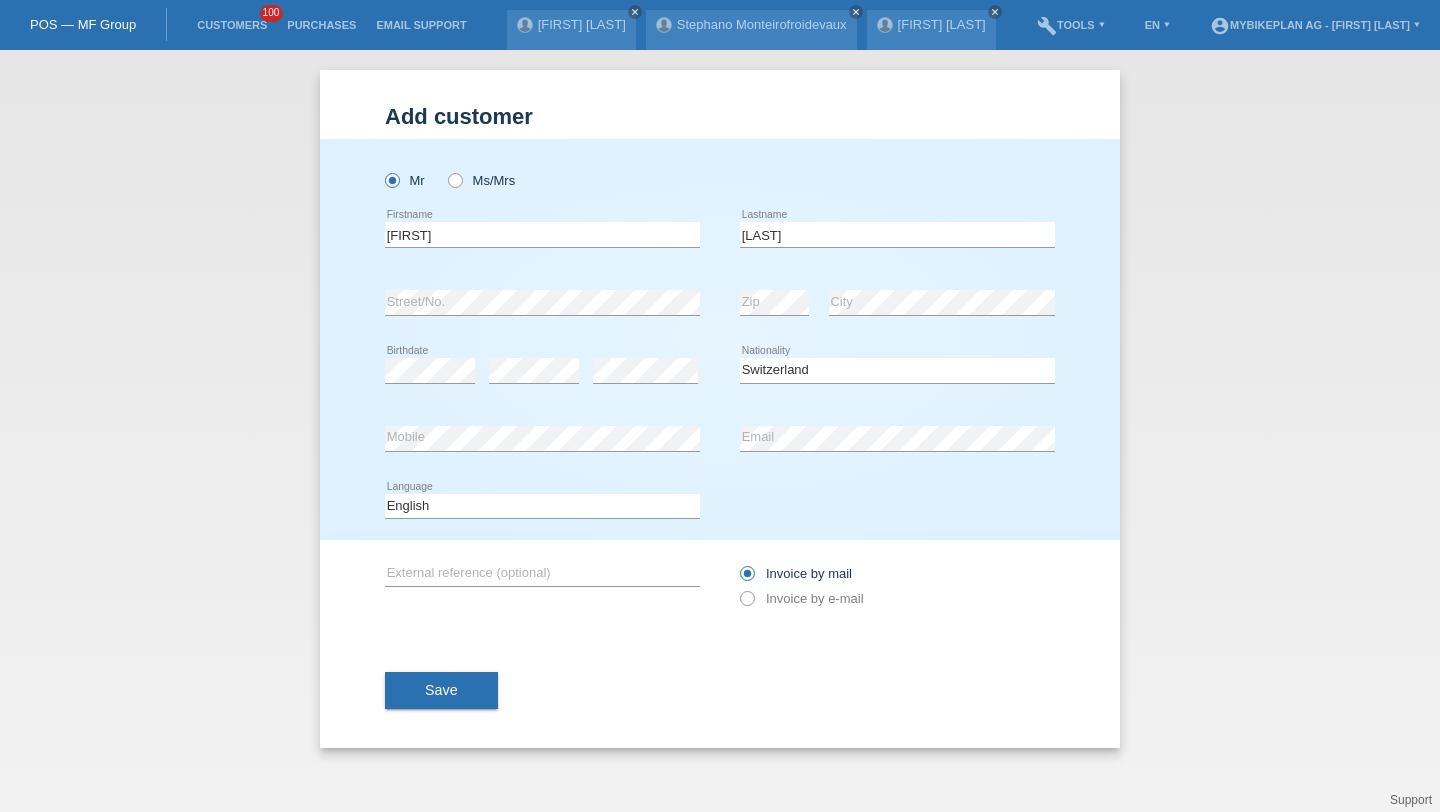 click on "error
Email" at bounding box center (897, 439) 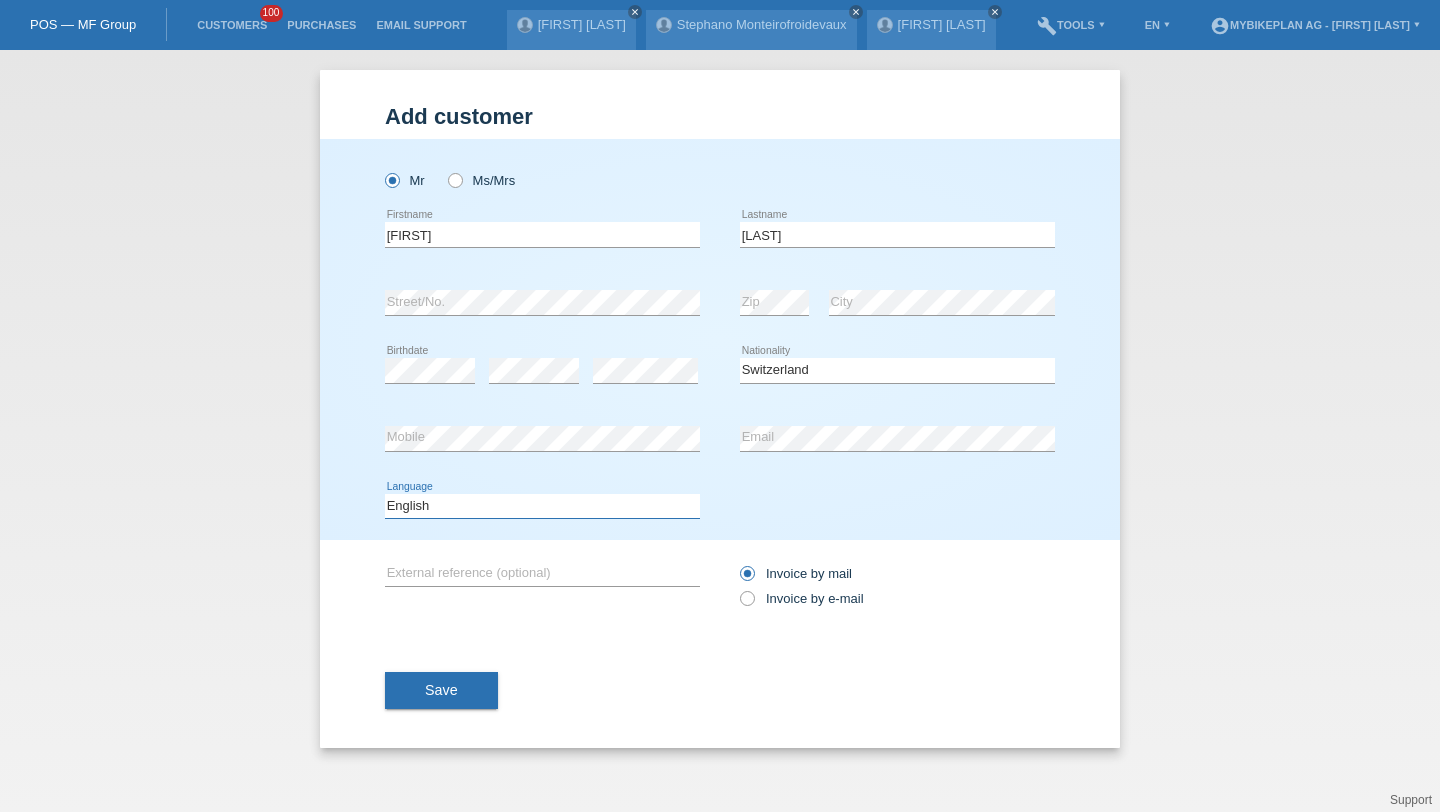 click on "Deutsch
Français
Italiano
English" at bounding box center [542, 506] 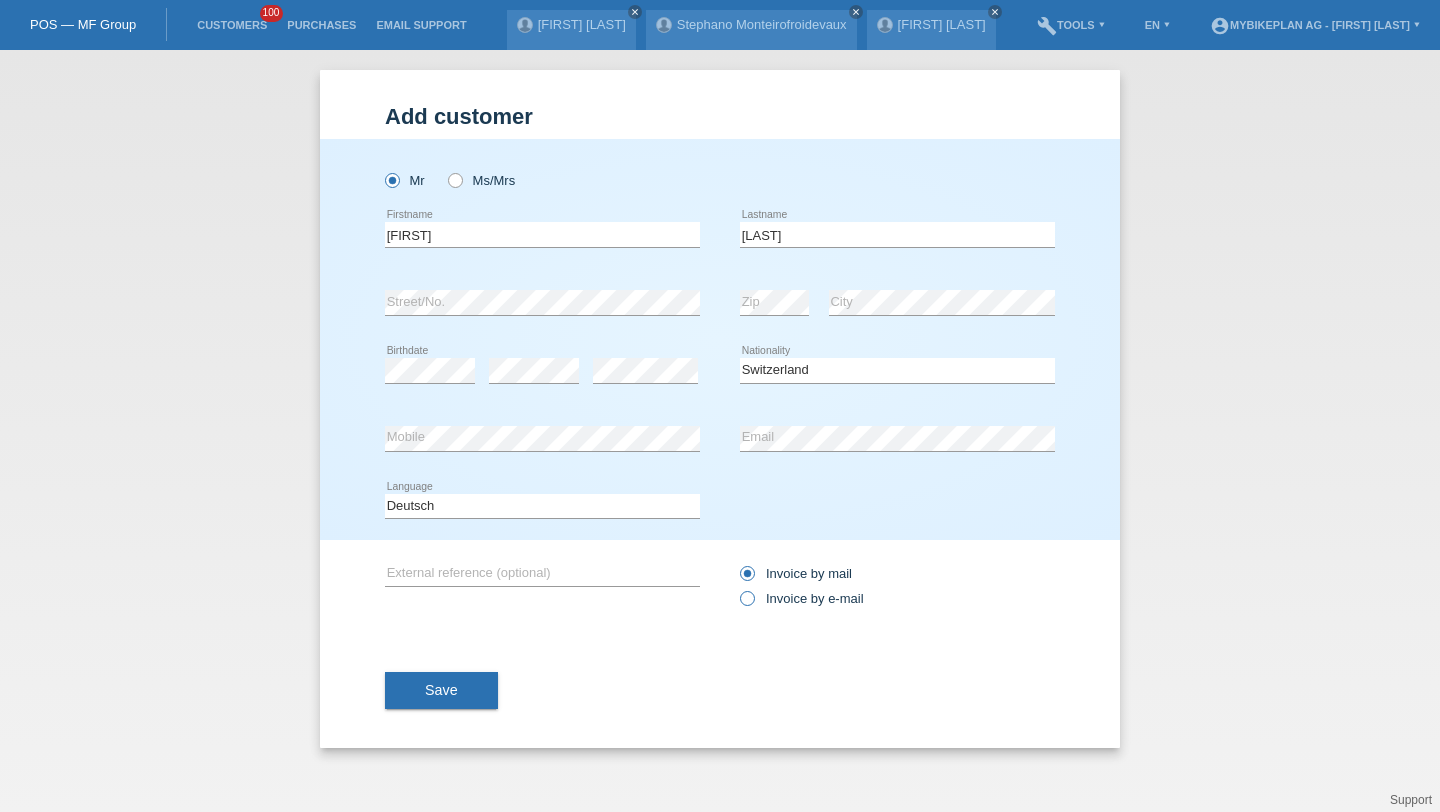 click on "Invoice by e-mail" at bounding box center (802, 598) 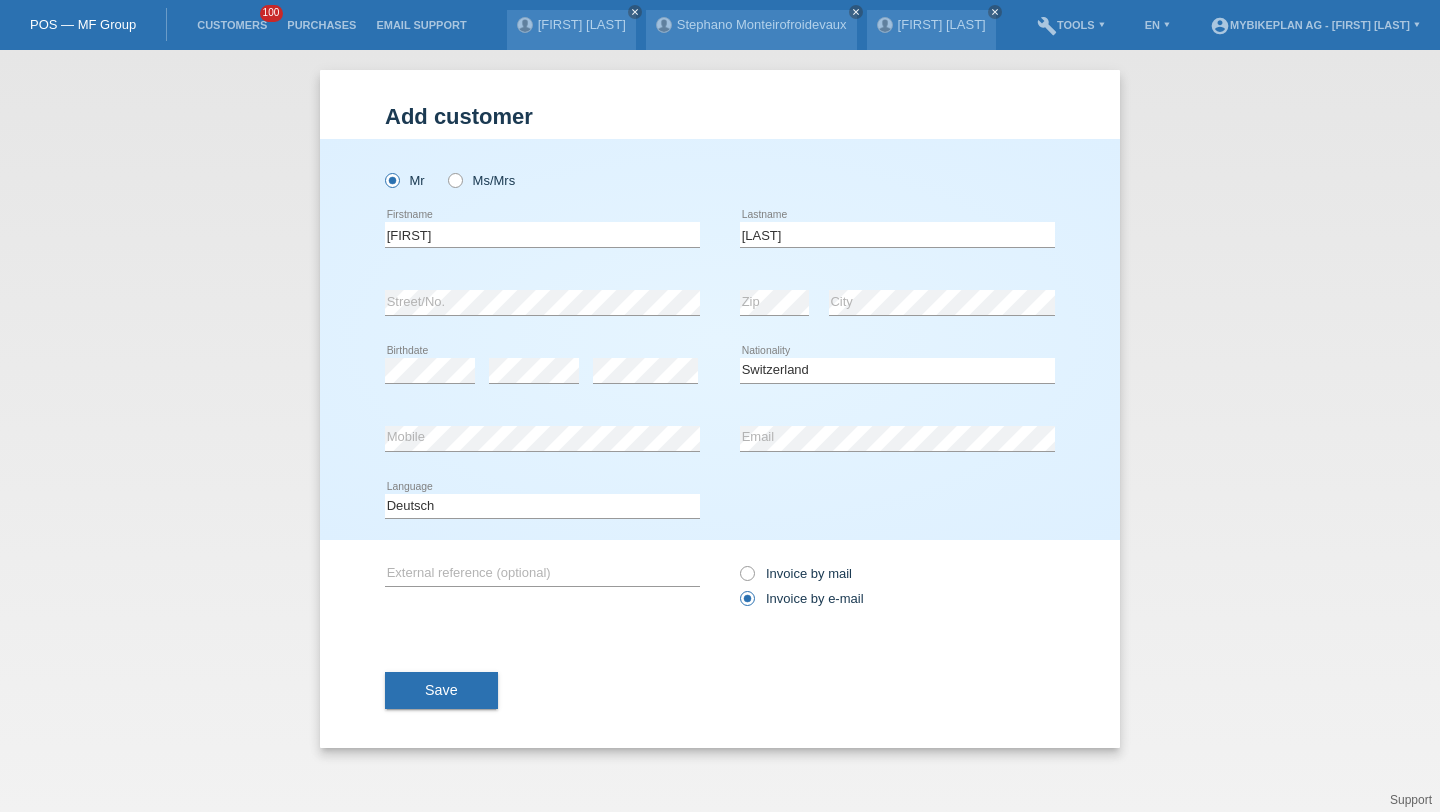 click on "Save" at bounding box center [720, 691] 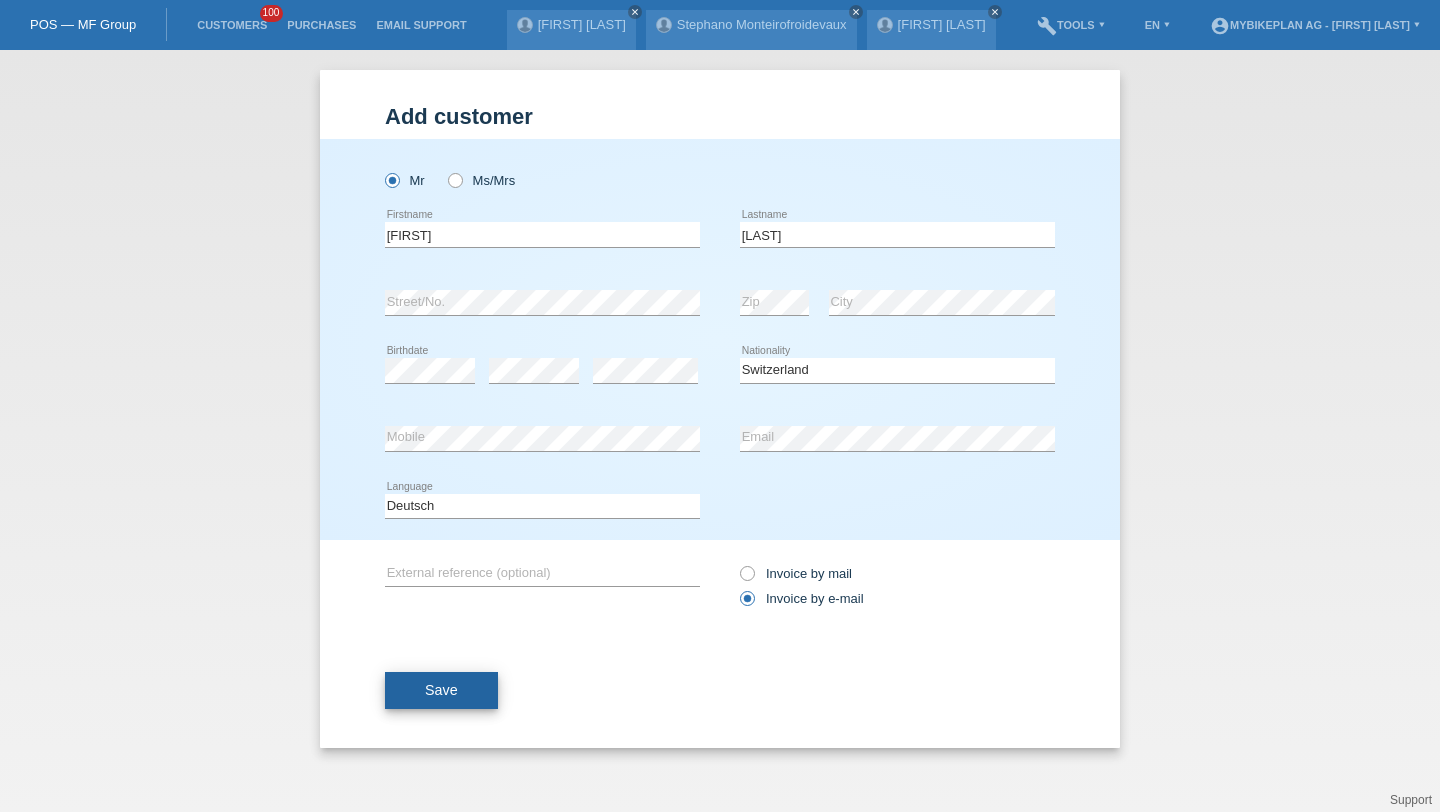 click on "Save" at bounding box center [441, 691] 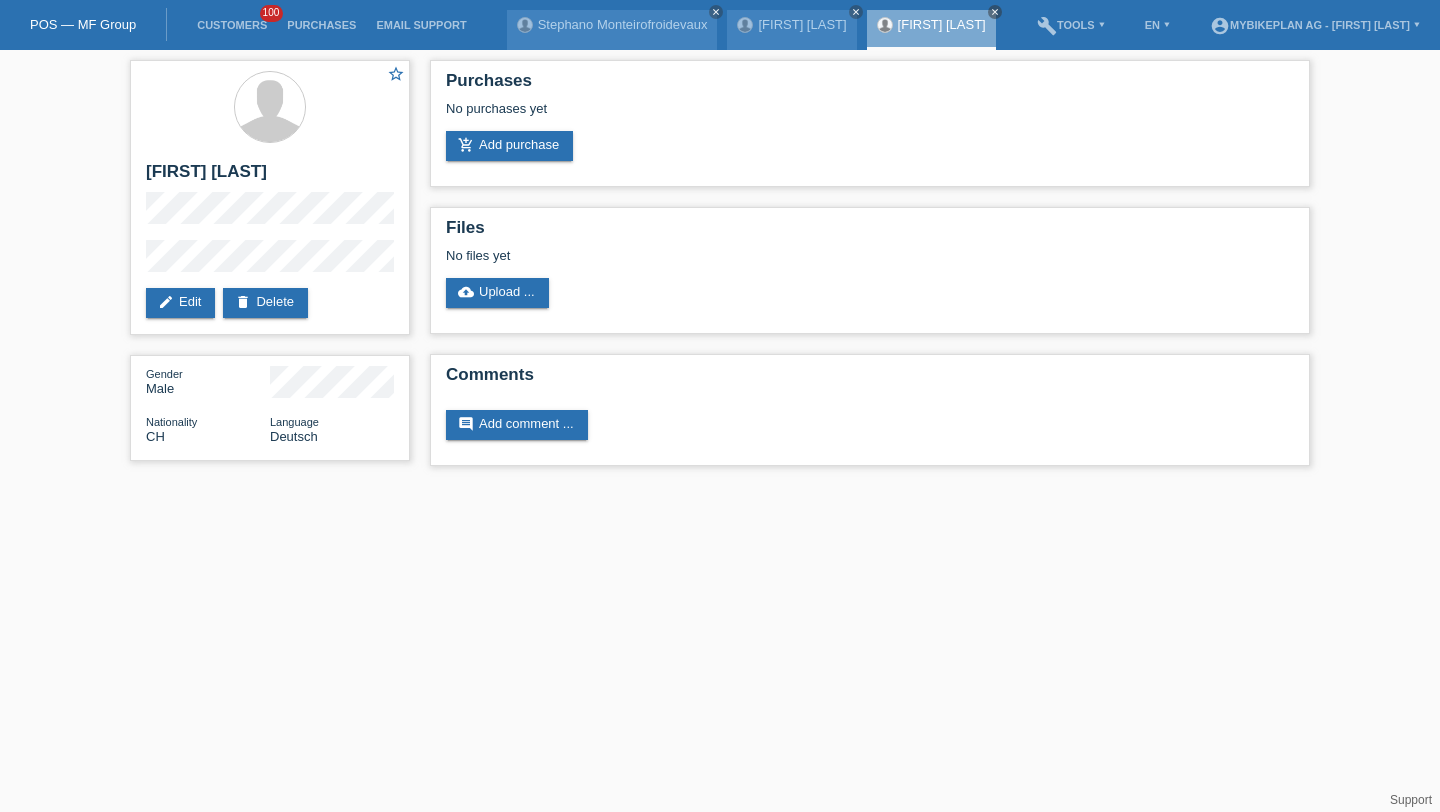 scroll, scrollTop: 0, scrollLeft: 0, axis: both 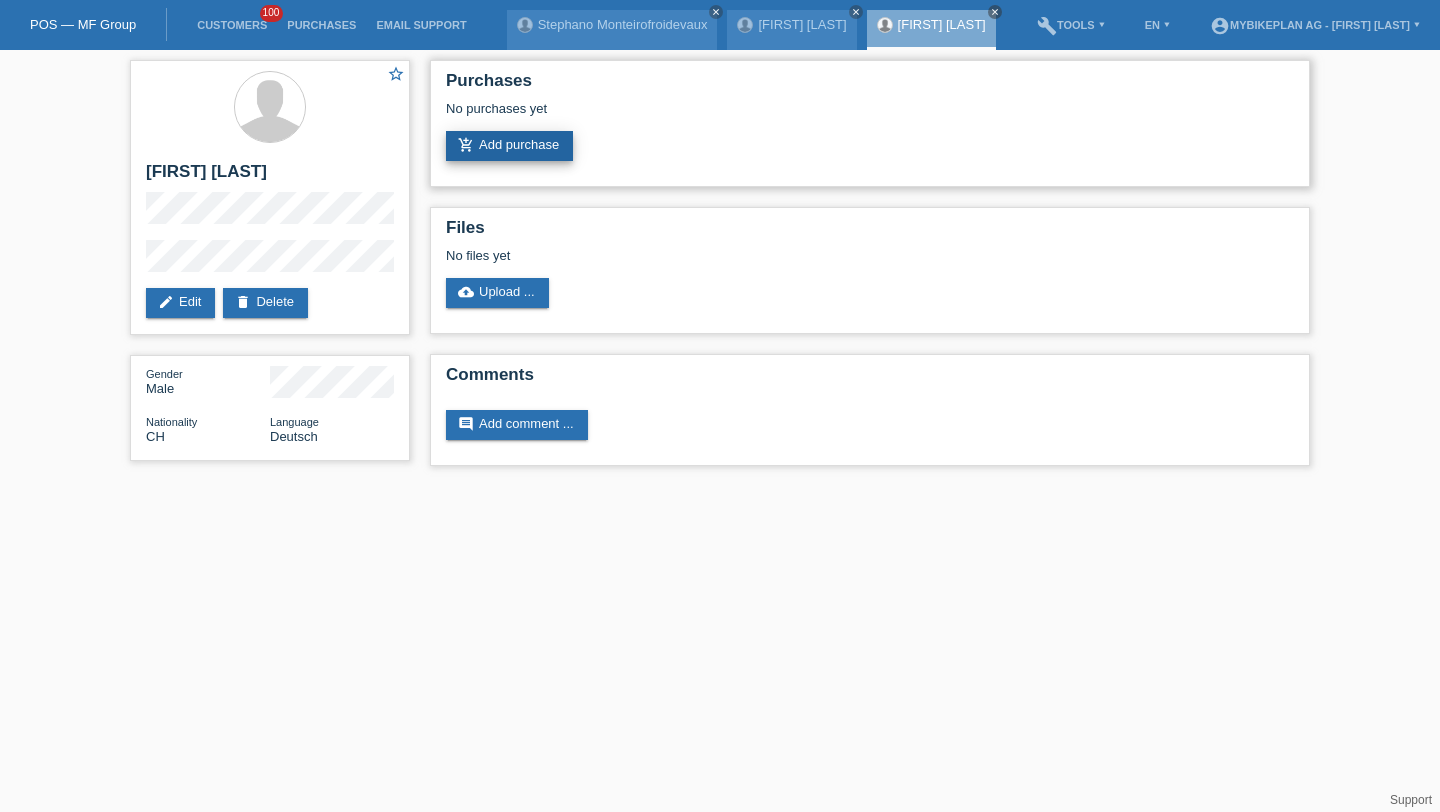 click on "add_shopping_cart  Add purchase" at bounding box center (509, 146) 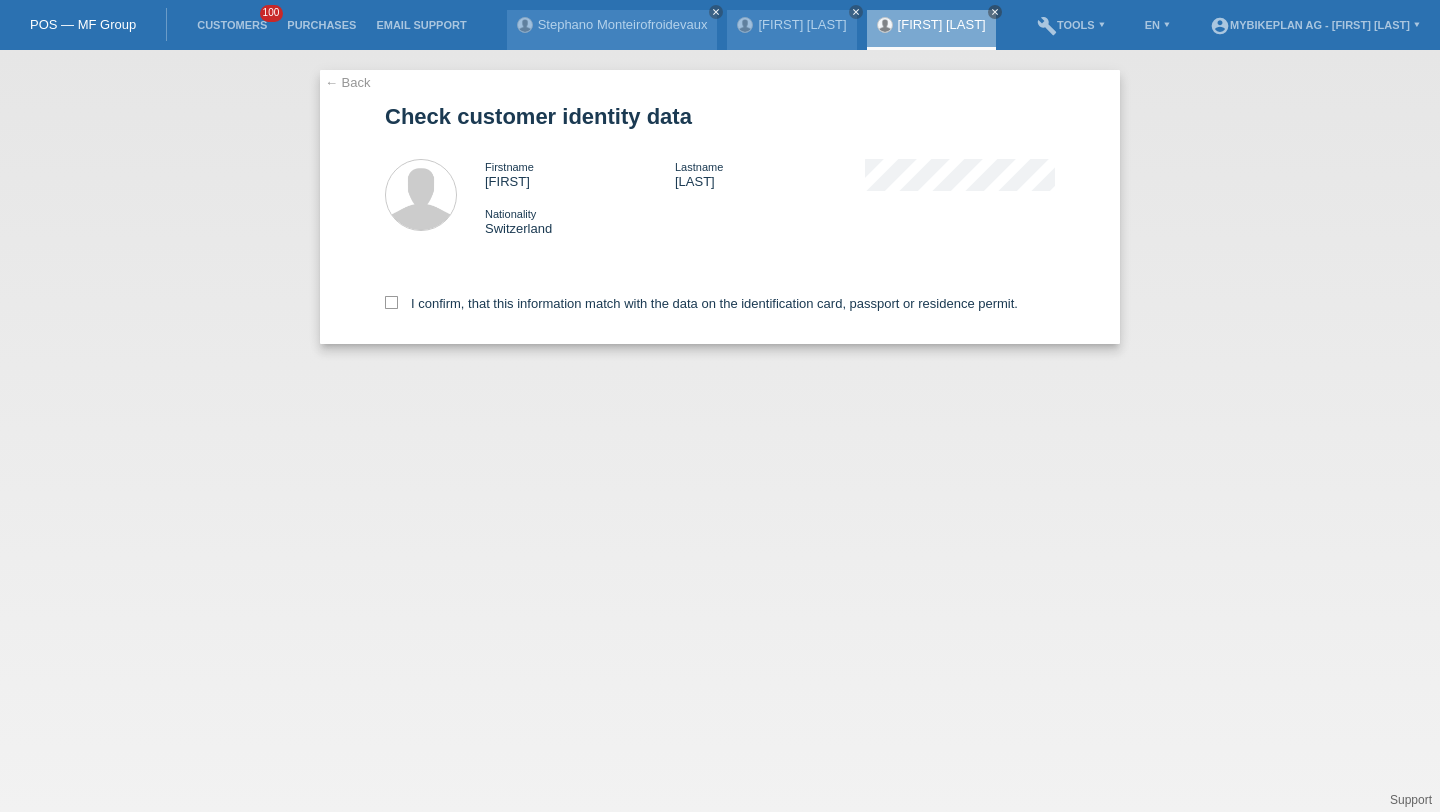 scroll, scrollTop: 0, scrollLeft: 0, axis: both 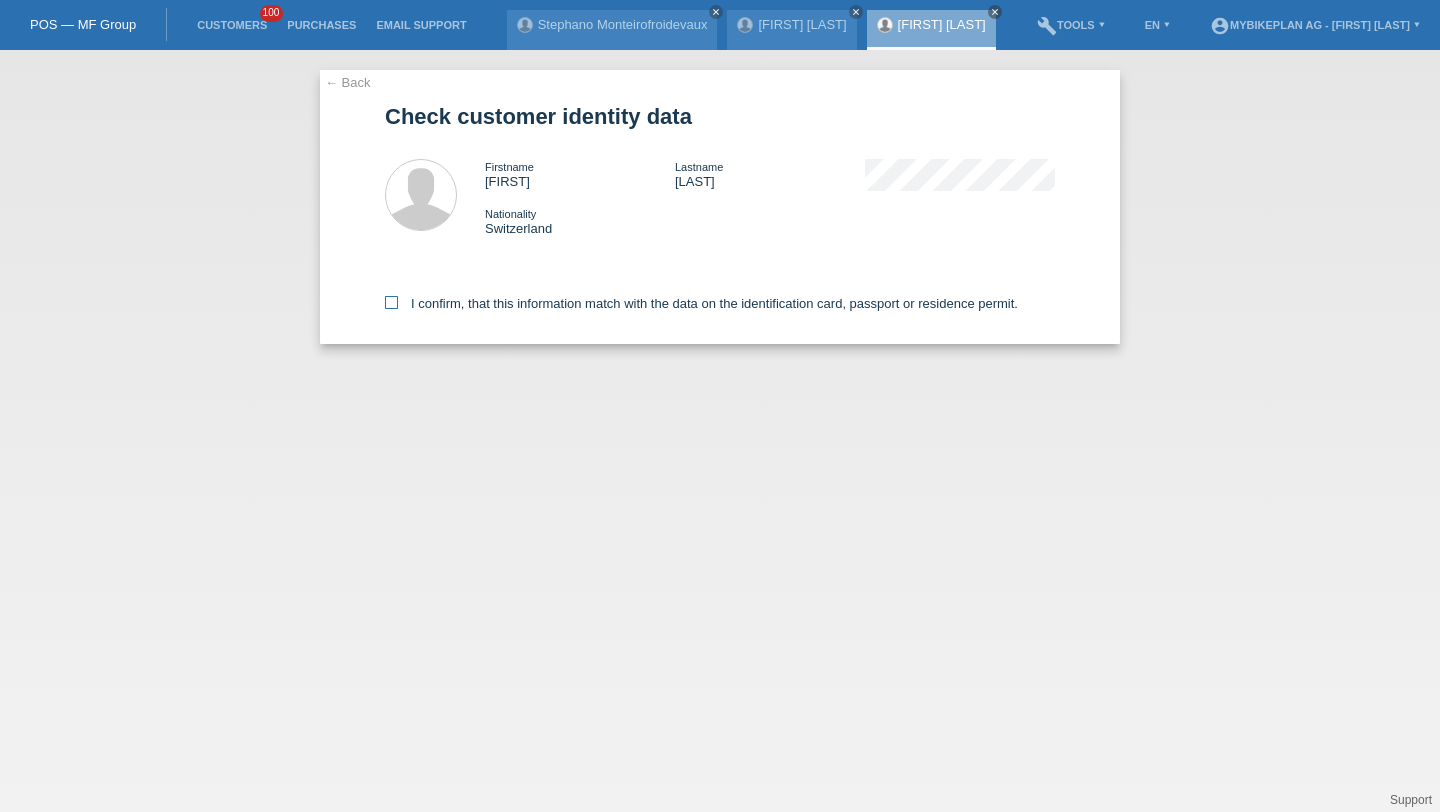 click on "I confirm, that this information match with the data on the identification card, passport or residence permit." at bounding box center [701, 303] 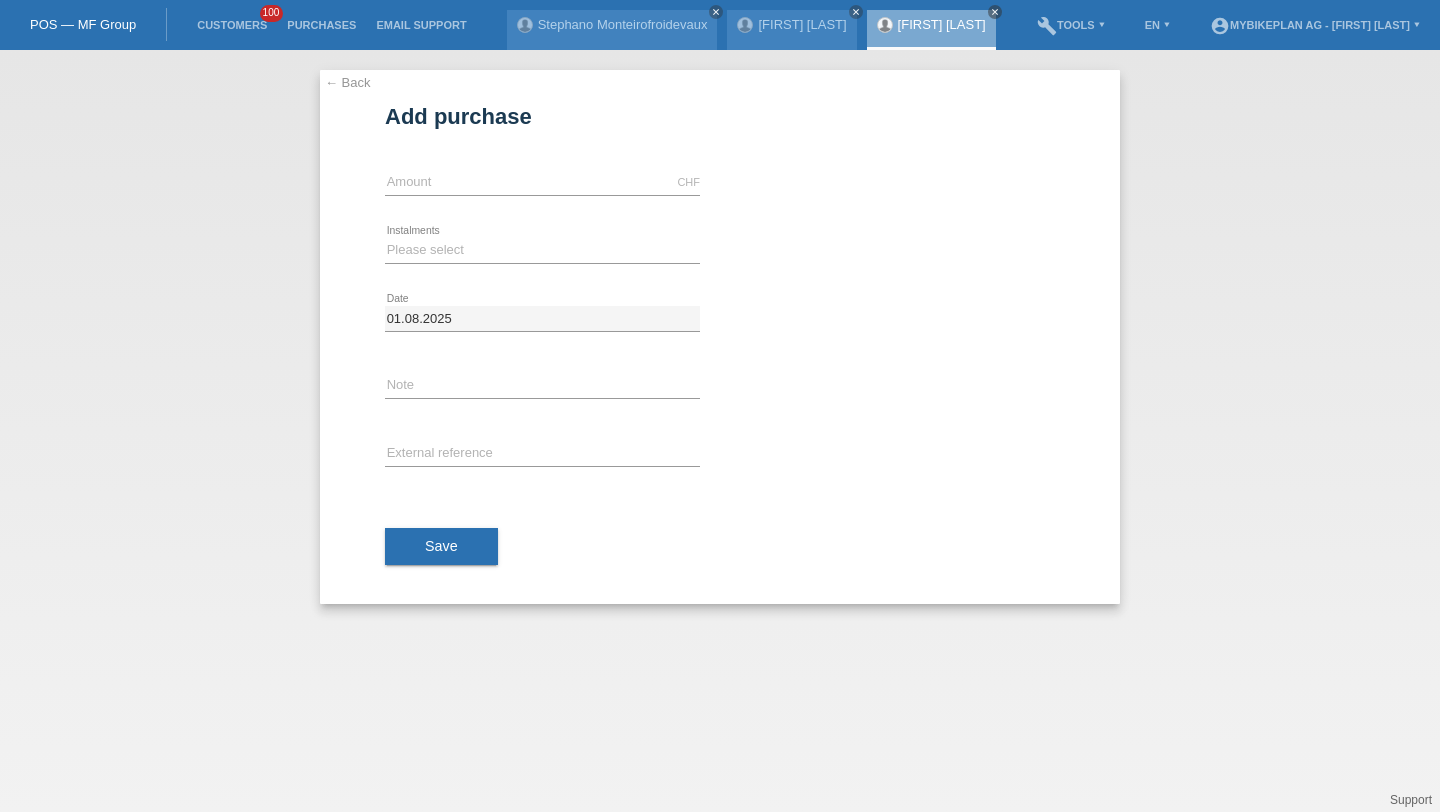 scroll, scrollTop: 0, scrollLeft: 0, axis: both 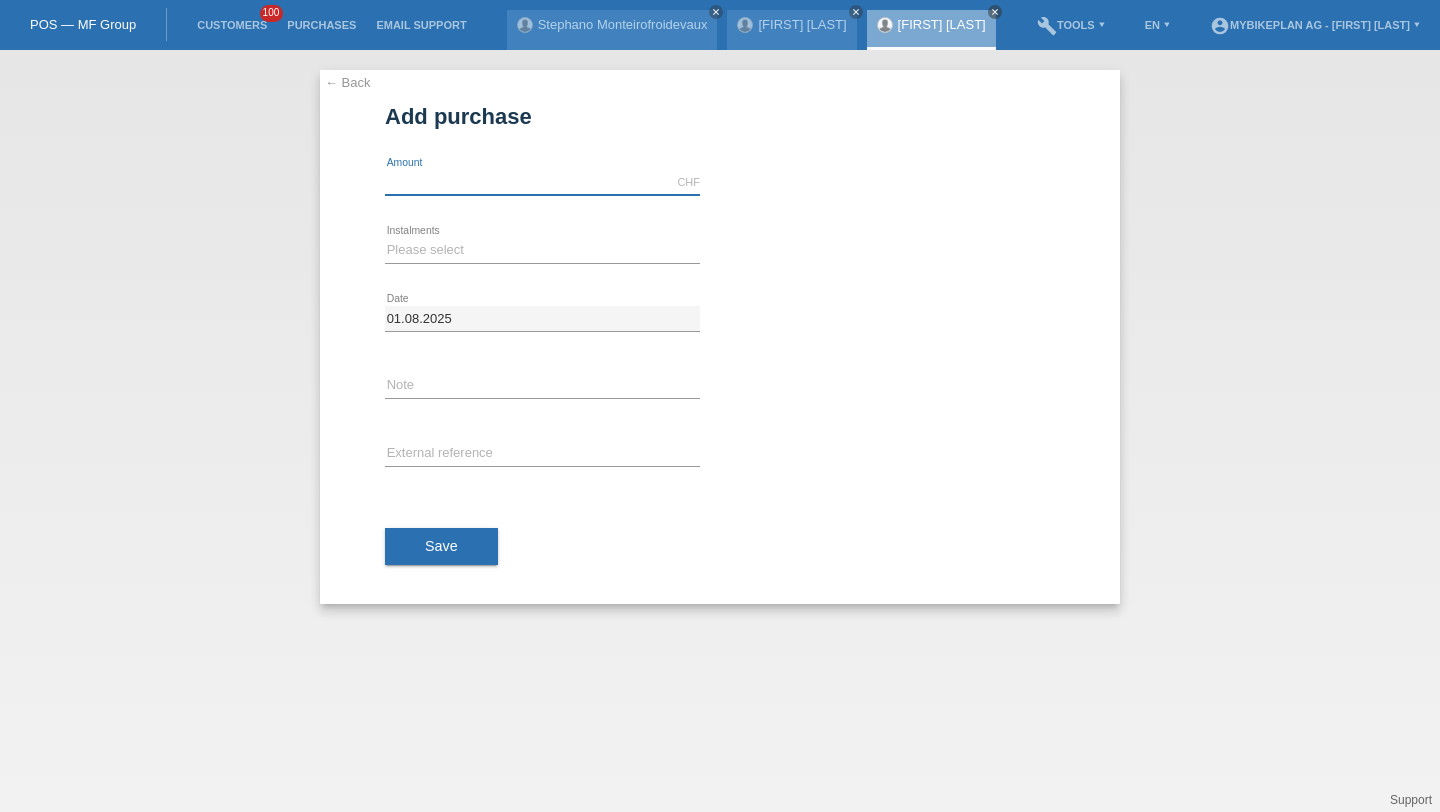click at bounding box center (542, 182) 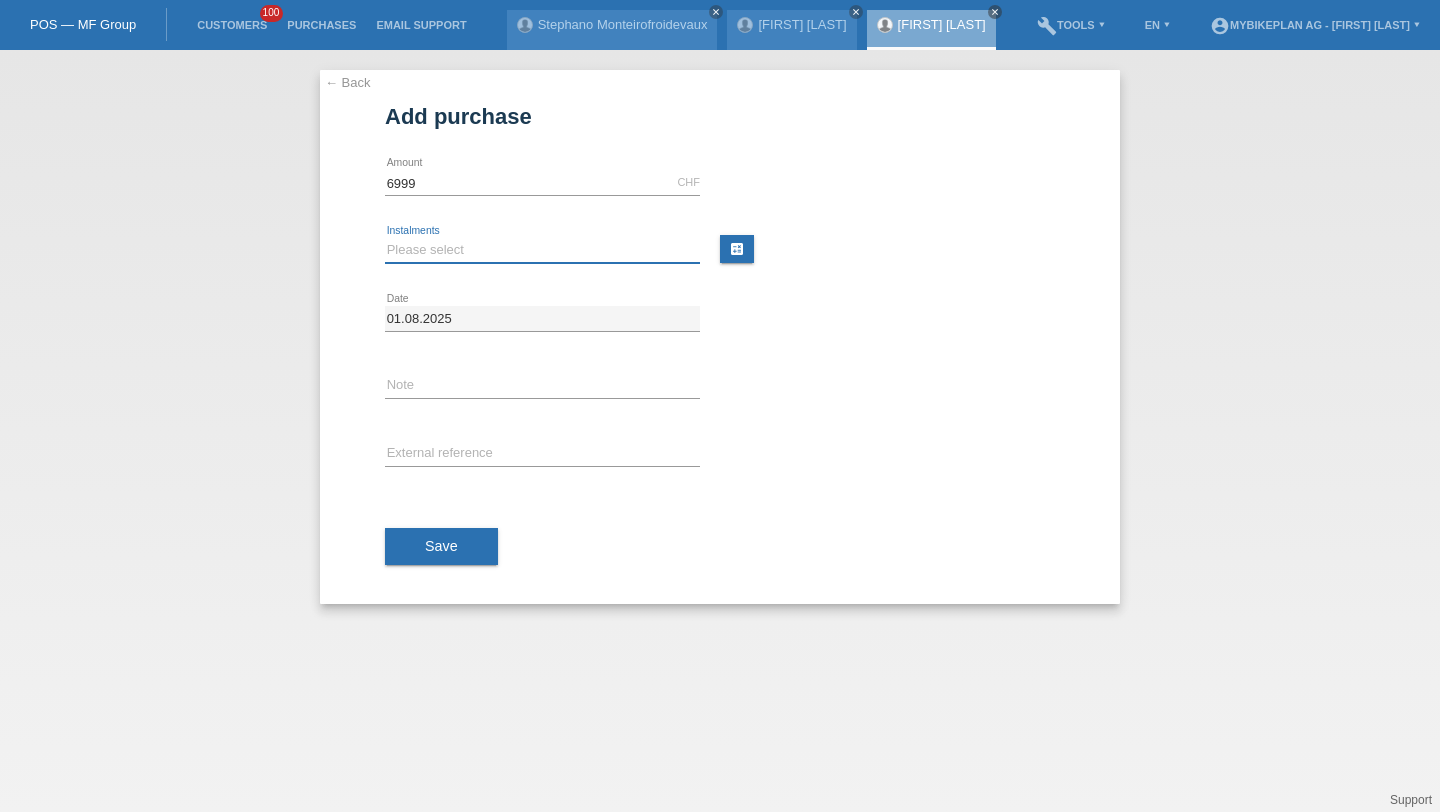 type on "6999.00" 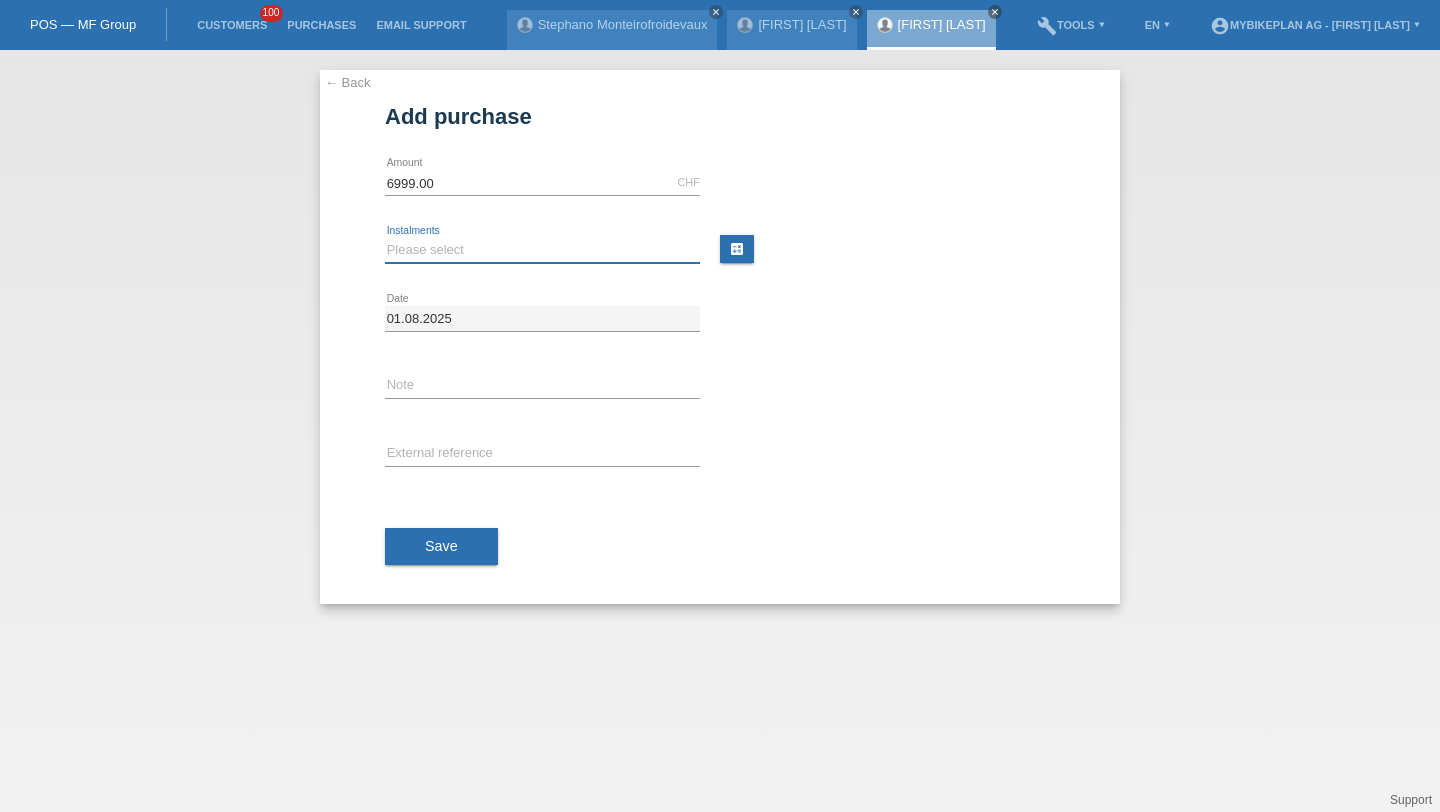 select on "488" 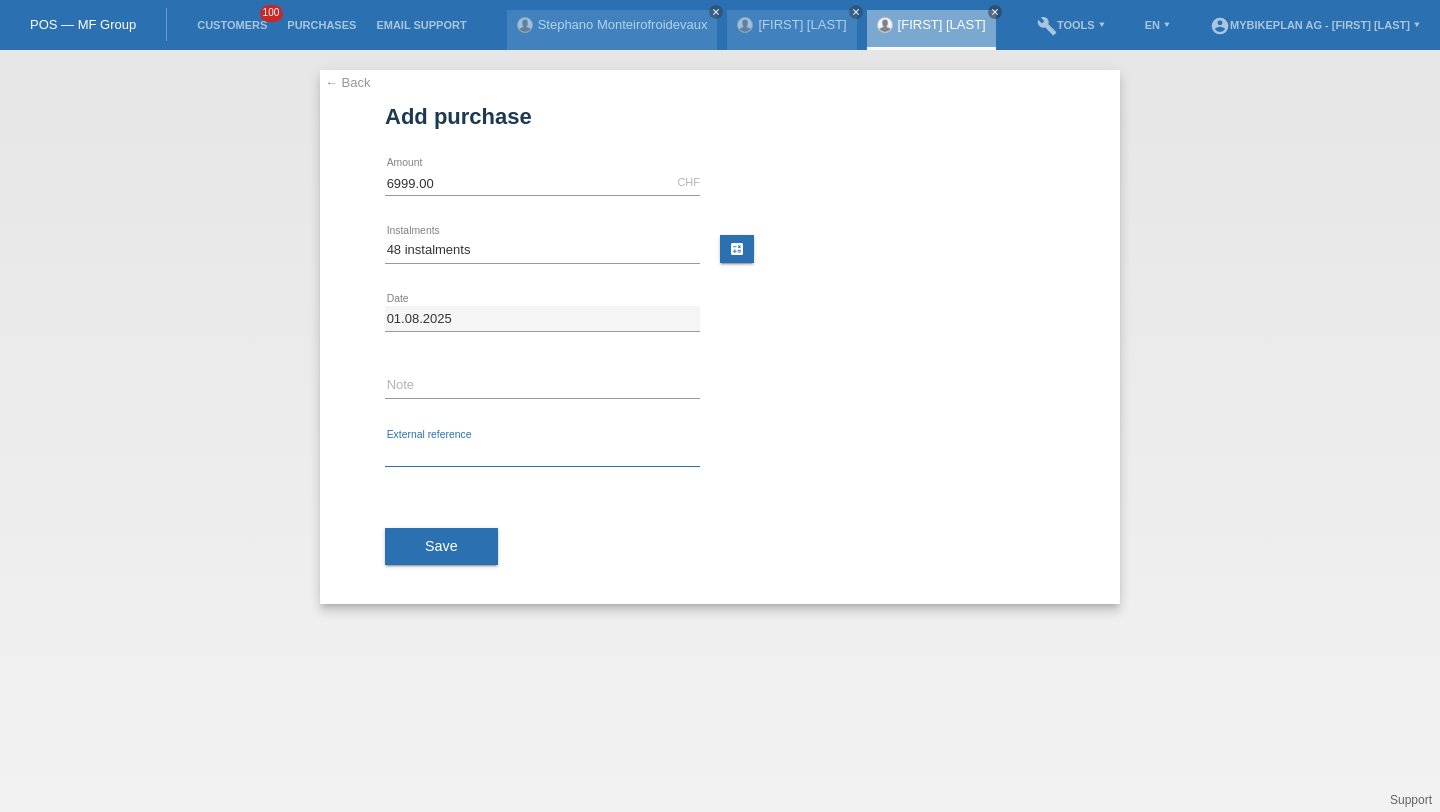 click at bounding box center (542, 454) 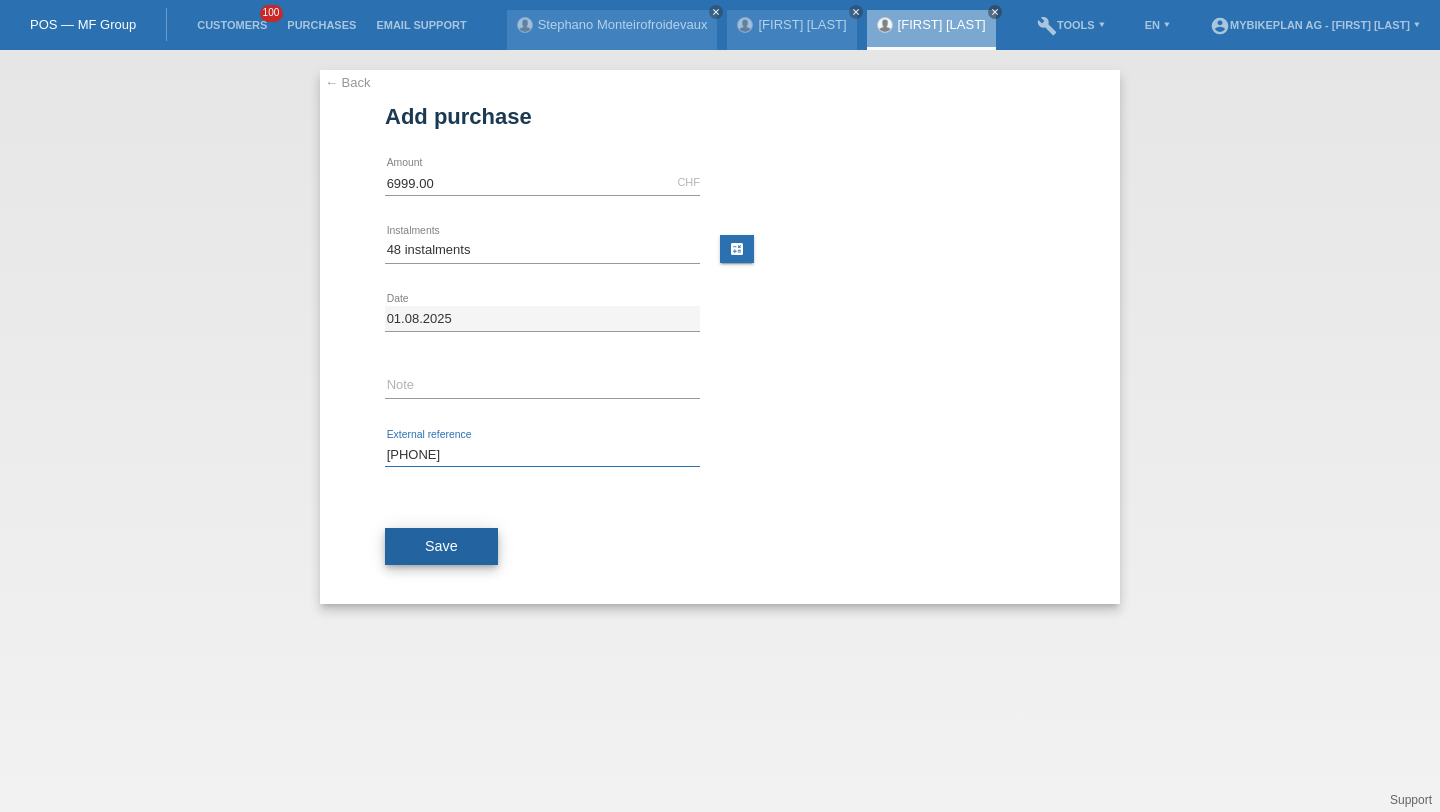 type on "41173244509" 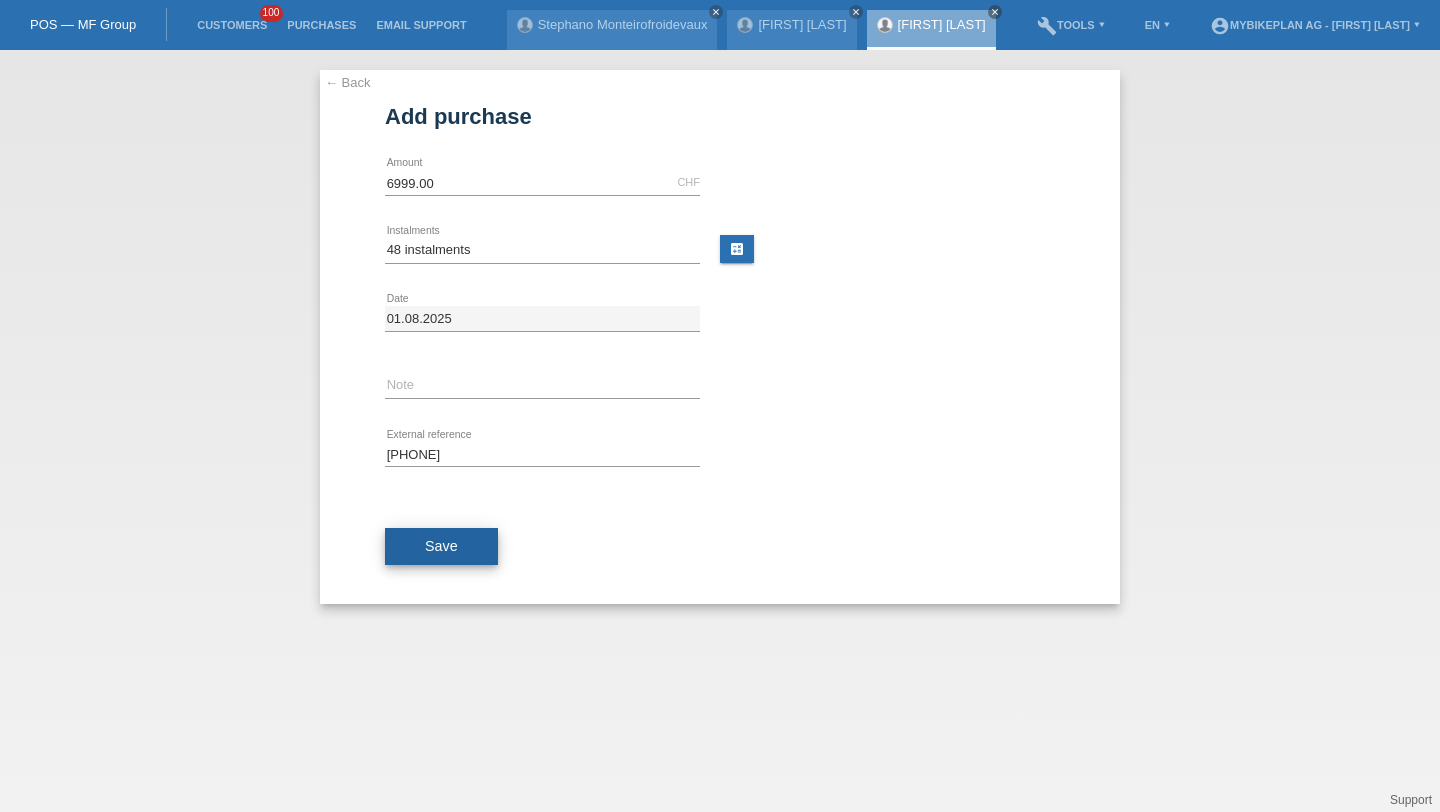 click on "Save" at bounding box center [441, 547] 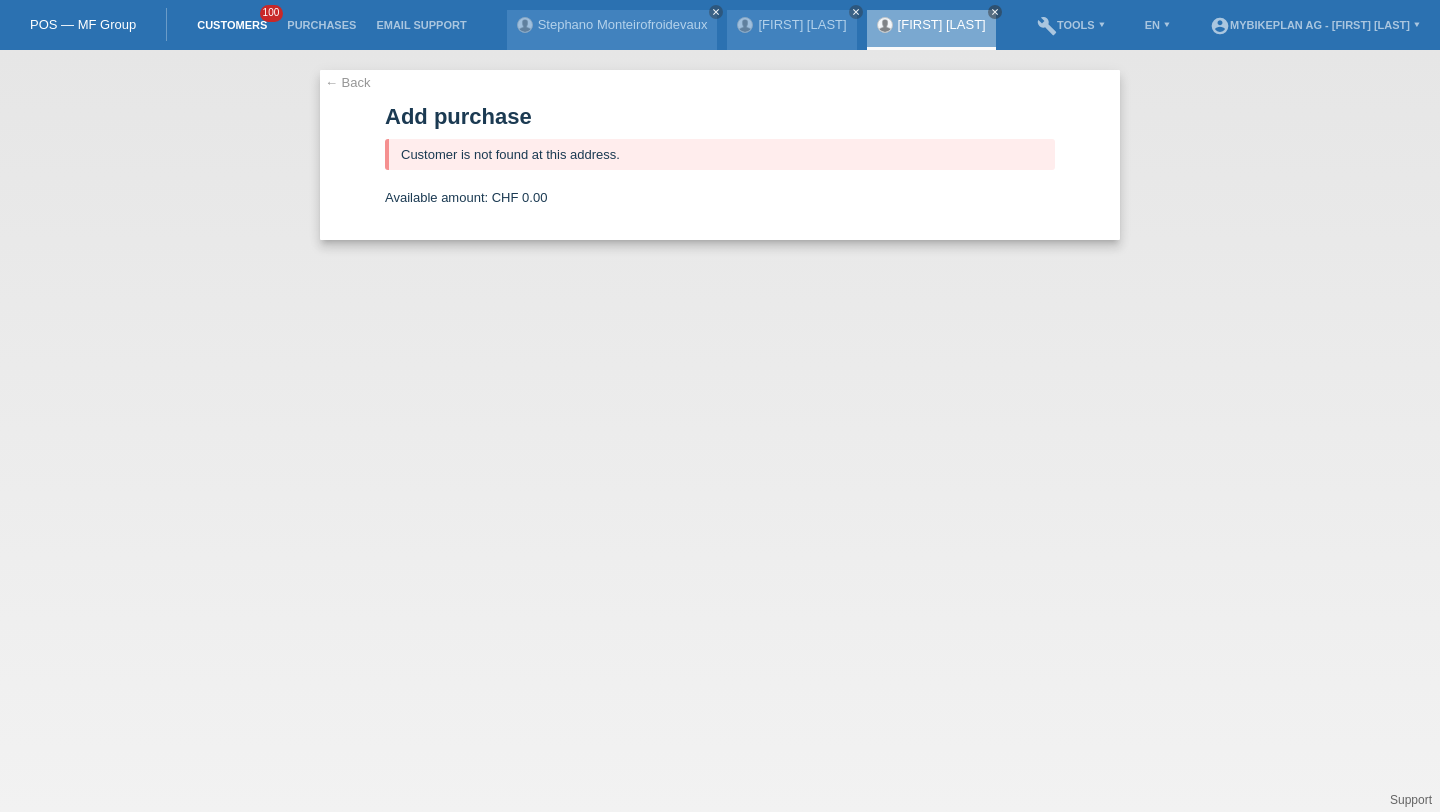 click on "Customers
100" at bounding box center [232, 25] 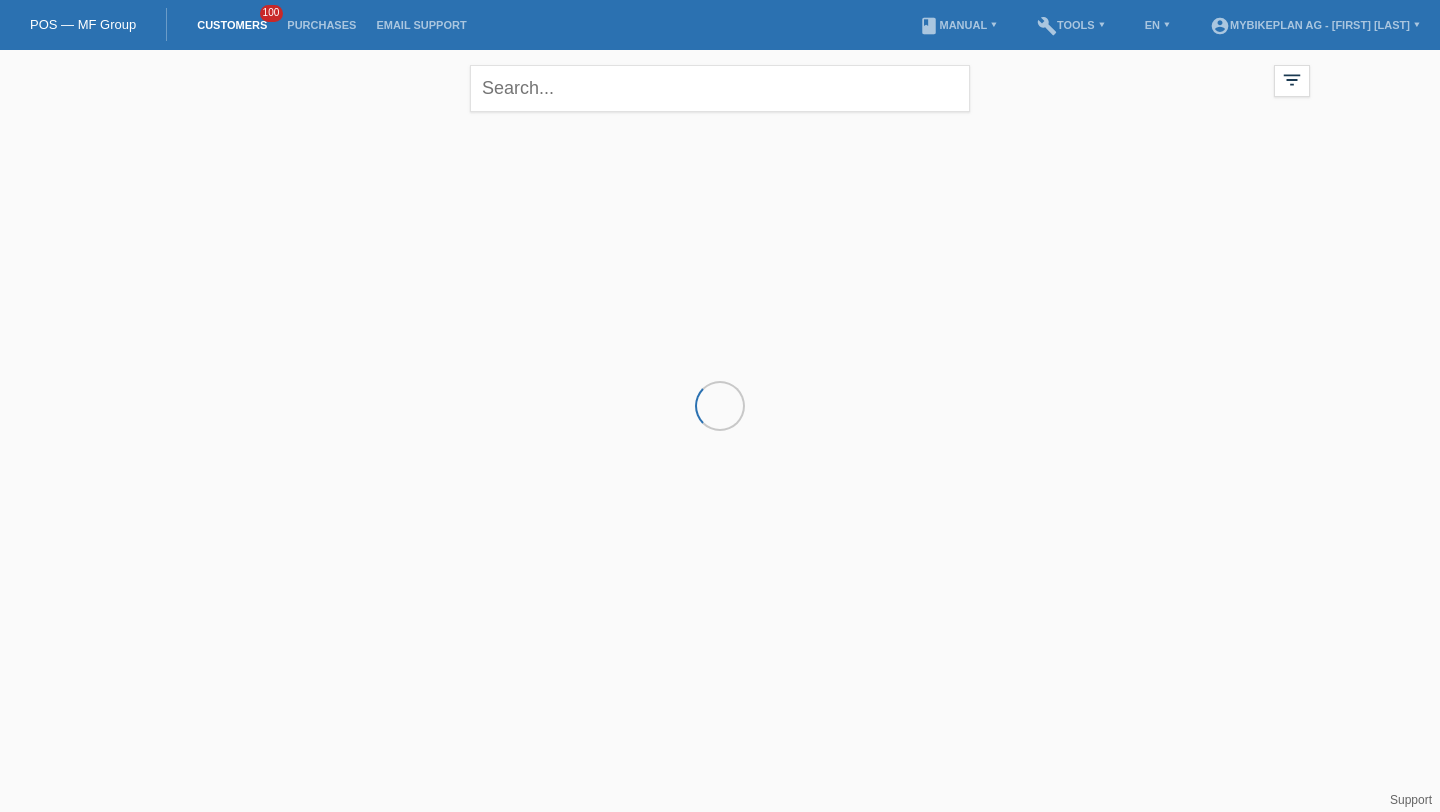 scroll, scrollTop: 0, scrollLeft: 0, axis: both 